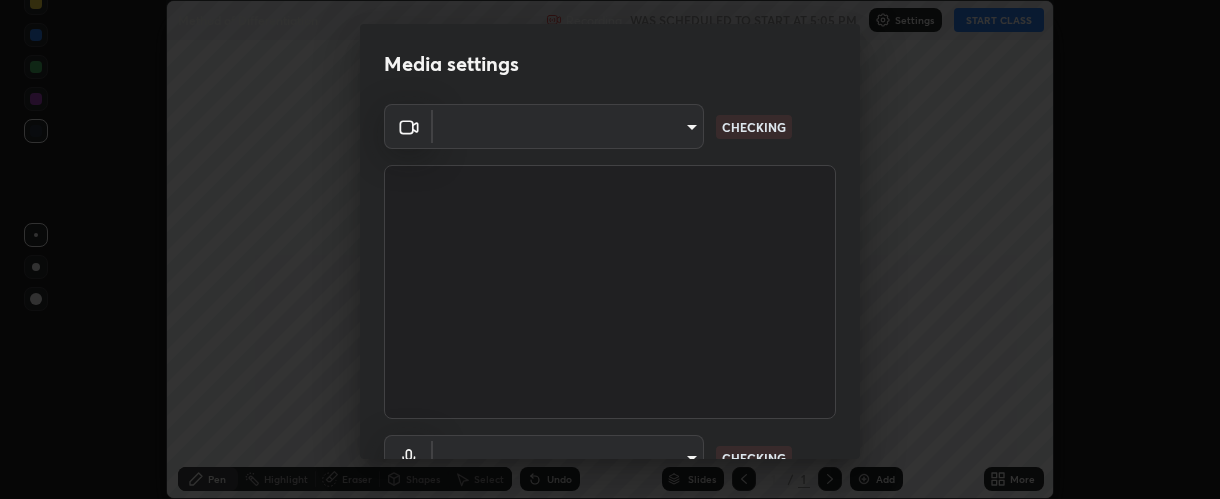 scroll, scrollTop: 0, scrollLeft: 0, axis: both 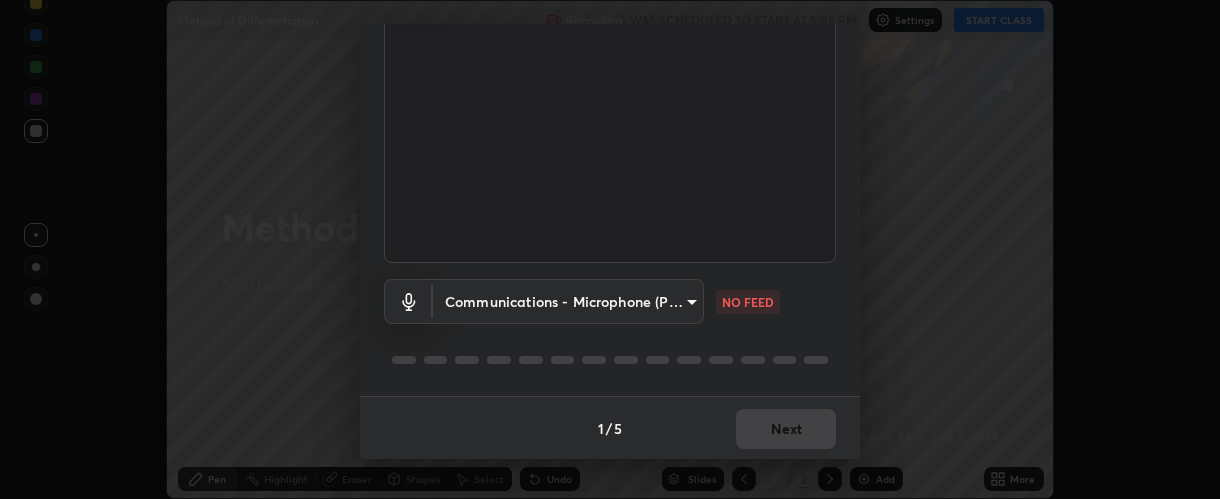 click on "Erase all Method of Differentiation Recording WAS SCHEDULED TO START AT  [TIME] Settings START CLASS Setting up your live class Method of Differentiation • L86 of Mathematics [FIRST] [LAST] Pen Highlight Eraser Shapes Select Undo Slides 2 / 2 Add More No doubts shared Encourage your learners to ask a doubt for better clarity Report an issue Reason for reporting Buffering Chat not working Audio - Video sync issue Educator video quality low ​ Attach an image Report Media settings FHD Camera ([DEVICE_ID]) [MAC_ADDRESS] WORKING Communications - Microphone (POROSVOC) communications NO FEED 1 / 5 Next" at bounding box center [610, 249] 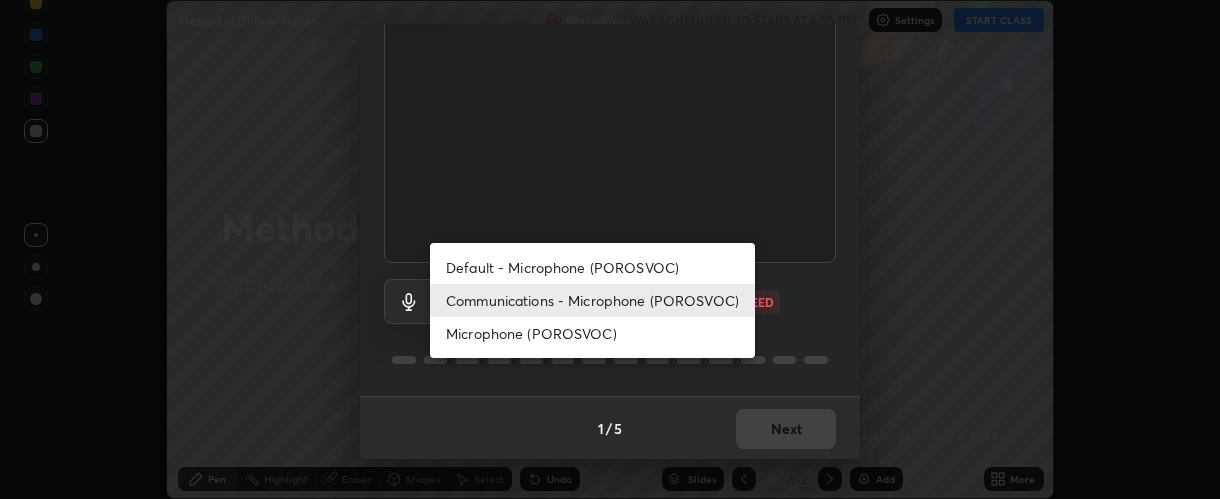 click on "Default - Microphone (POROSVOC)" at bounding box center (592, 267) 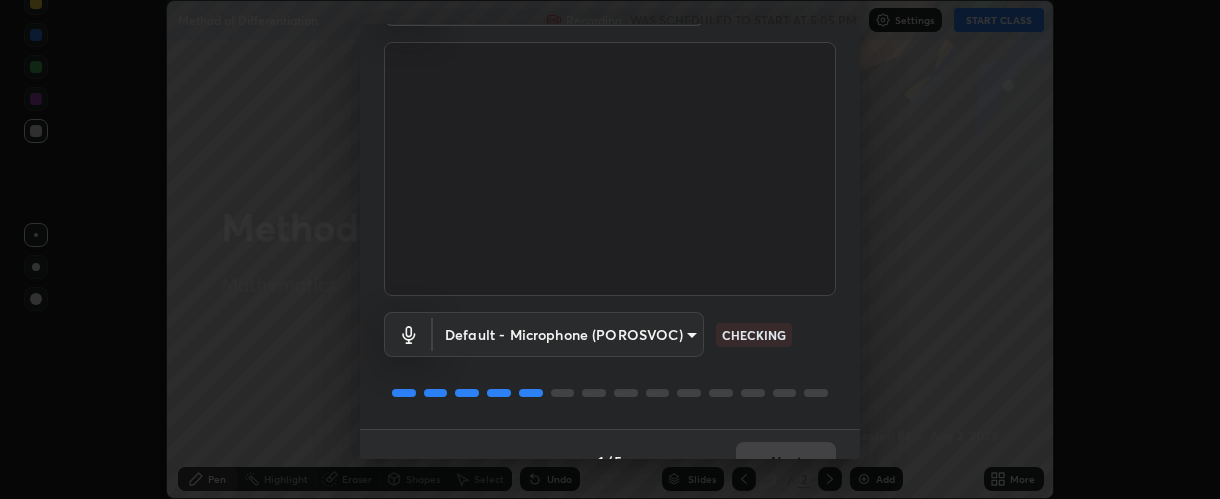 scroll, scrollTop: 156, scrollLeft: 0, axis: vertical 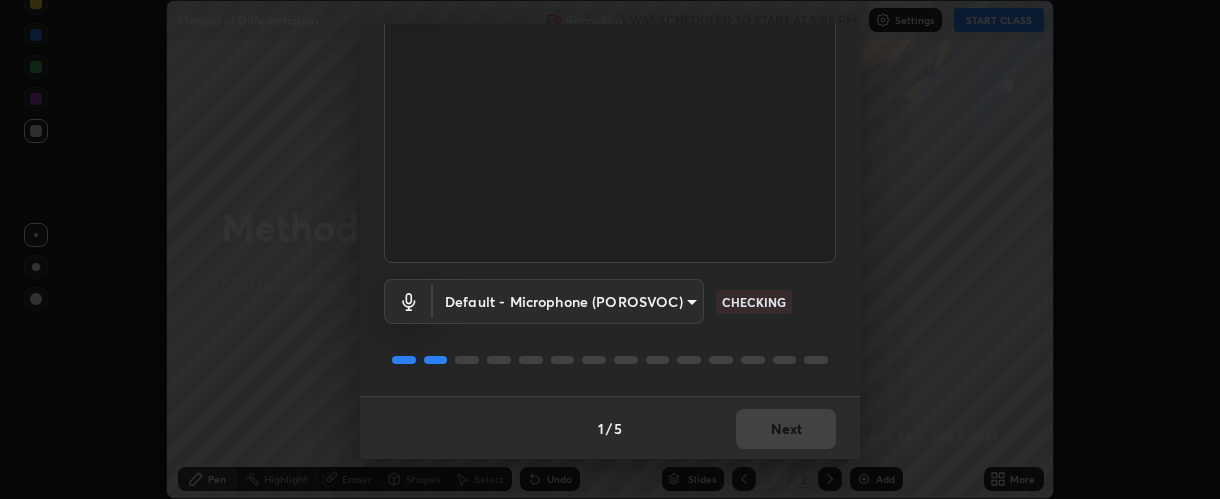 click on "1 / 5 Next" at bounding box center [610, 428] 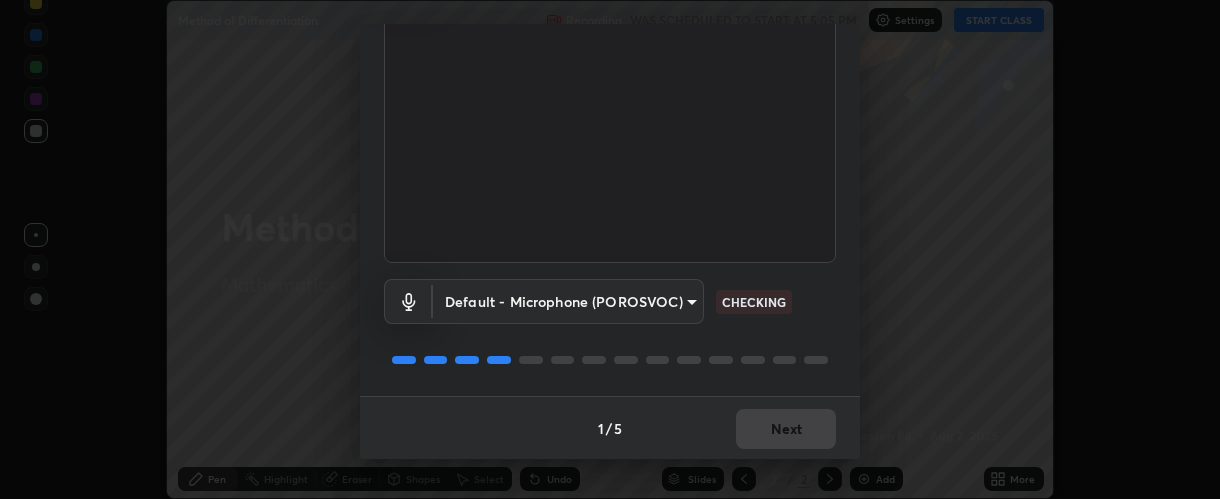 click on "1 / 5 Next" at bounding box center (610, 428) 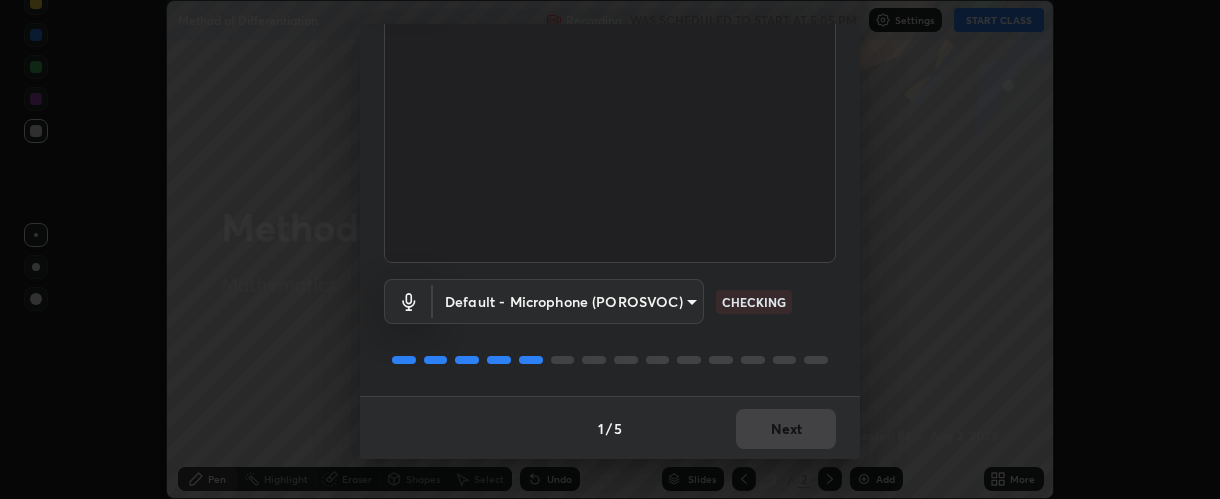 click on "1 / 5 Next" at bounding box center (610, 428) 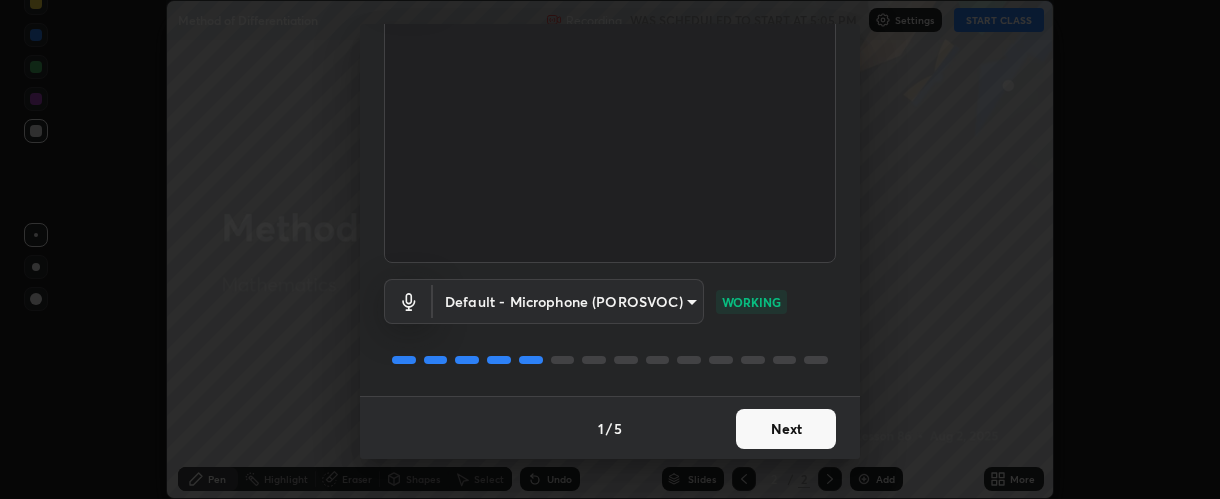 click on "Next" at bounding box center (786, 429) 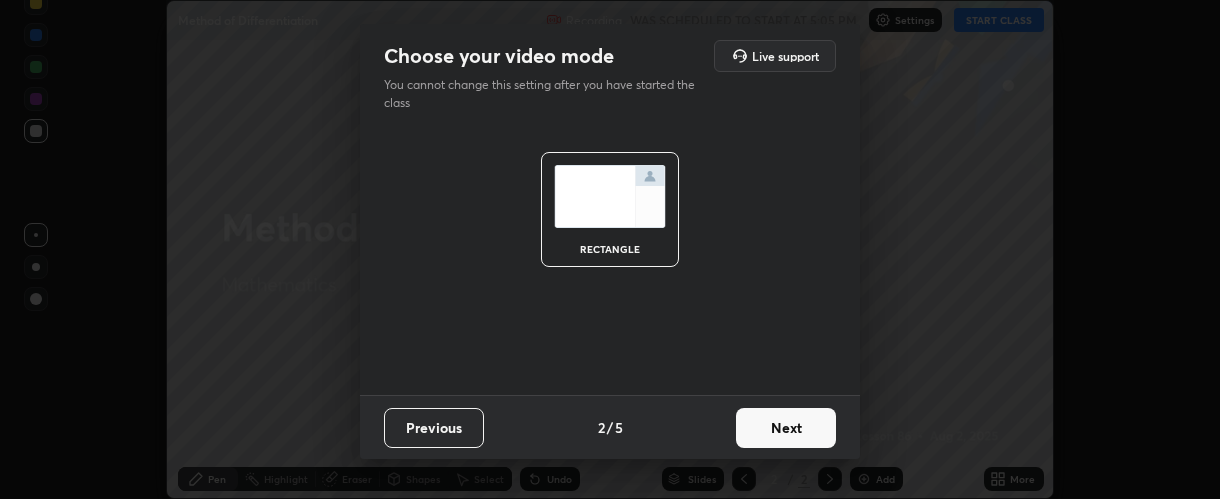 scroll, scrollTop: 0, scrollLeft: 0, axis: both 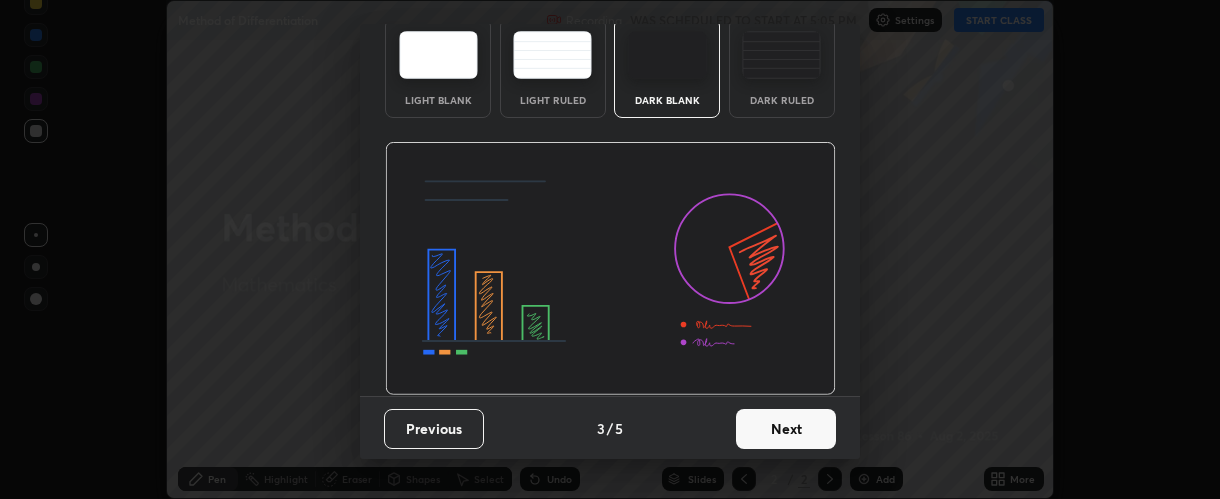 click on "Next" at bounding box center (786, 429) 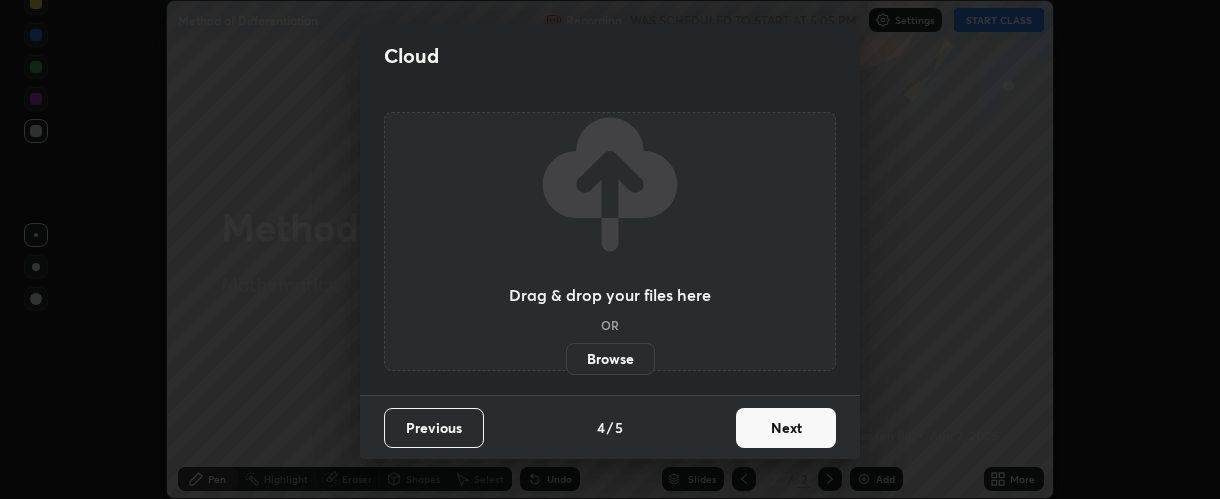 scroll, scrollTop: 0, scrollLeft: 0, axis: both 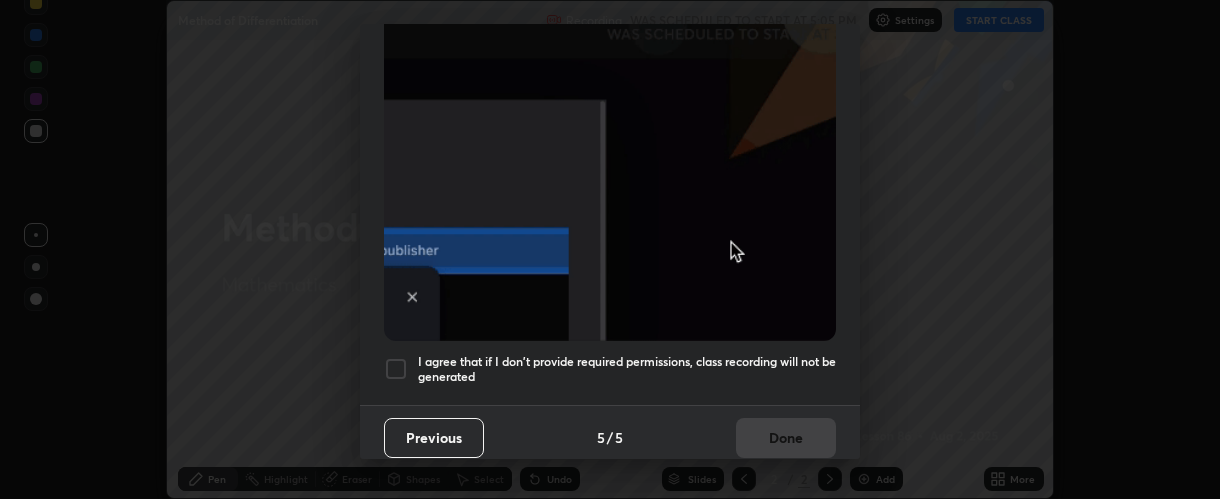 click on "I agree that if I don't provide required permissions, class recording will not be generated" at bounding box center [627, 369] 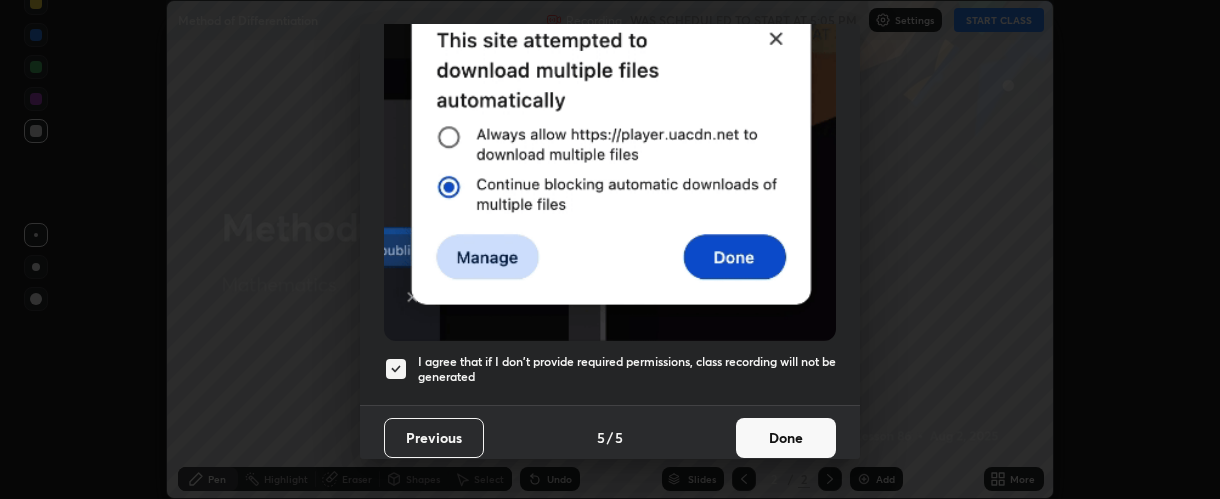 click on "Done" at bounding box center [786, 438] 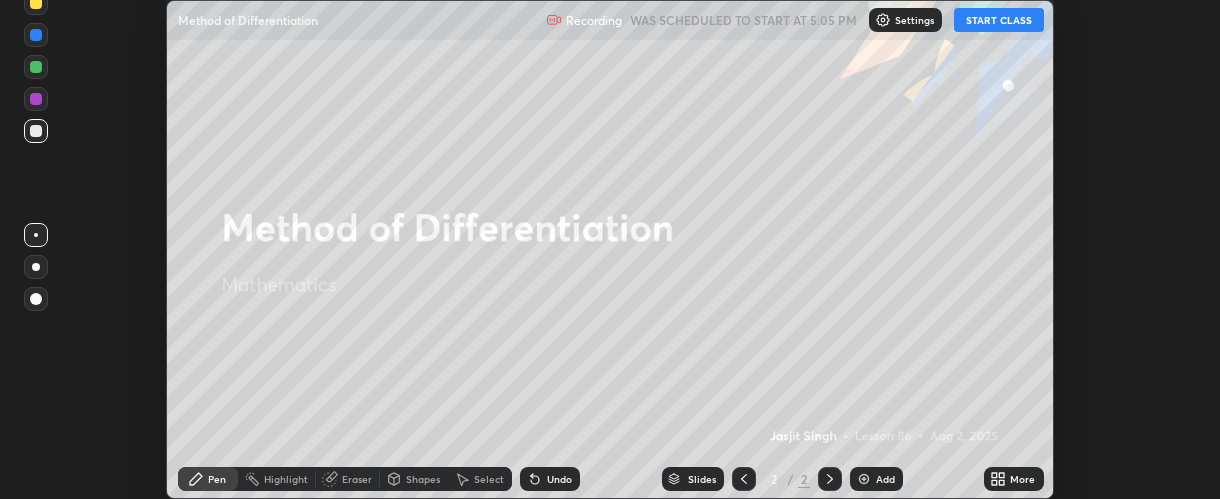click on "START CLASS" at bounding box center [999, 20] 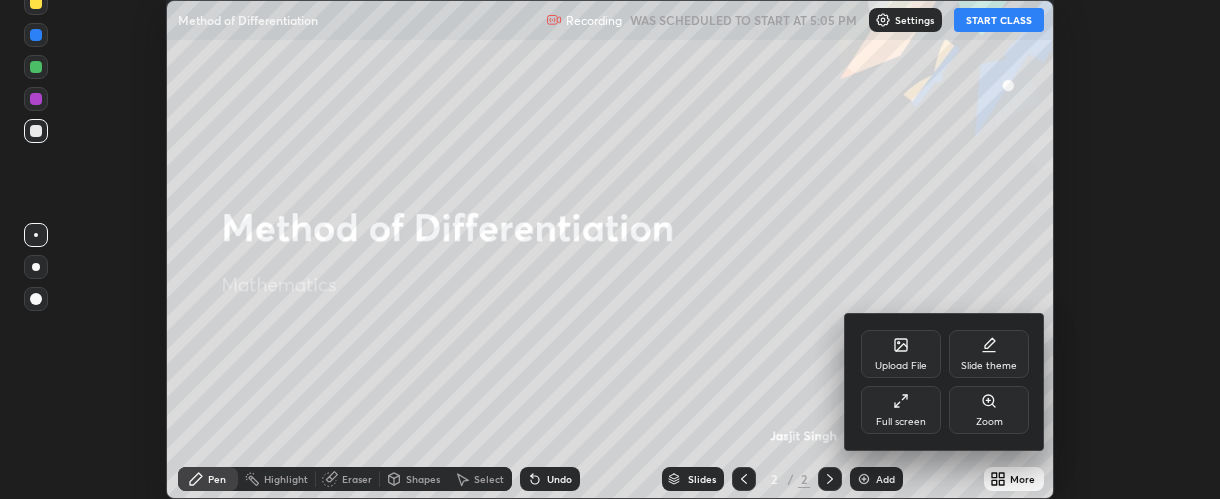 click 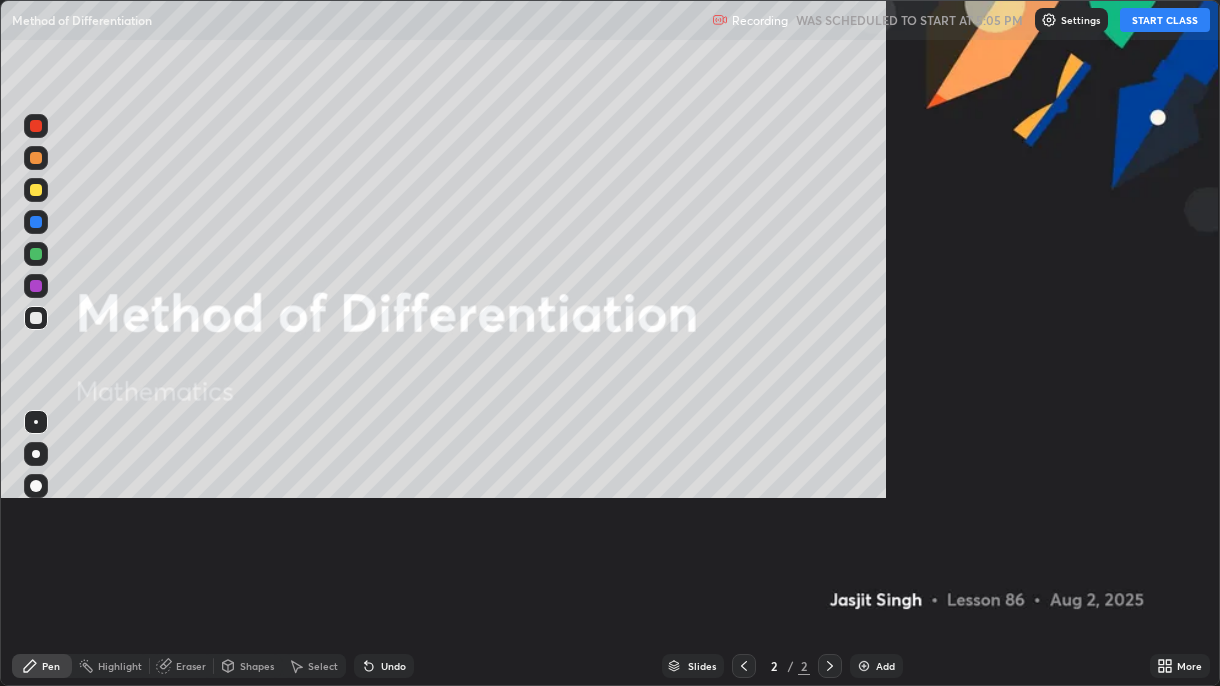 scroll, scrollTop: 99313, scrollLeft: 98780, axis: both 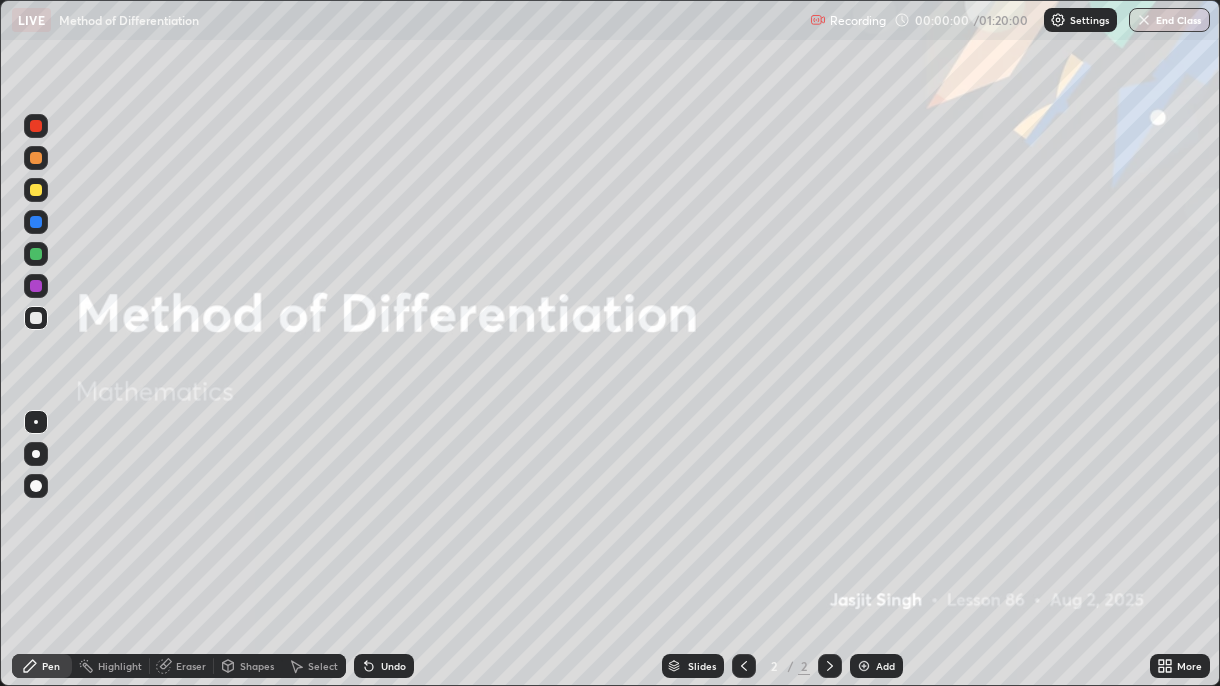 click on "Add" at bounding box center (876, 666) 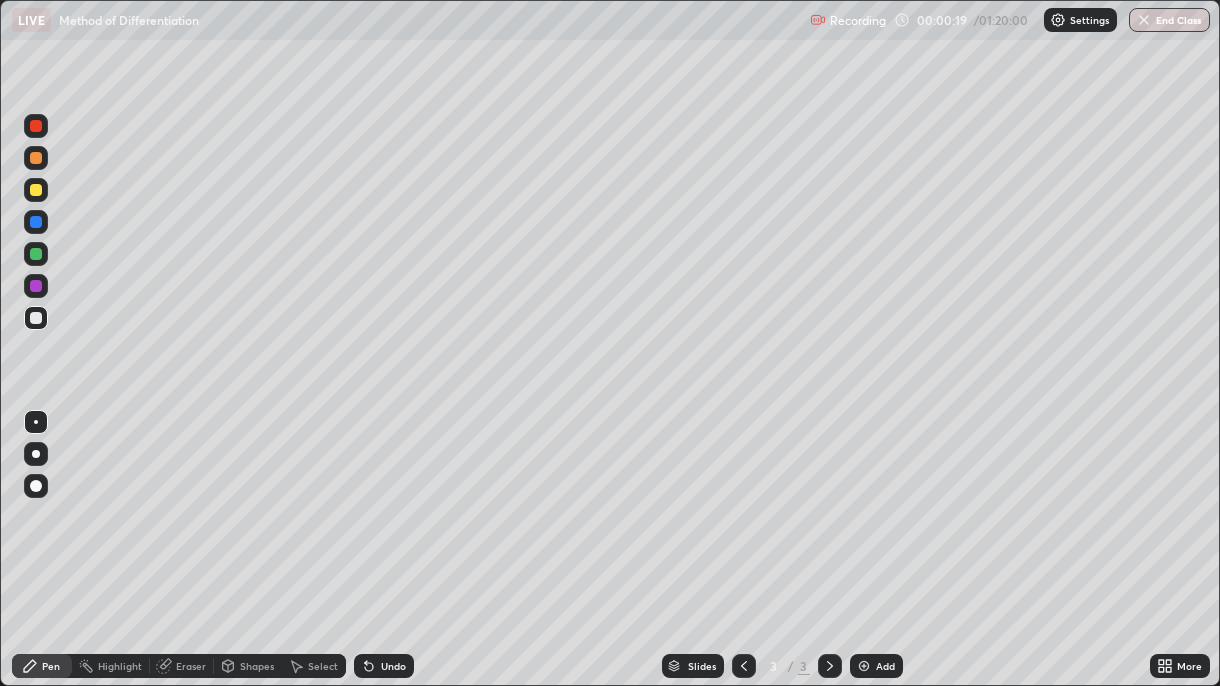 click at bounding box center (36, 254) 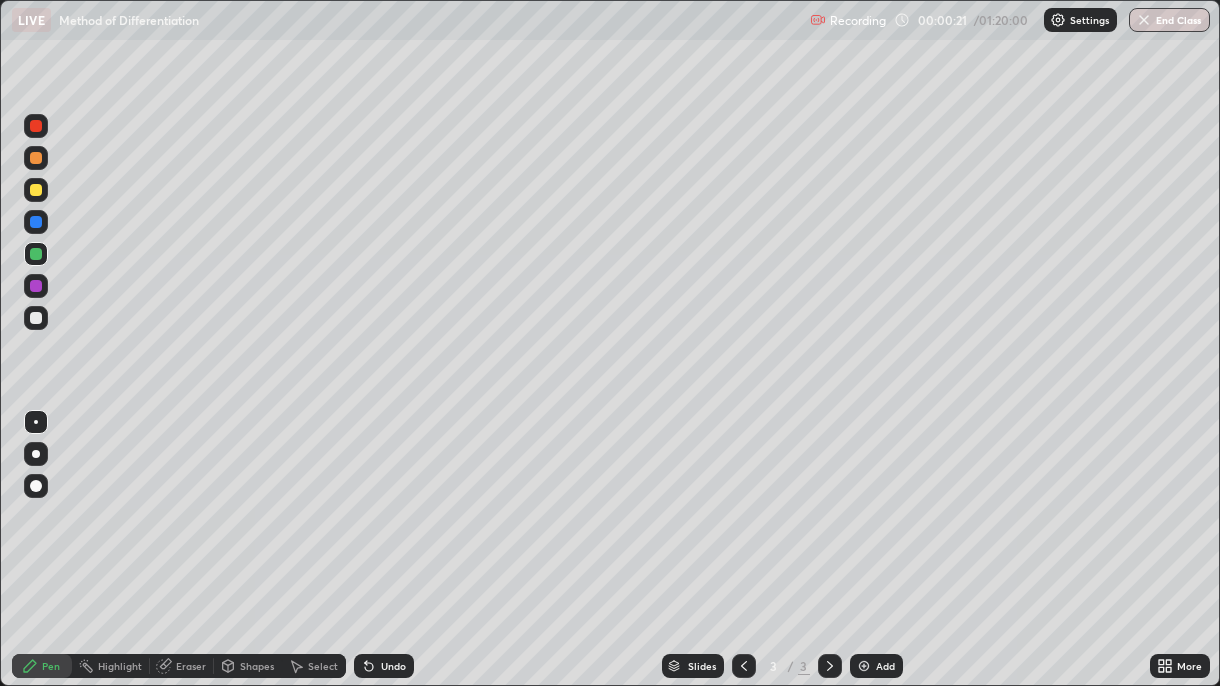click at bounding box center (36, 454) 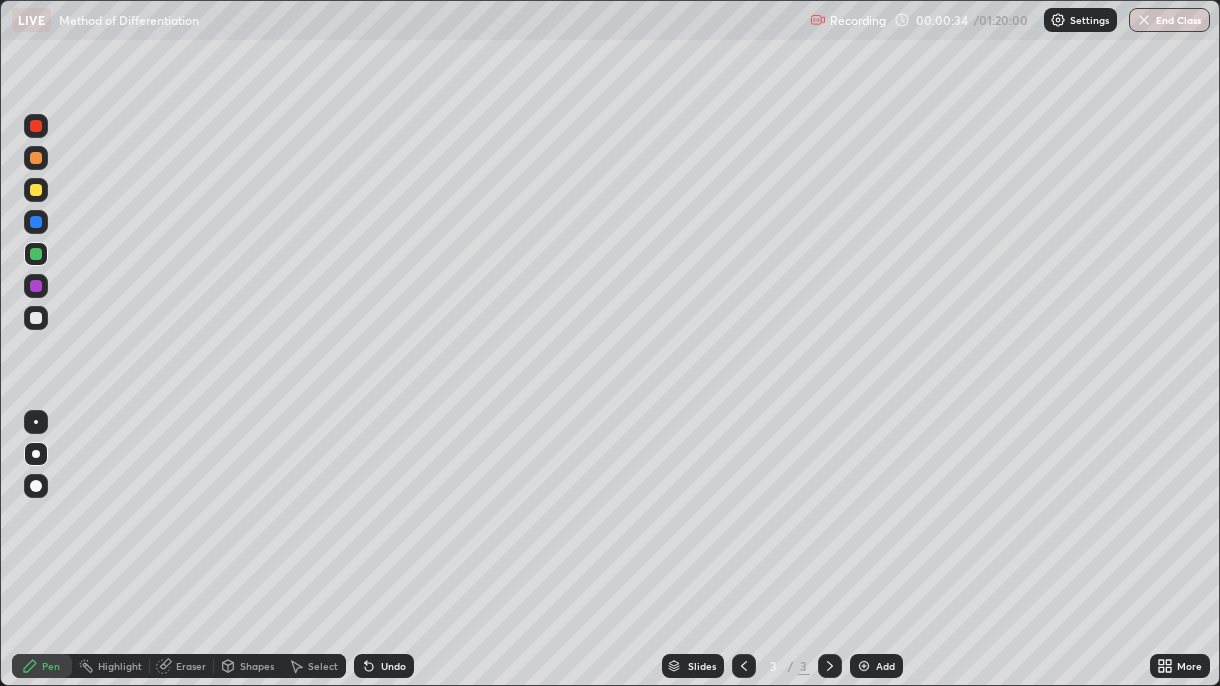 click on "Undo" at bounding box center [393, 666] 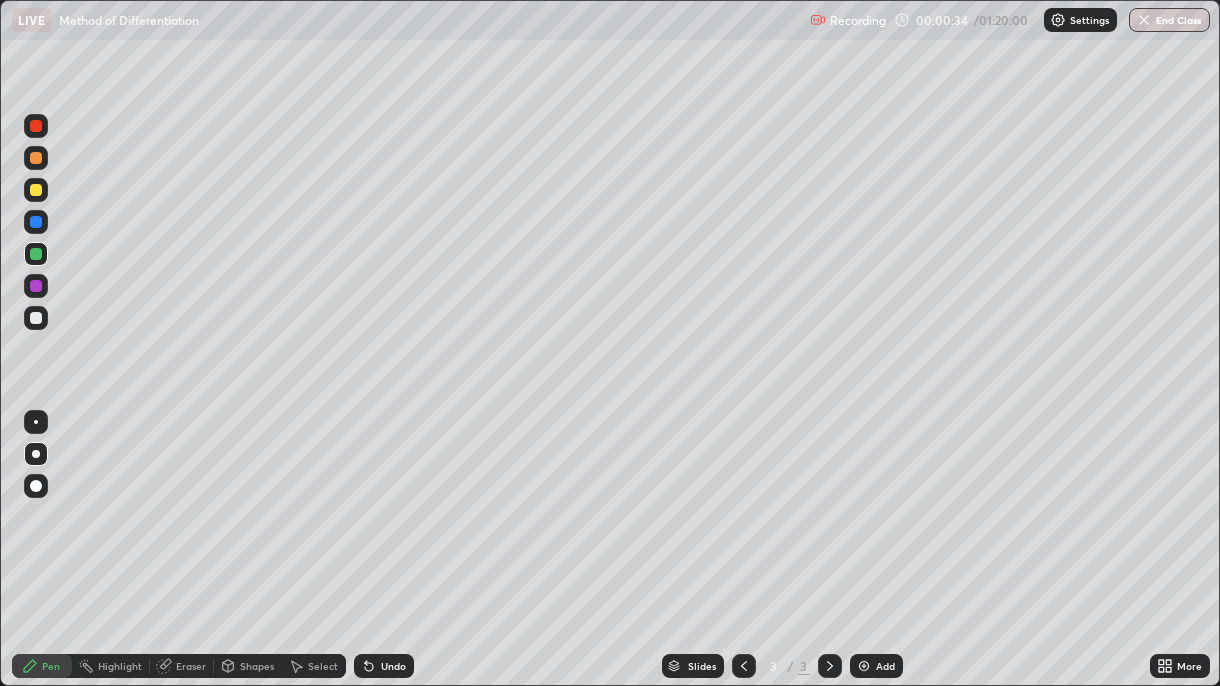 click on "Undo" at bounding box center (384, 666) 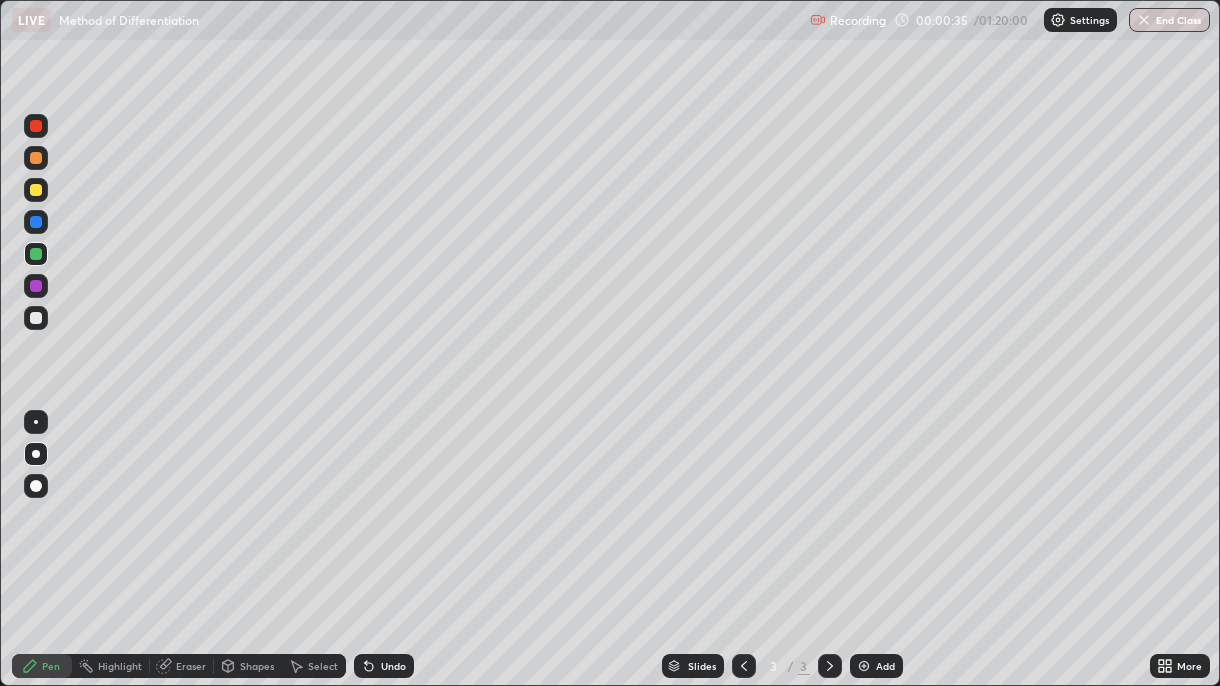 click 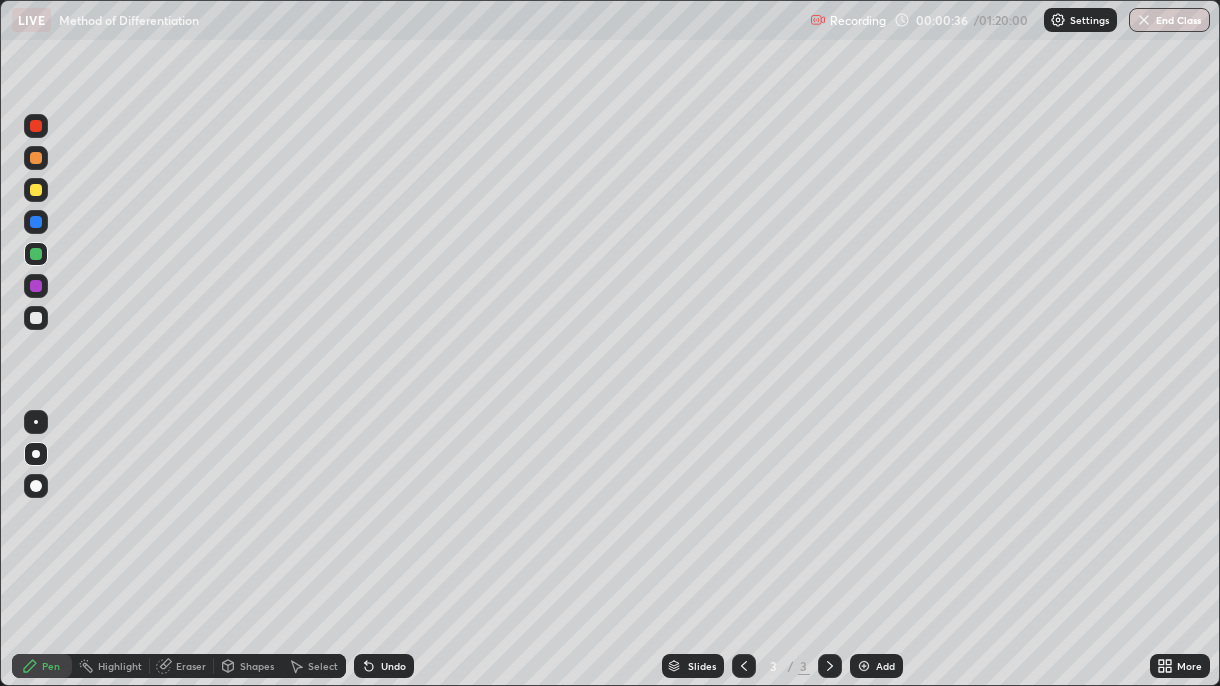 click on "Undo" at bounding box center (384, 666) 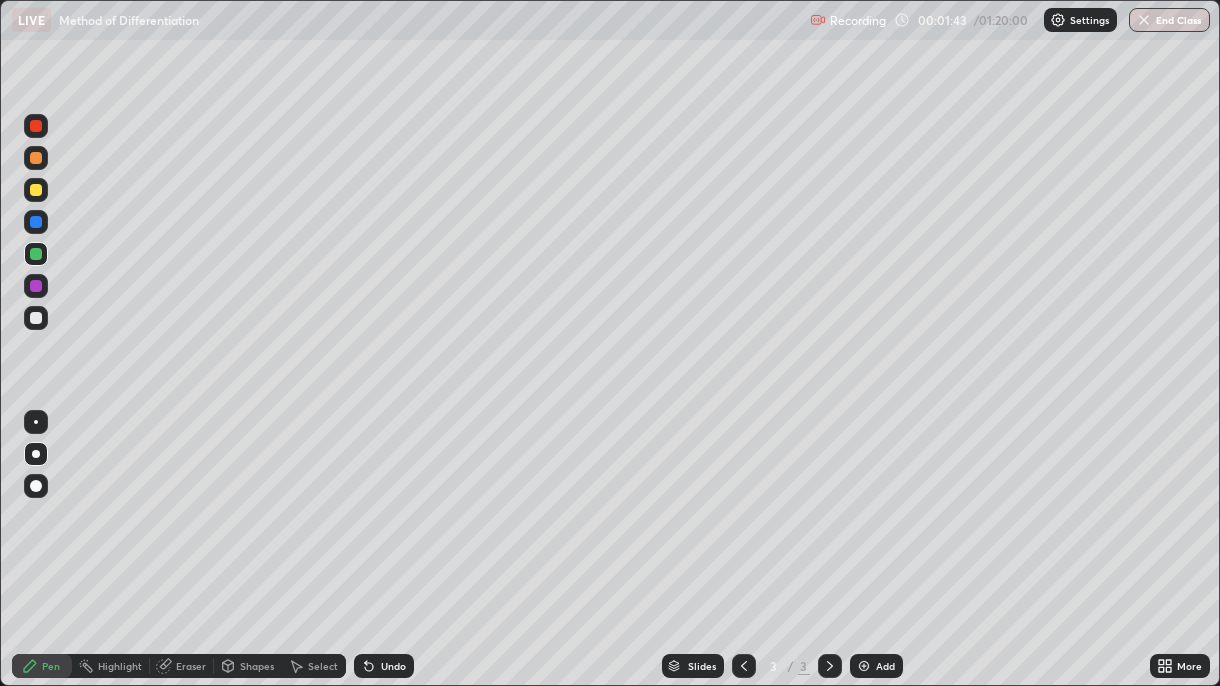 click at bounding box center [36, 286] 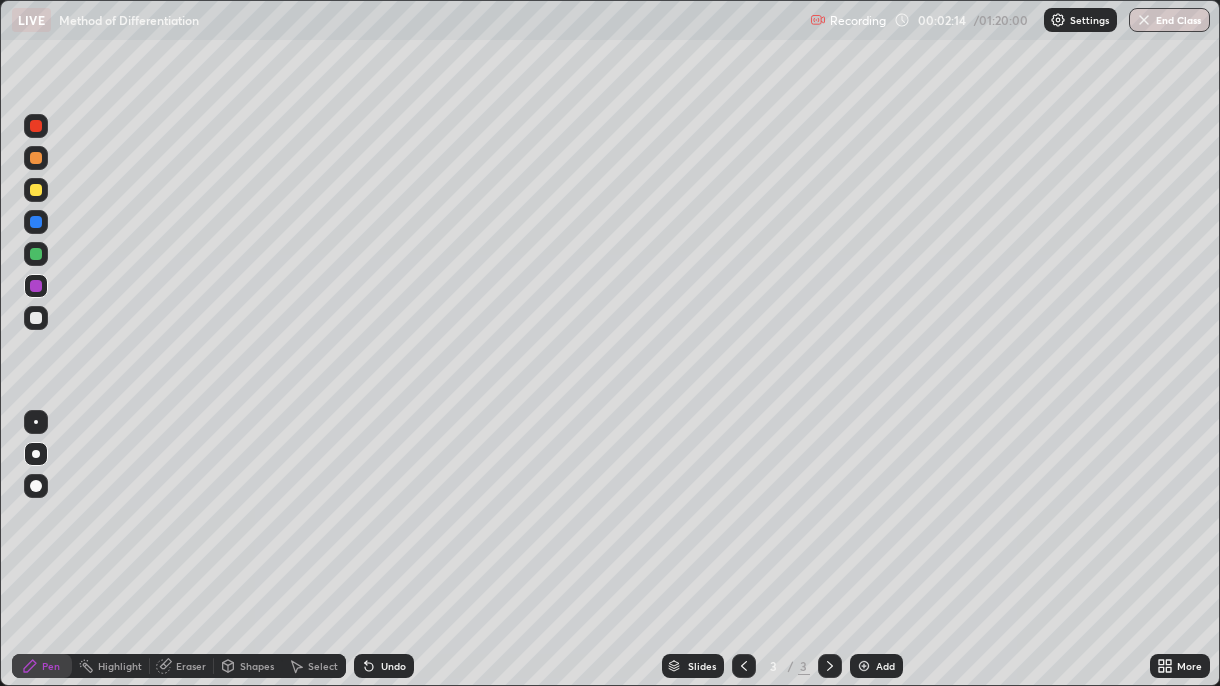 click 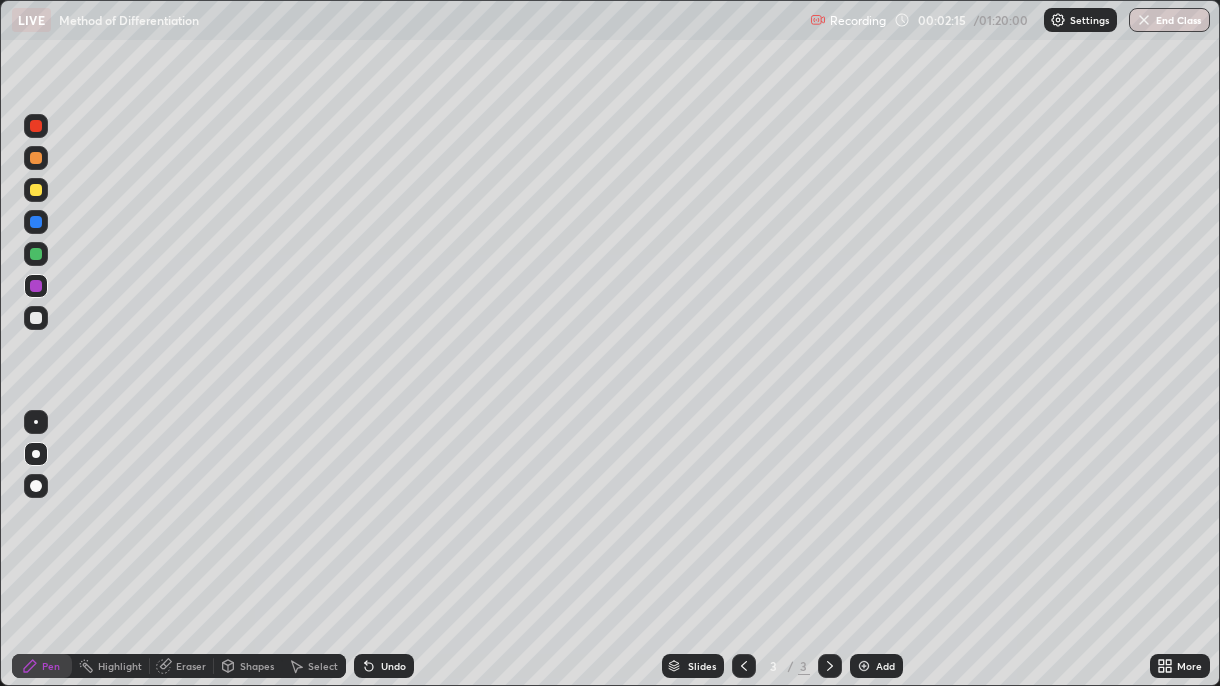 click on "Undo" at bounding box center (393, 666) 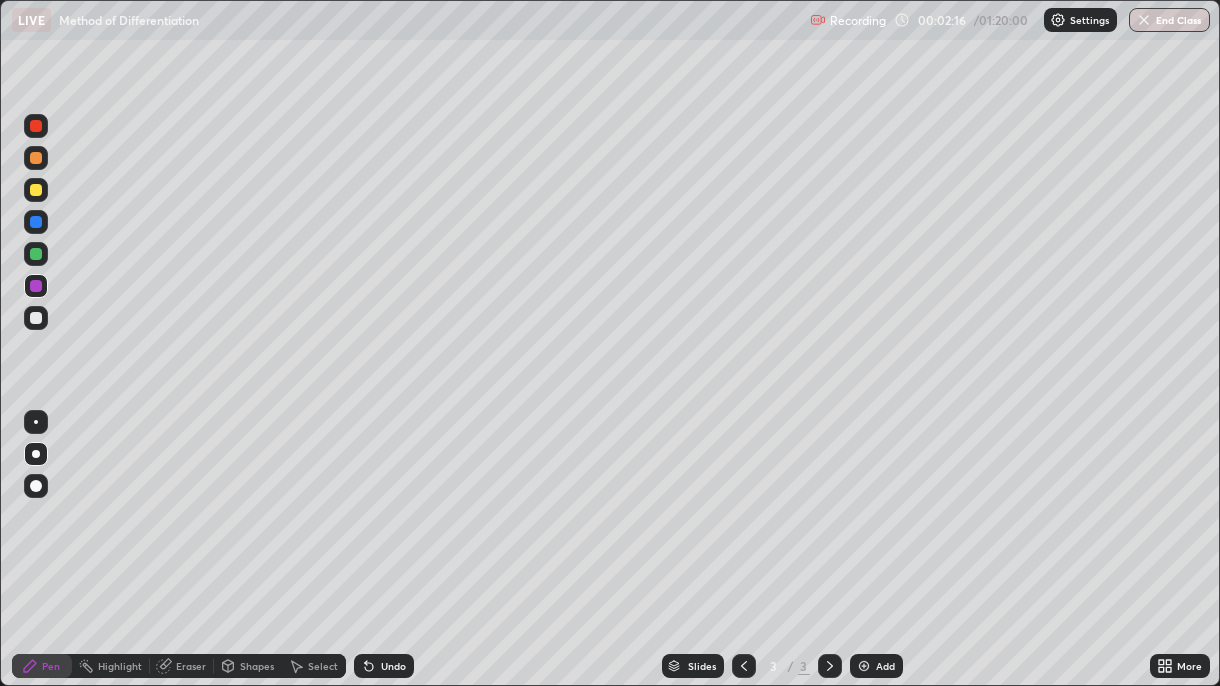 click on "Undo" at bounding box center (384, 666) 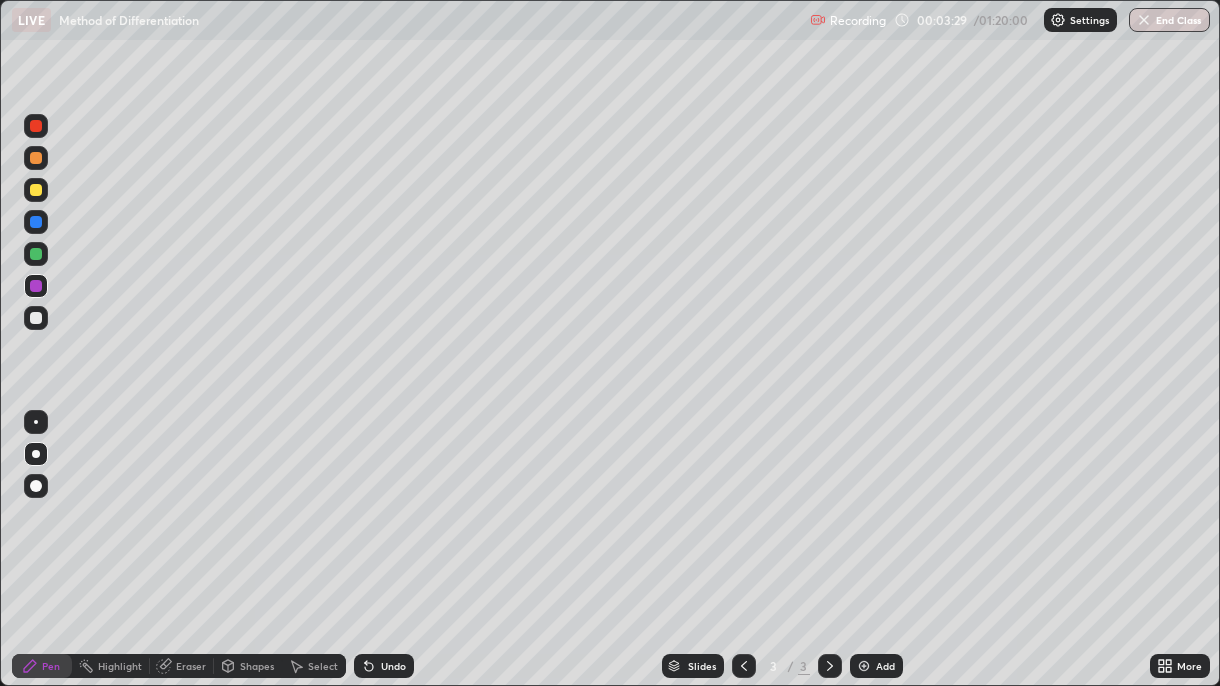 click on "Undo" at bounding box center (393, 666) 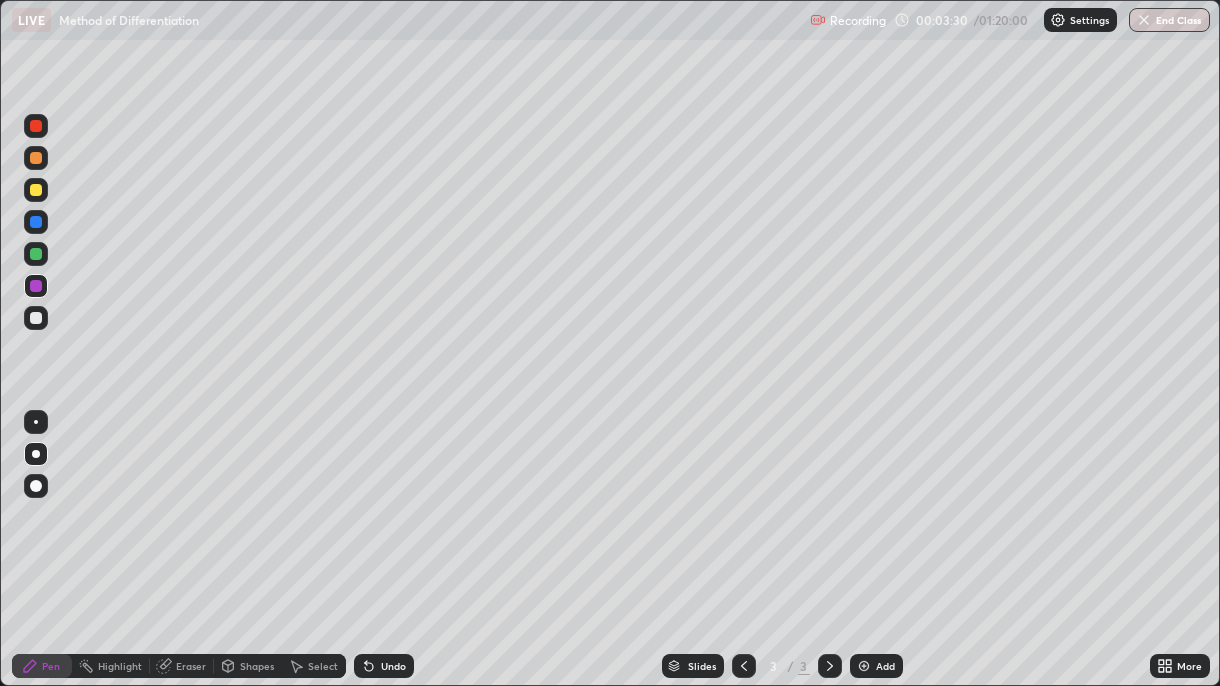 click at bounding box center (36, 190) 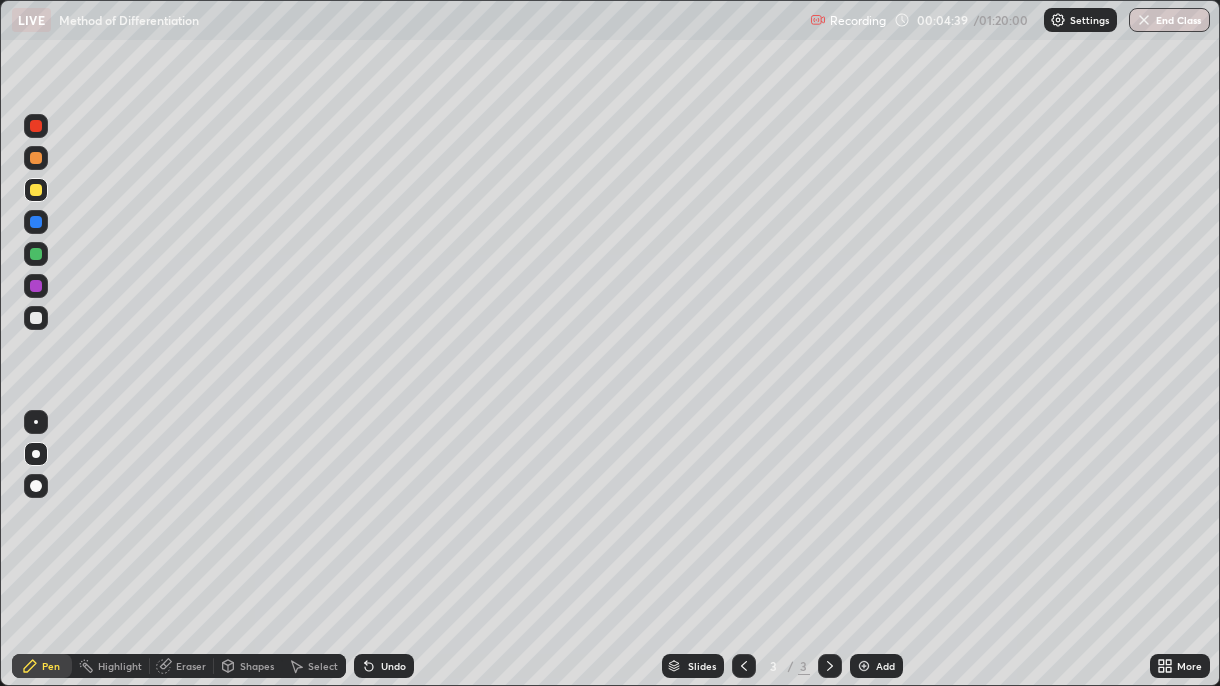 click on "Add" at bounding box center [876, 666] 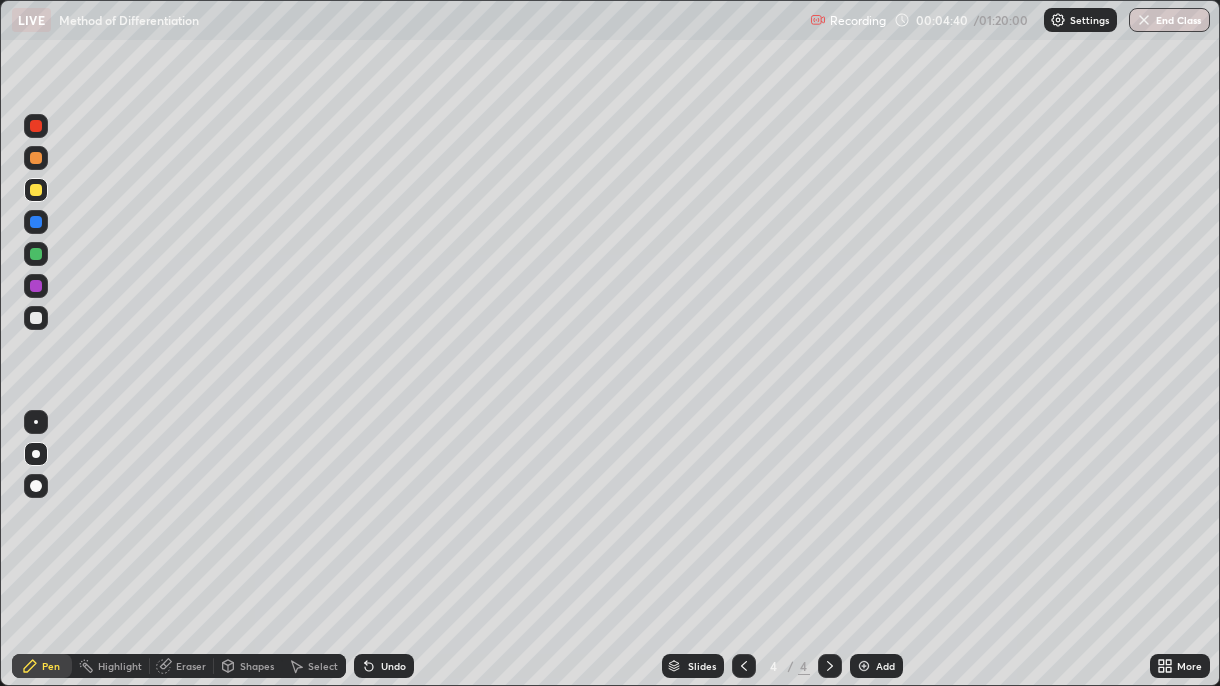 click at bounding box center [36, 254] 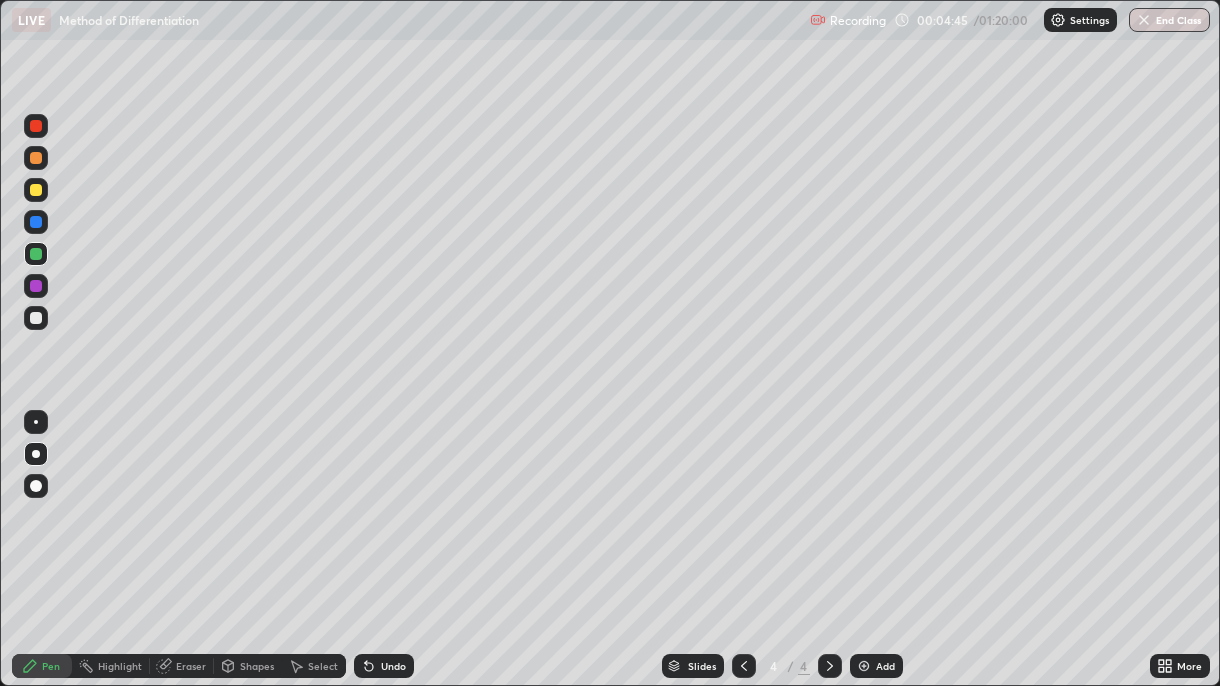 click at bounding box center (36, 222) 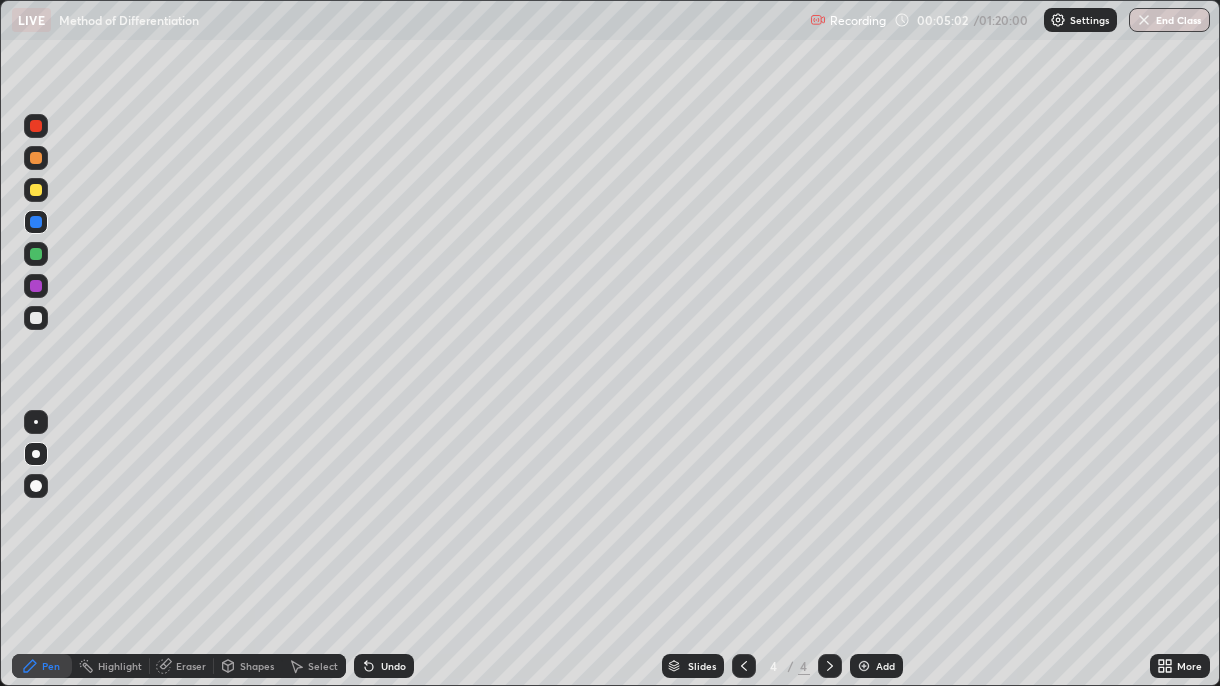 click at bounding box center (36, 318) 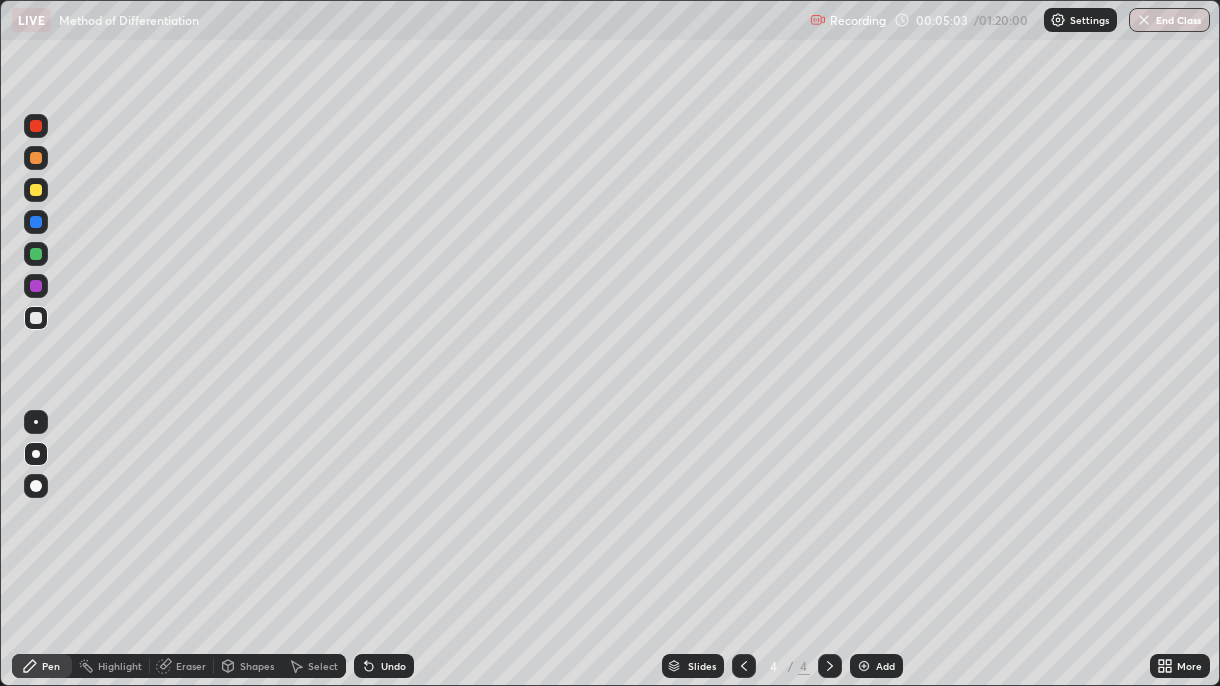 click at bounding box center [36, 158] 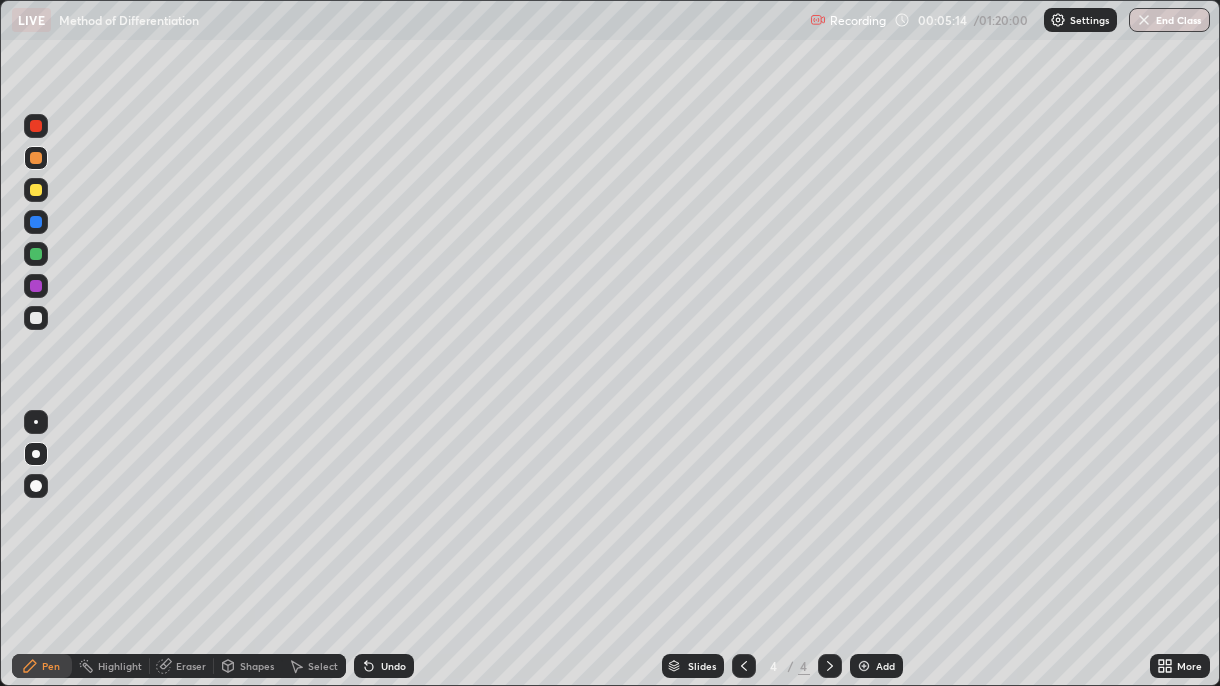 click at bounding box center (36, 254) 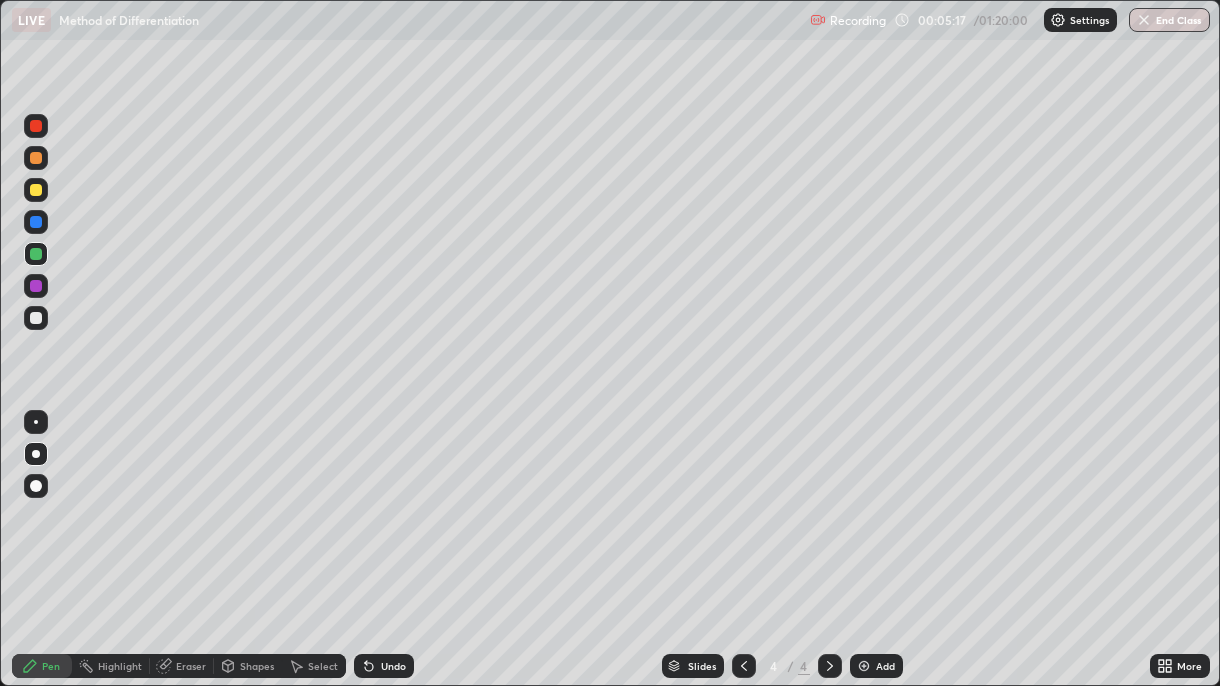 click at bounding box center [36, 286] 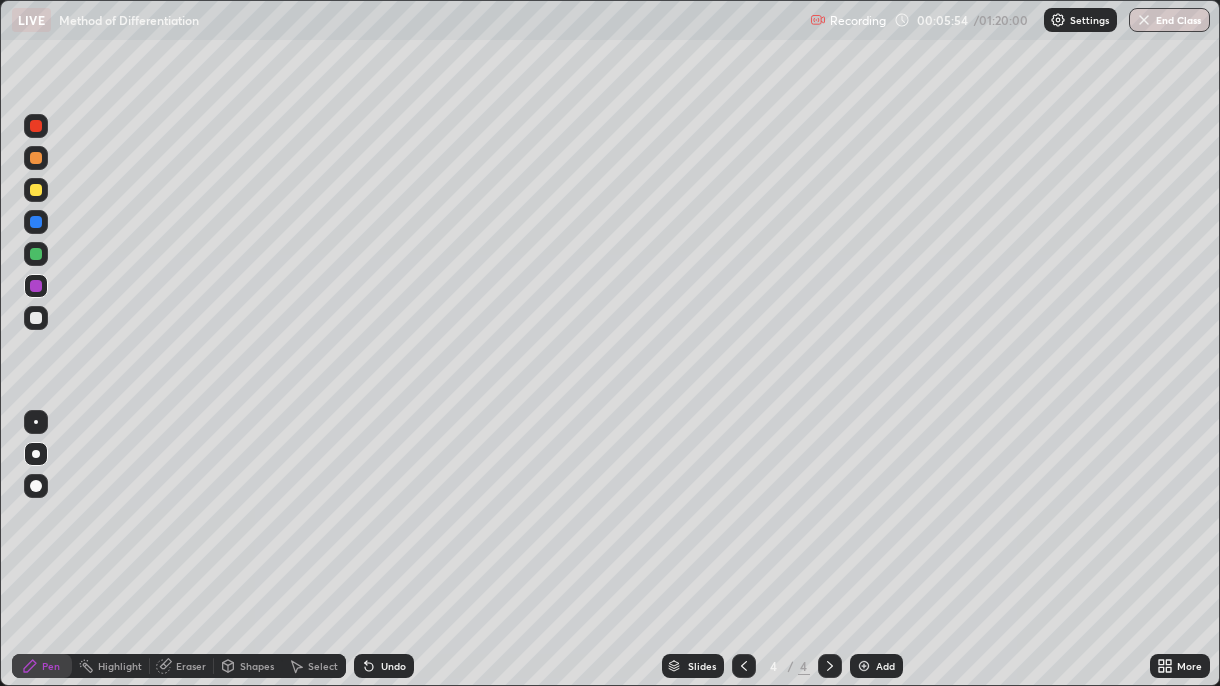 click on "Undo" at bounding box center (380, 666) 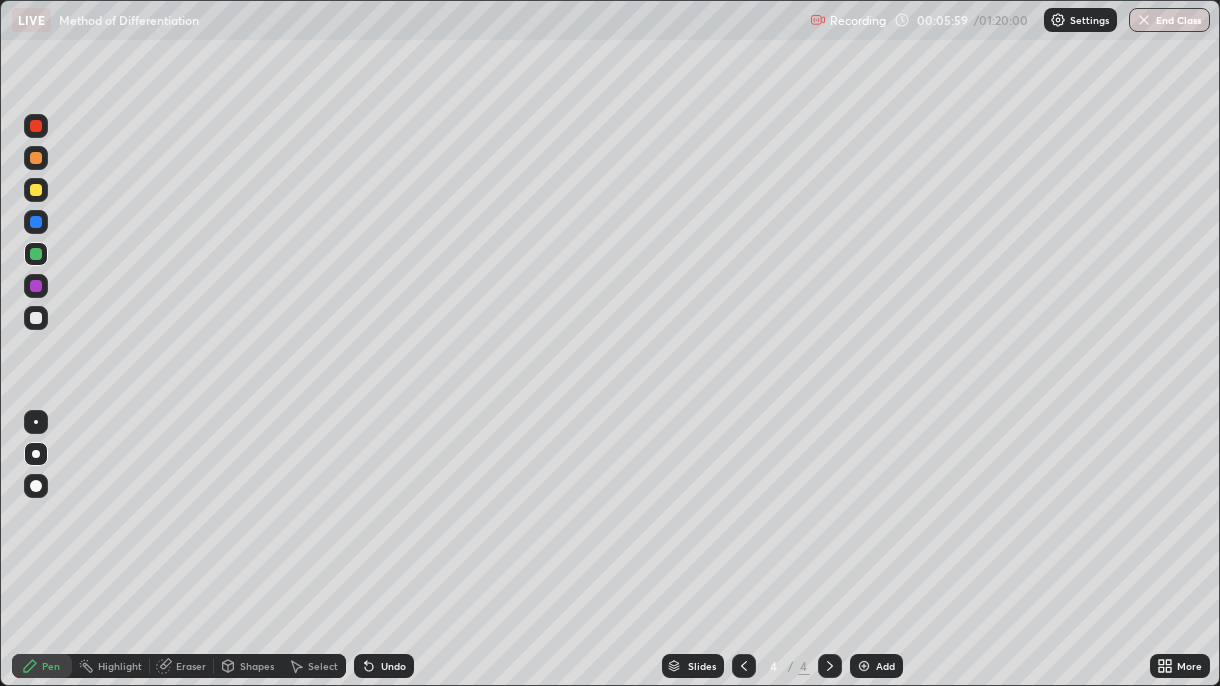 click on "Undo" at bounding box center [384, 666] 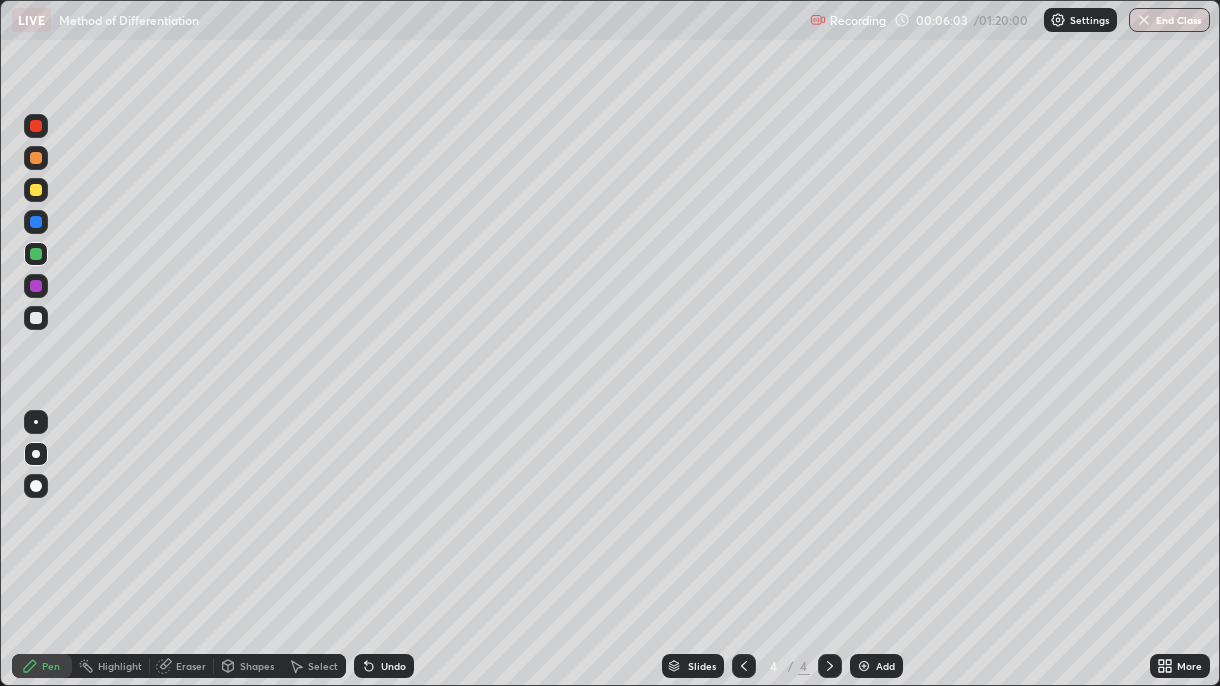 click on "Undo" at bounding box center [384, 666] 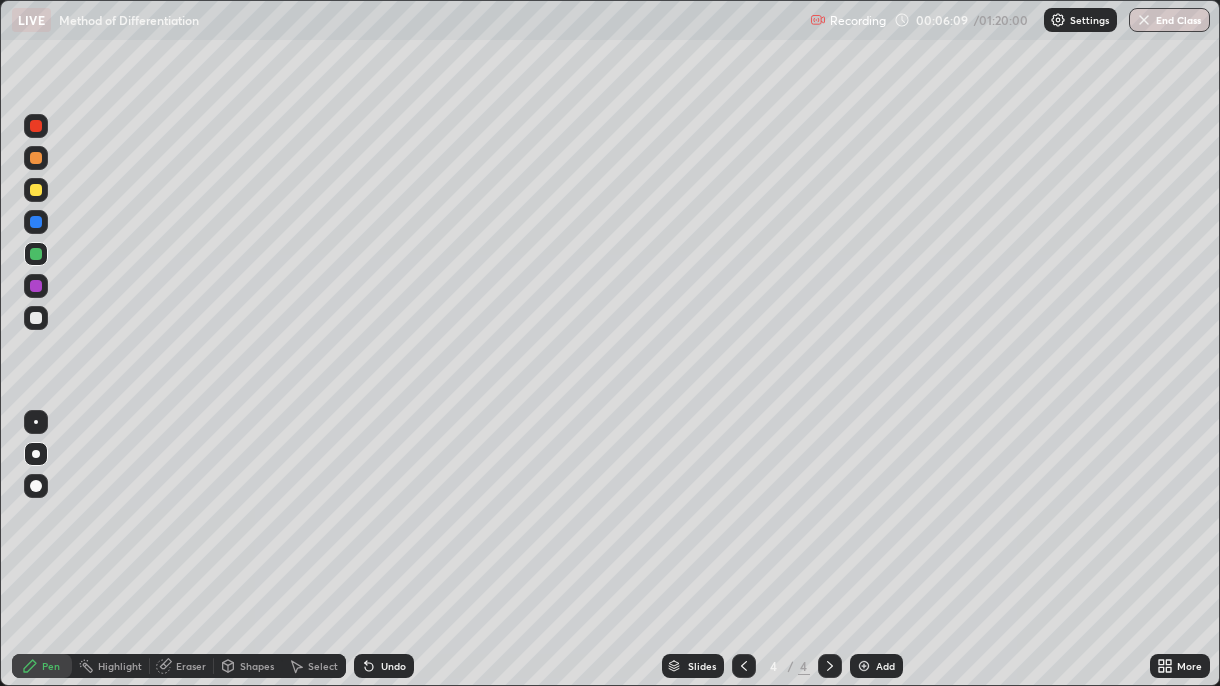 click at bounding box center (36, 286) 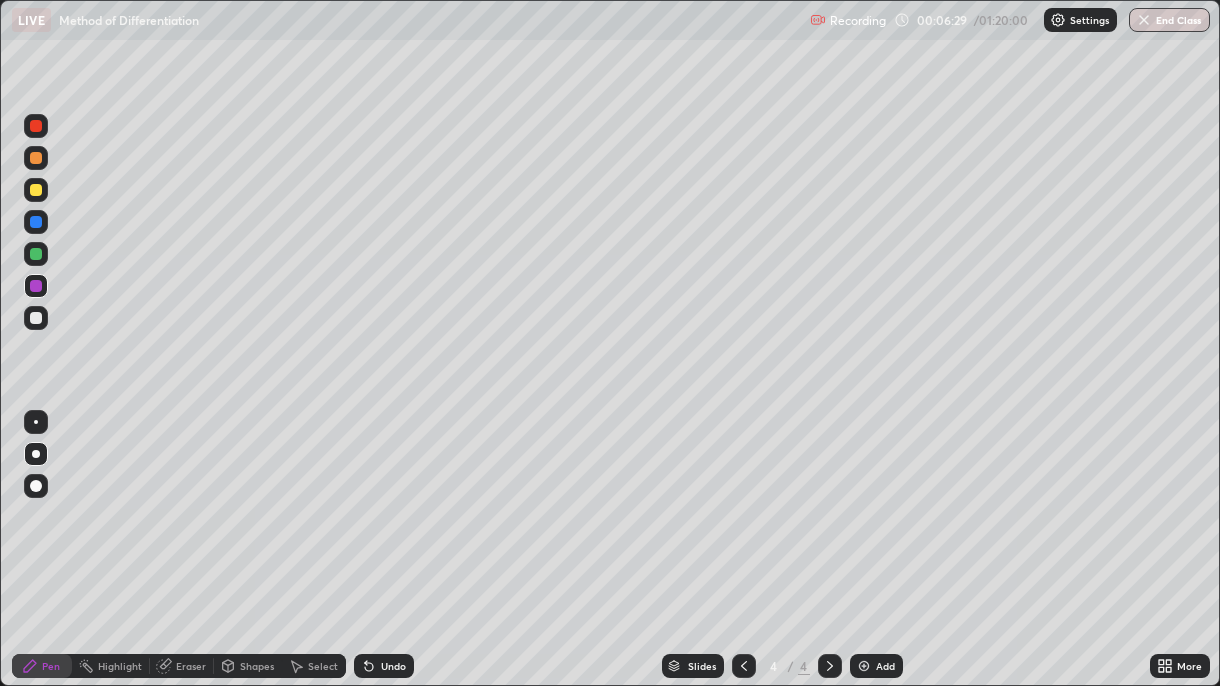 click at bounding box center [36, 318] 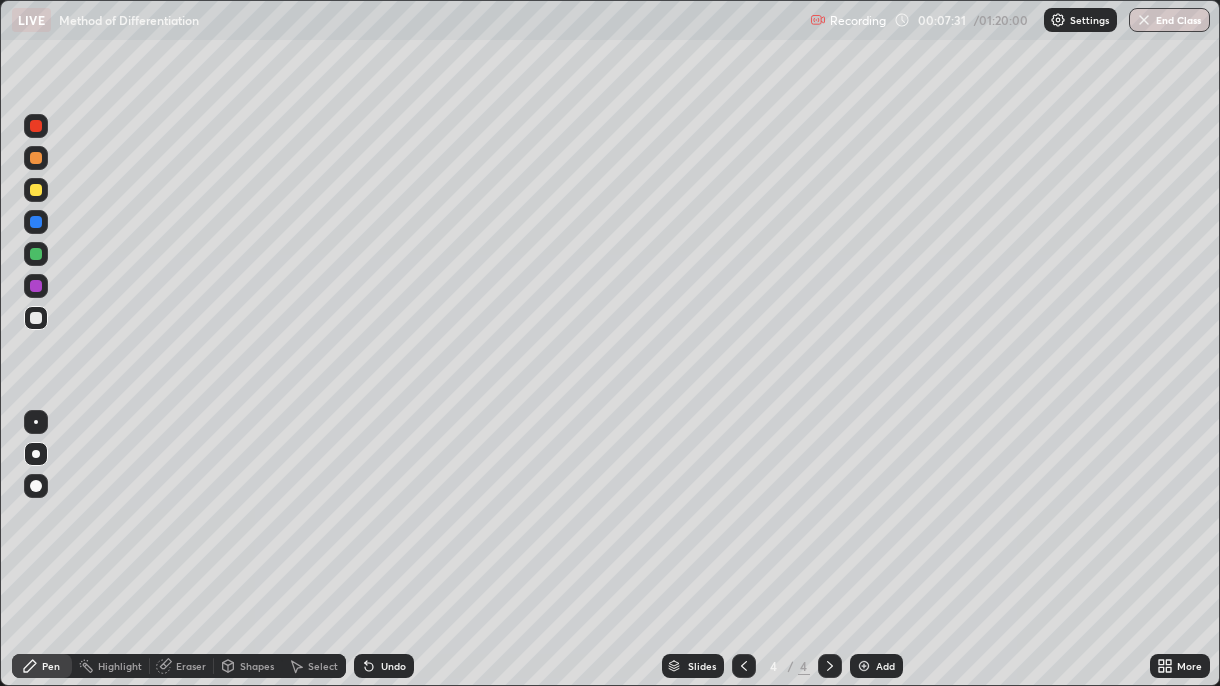 click on "Undo" at bounding box center [384, 666] 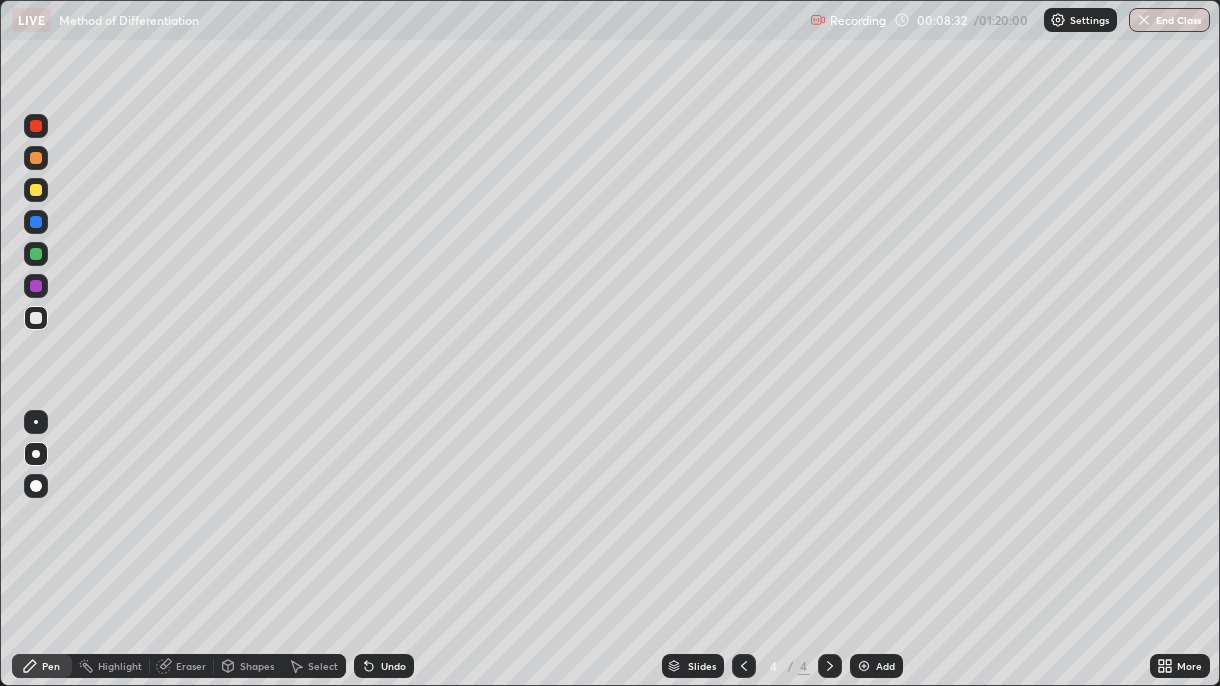 click at bounding box center [864, 666] 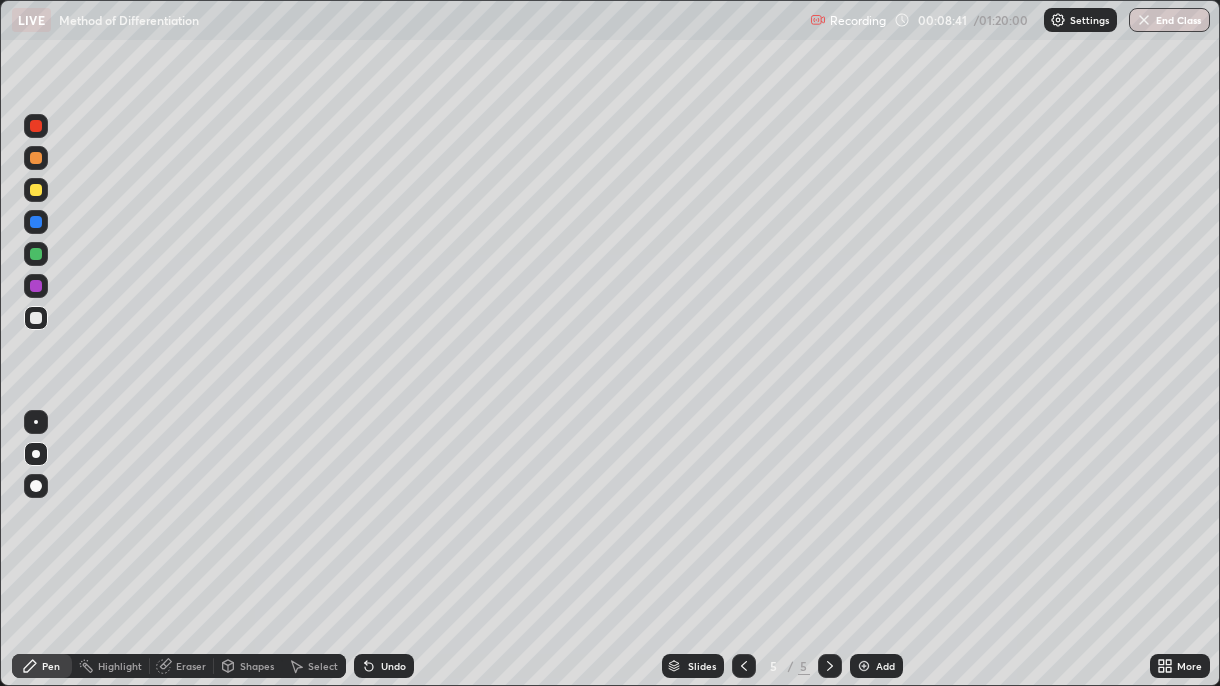 click on "Undo" at bounding box center (384, 666) 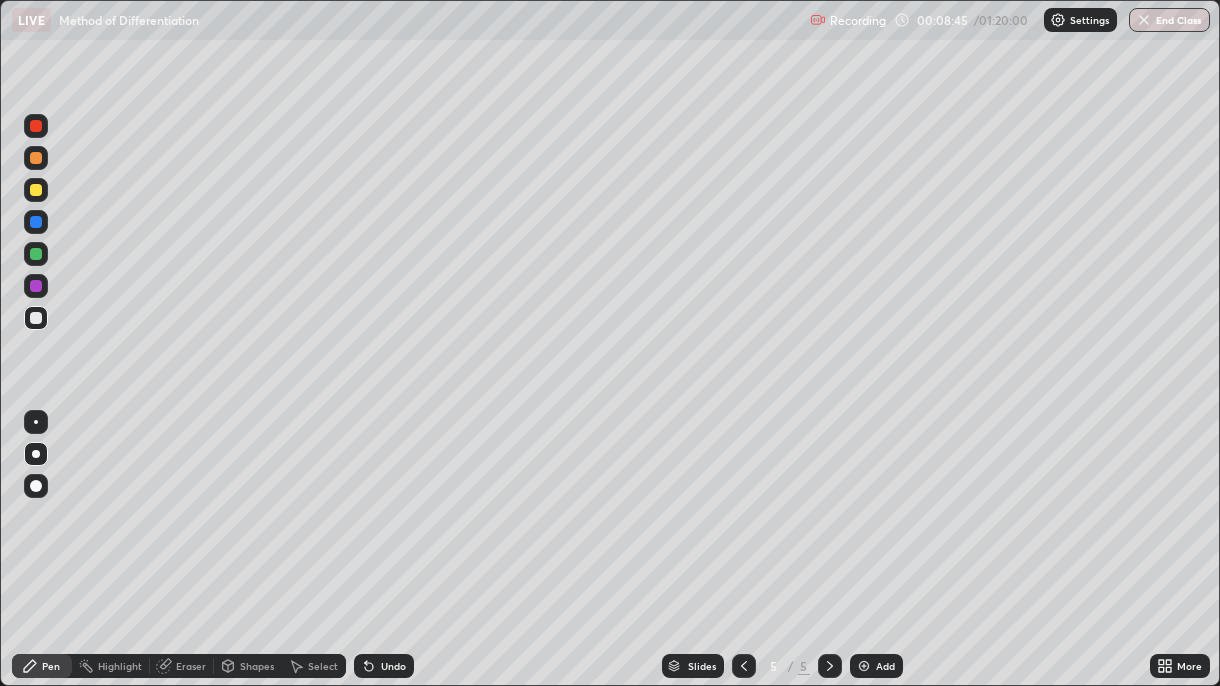 click at bounding box center [36, 190] 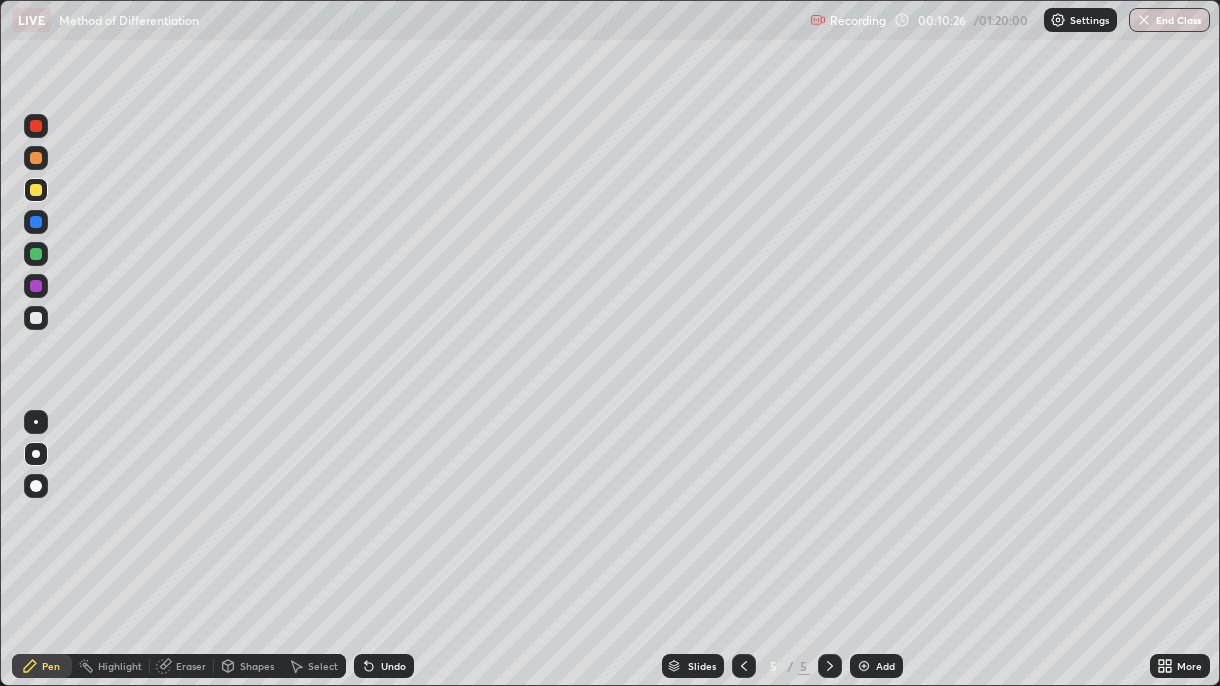 click at bounding box center (744, 666) 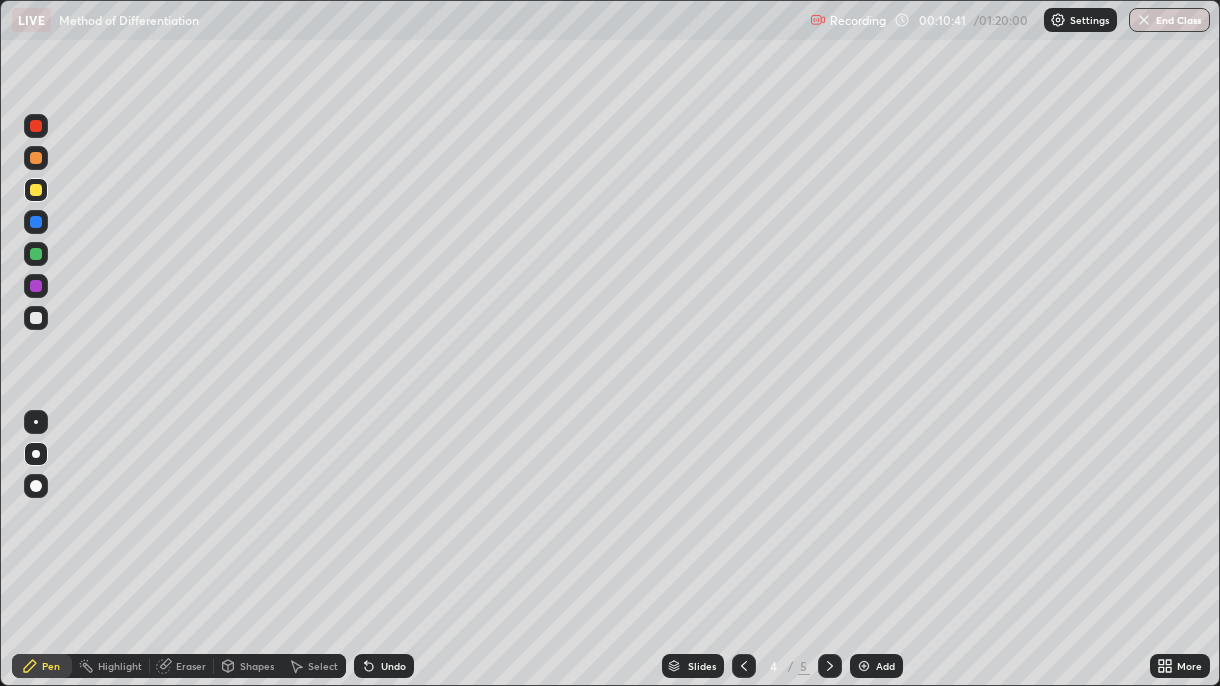 click at bounding box center (830, 666) 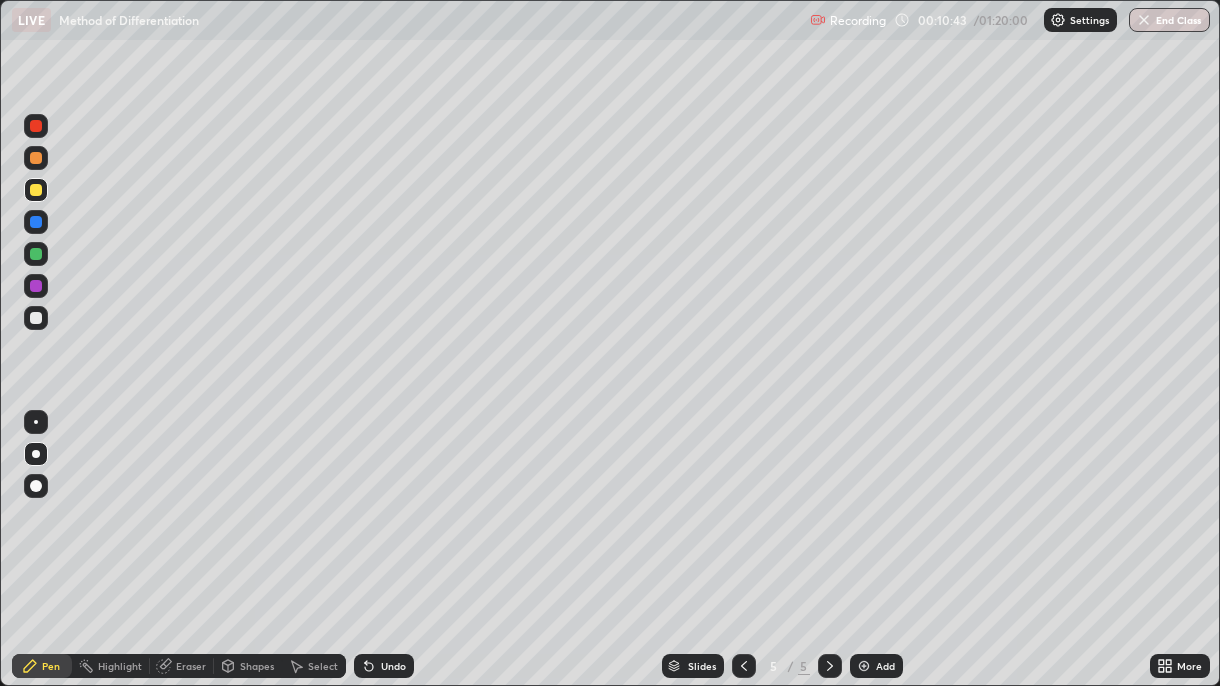 click at bounding box center (744, 666) 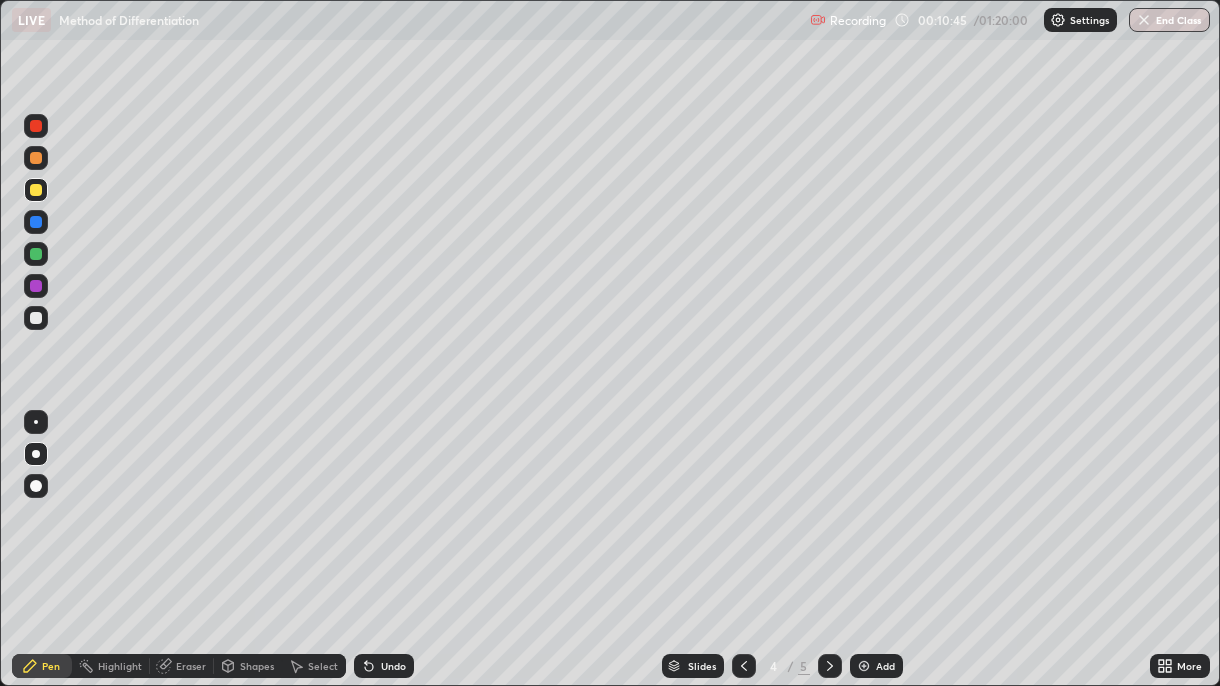click at bounding box center [830, 666] 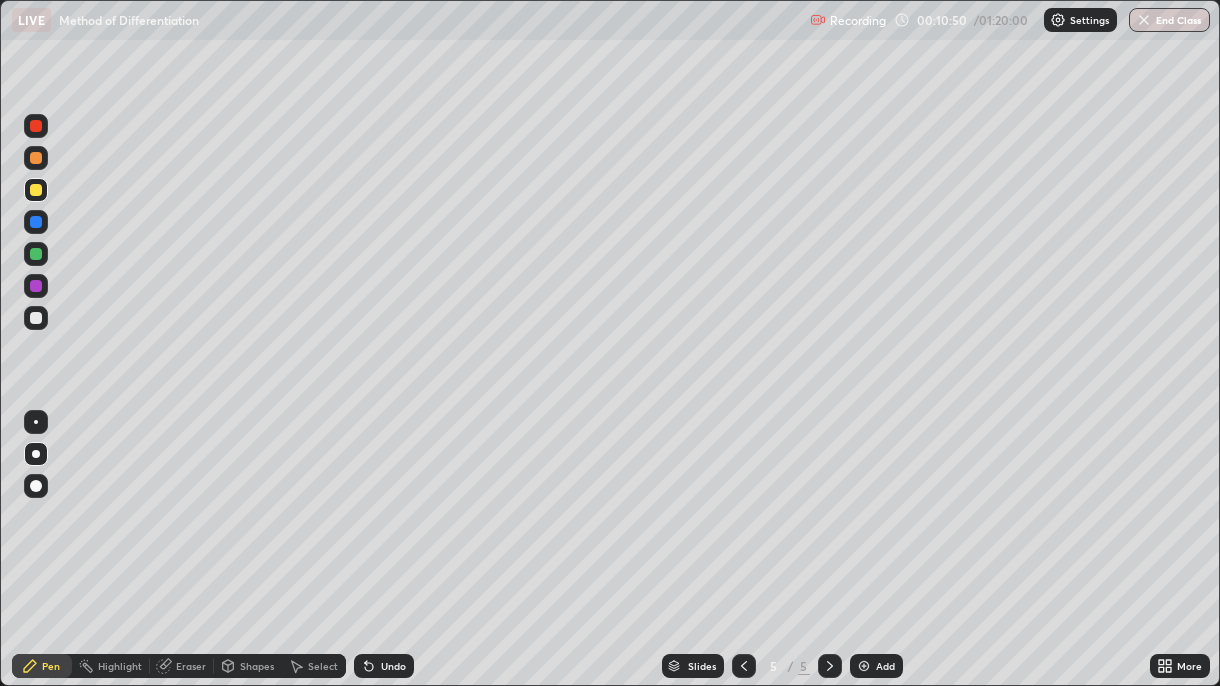 click at bounding box center (744, 666) 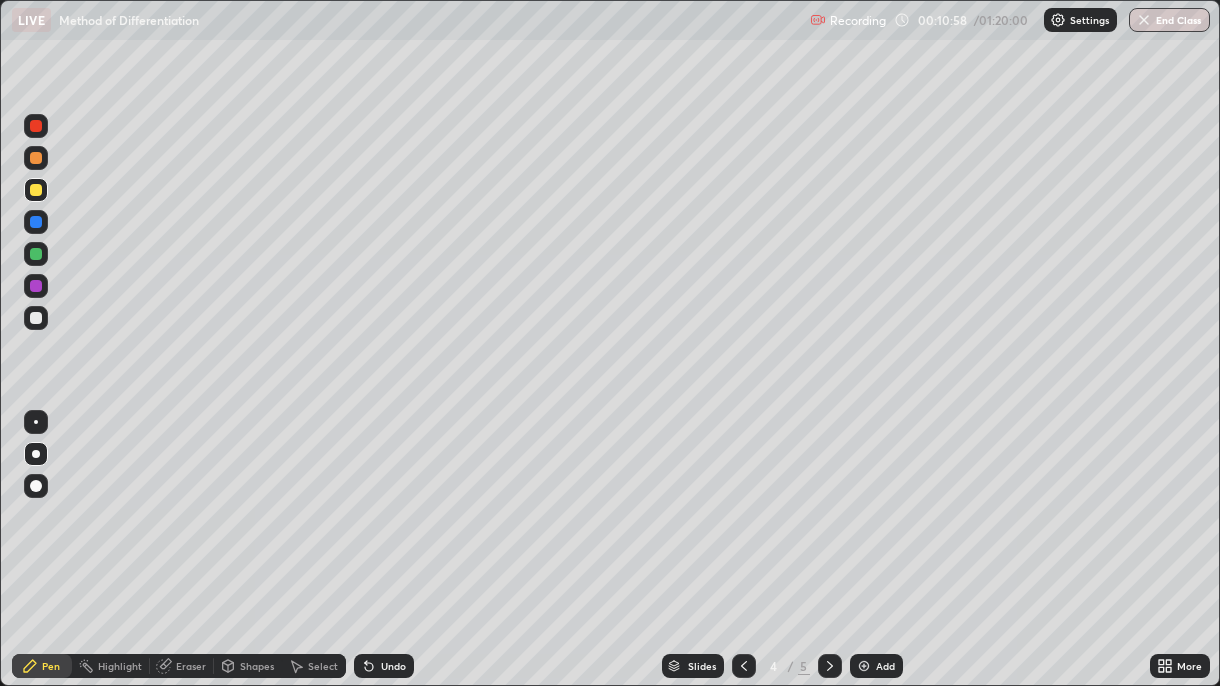 click 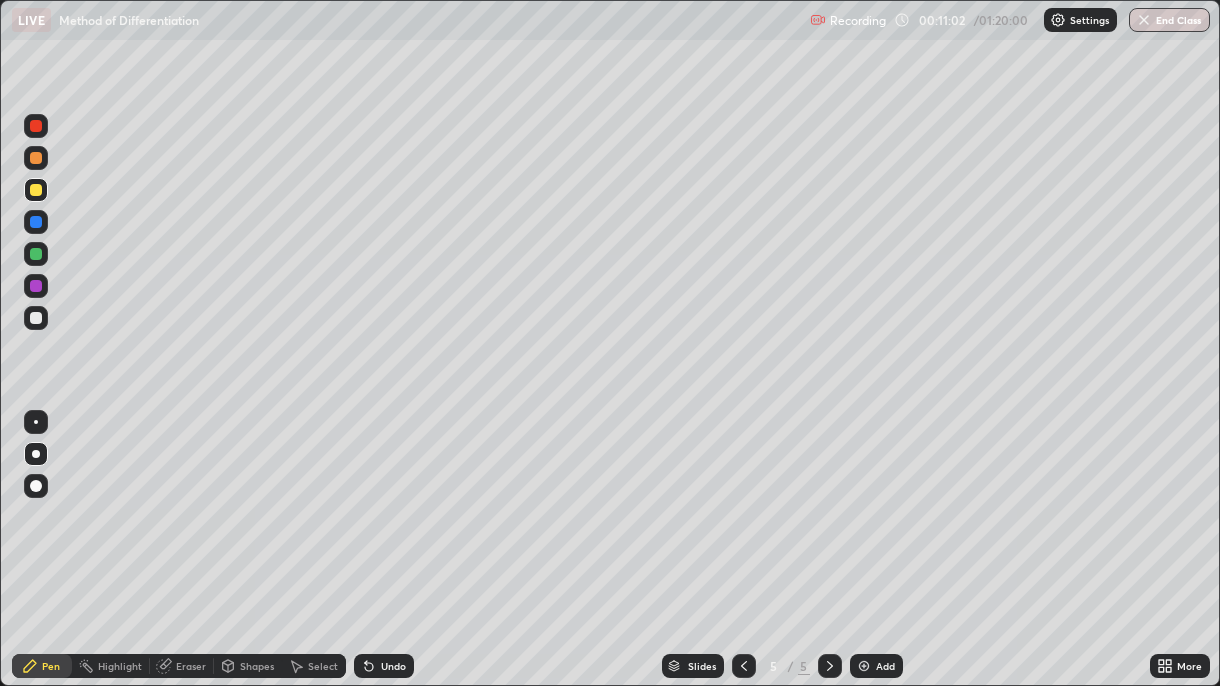 click at bounding box center (744, 666) 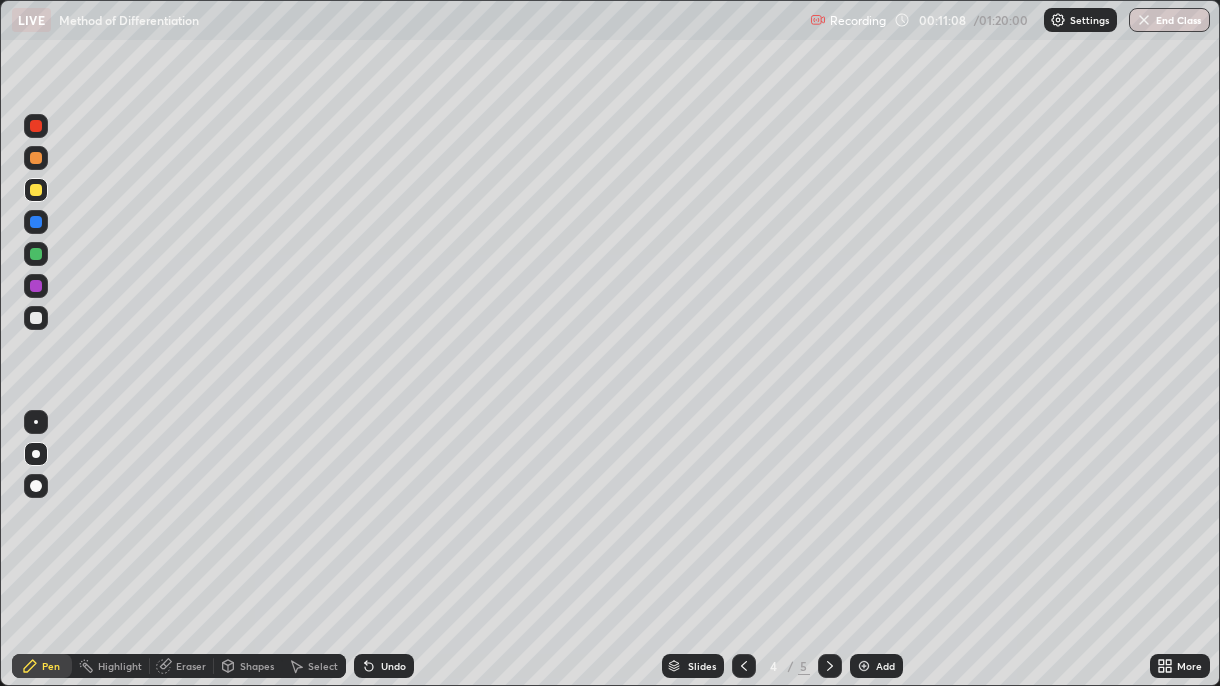 click at bounding box center (830, 666) 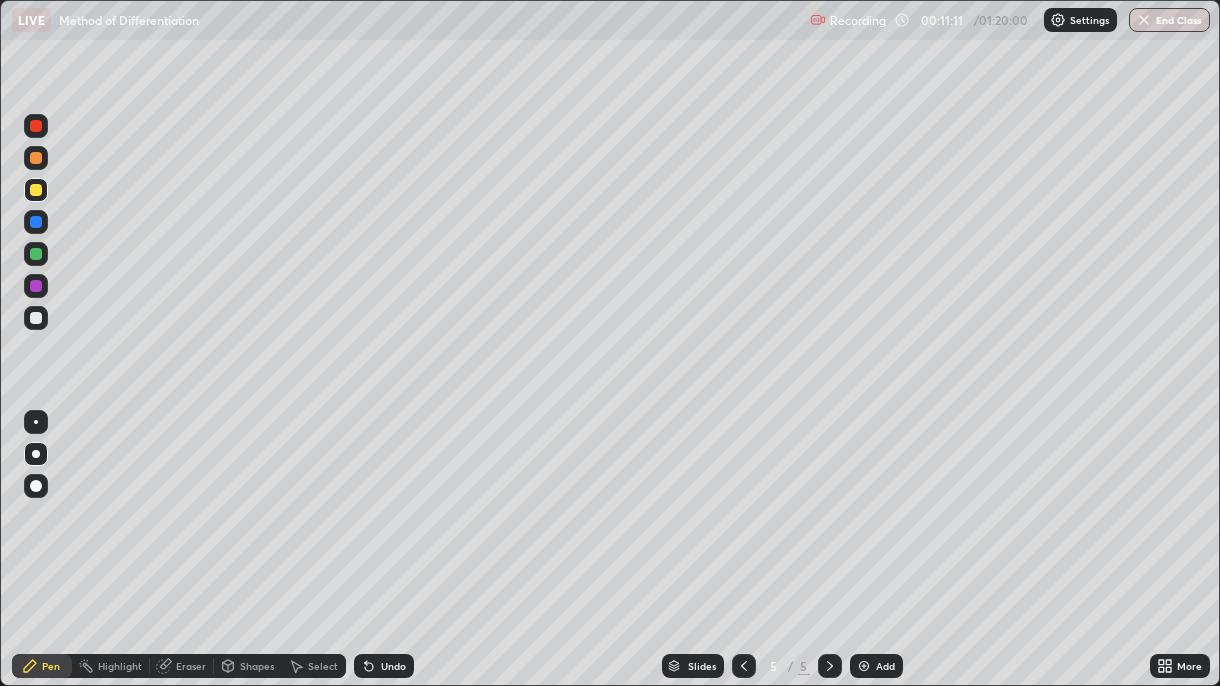 click at bounding box center (36, 318) 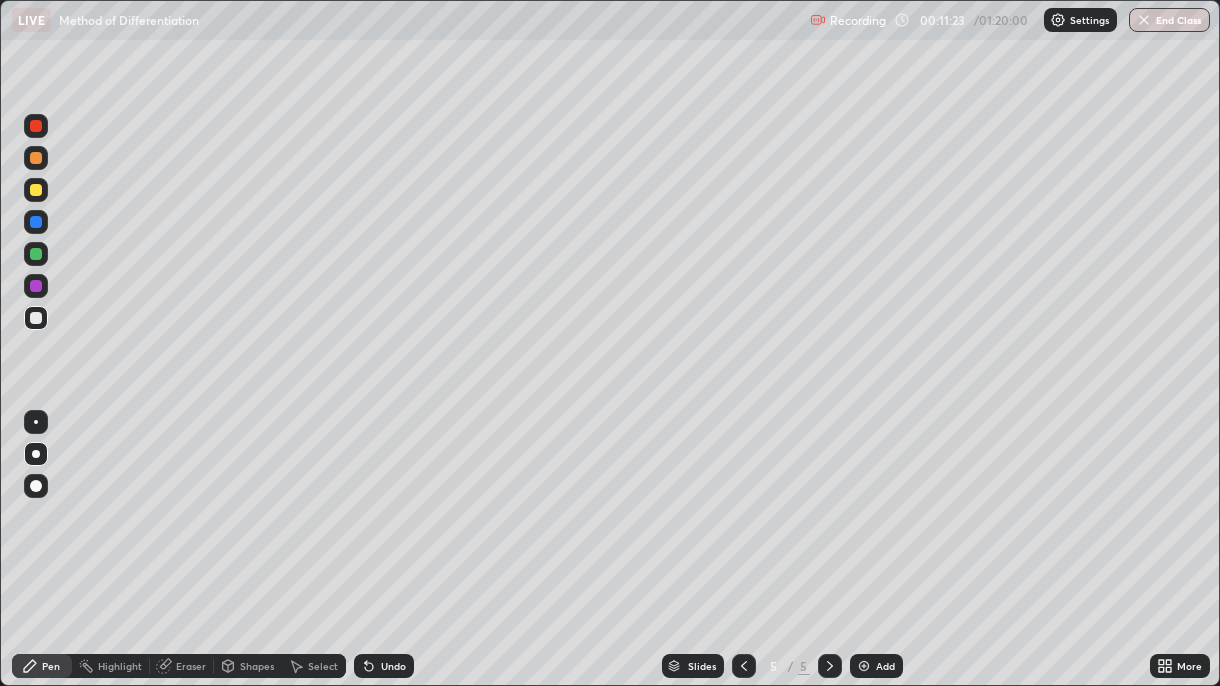 click 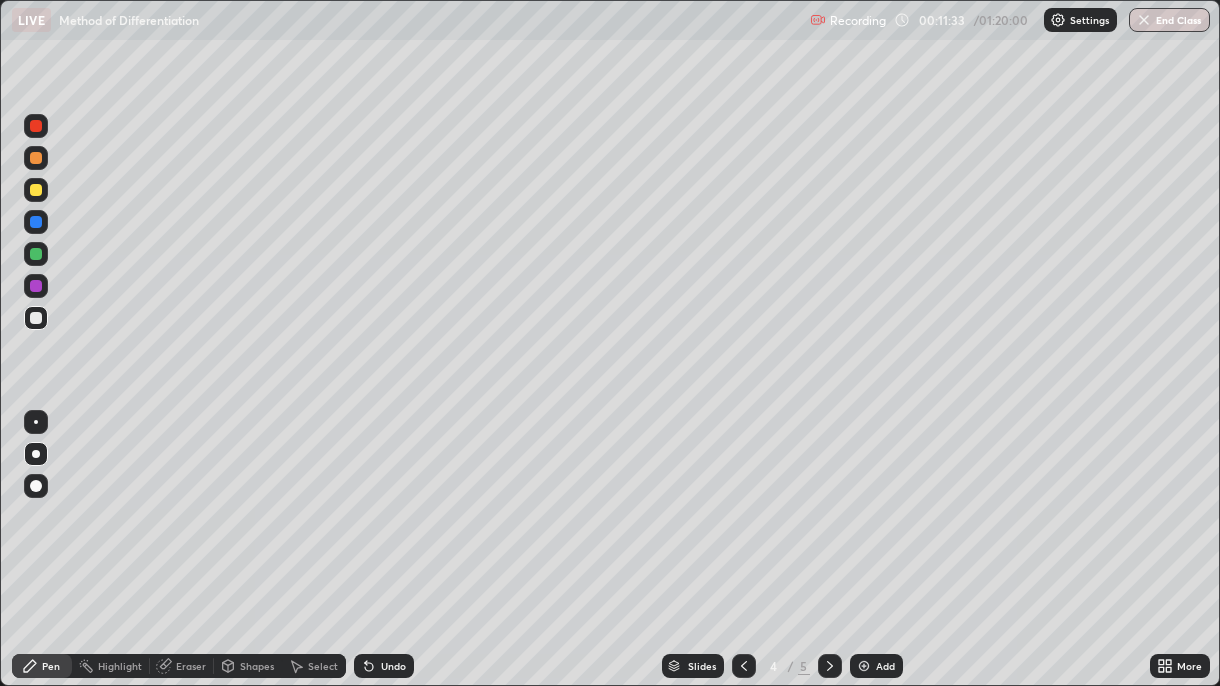 click 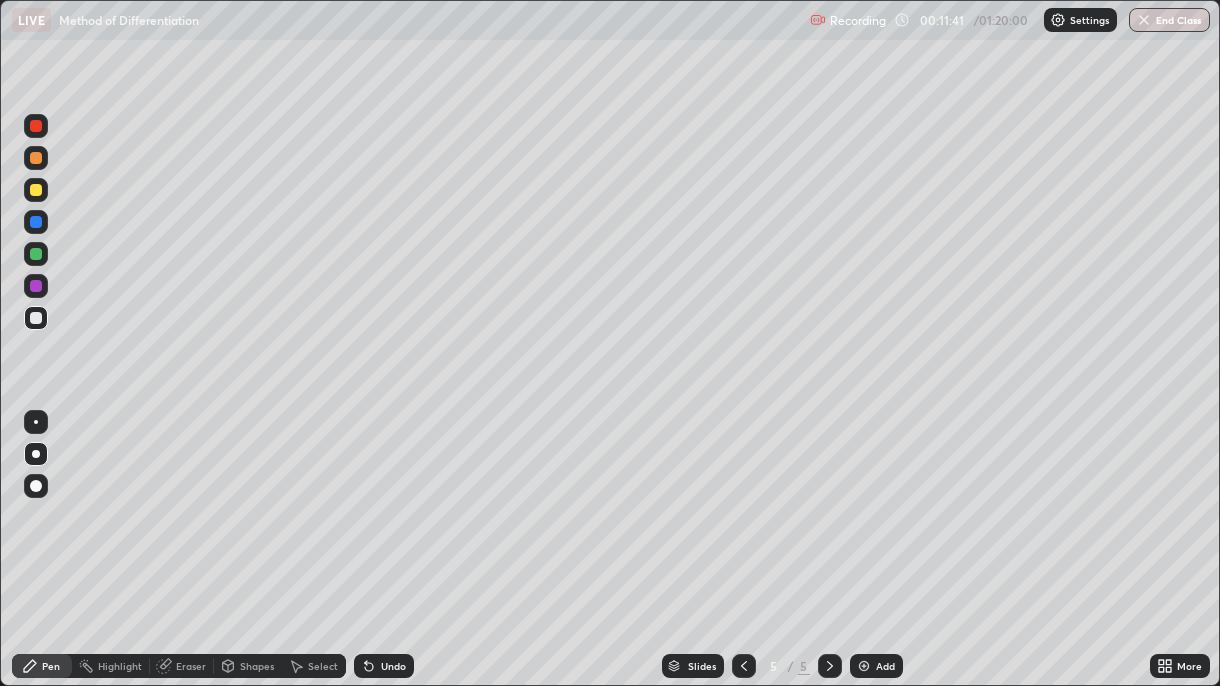 click at bounding box center (744, 666) 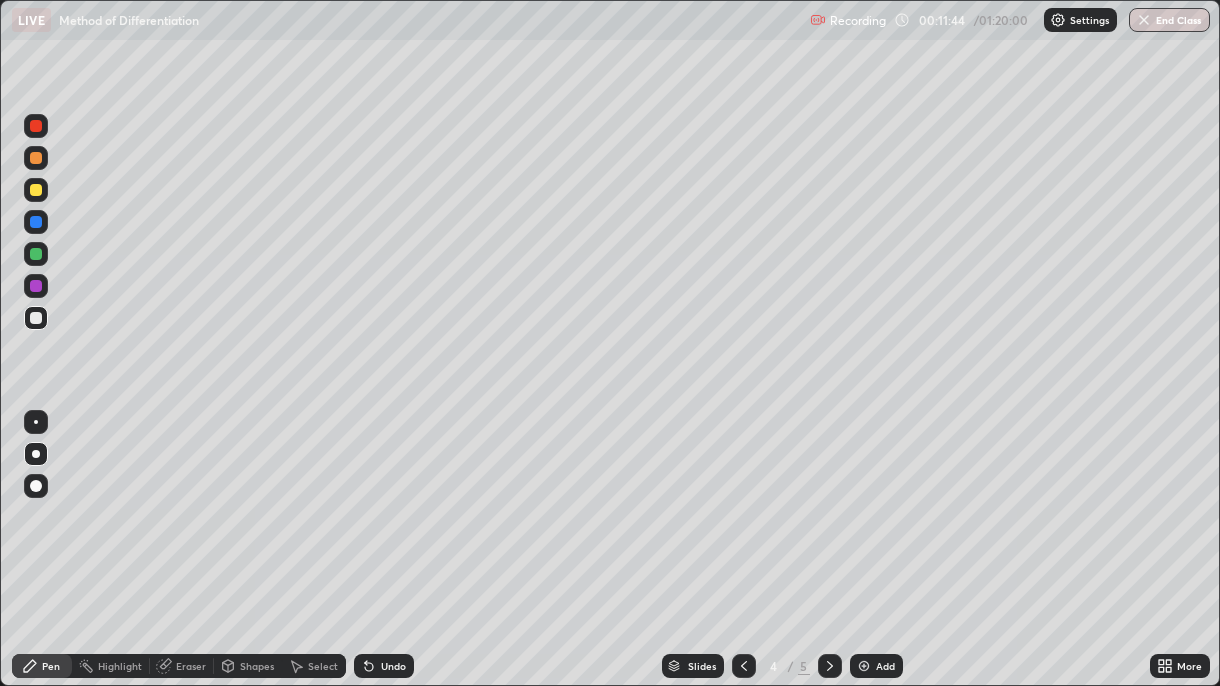 click 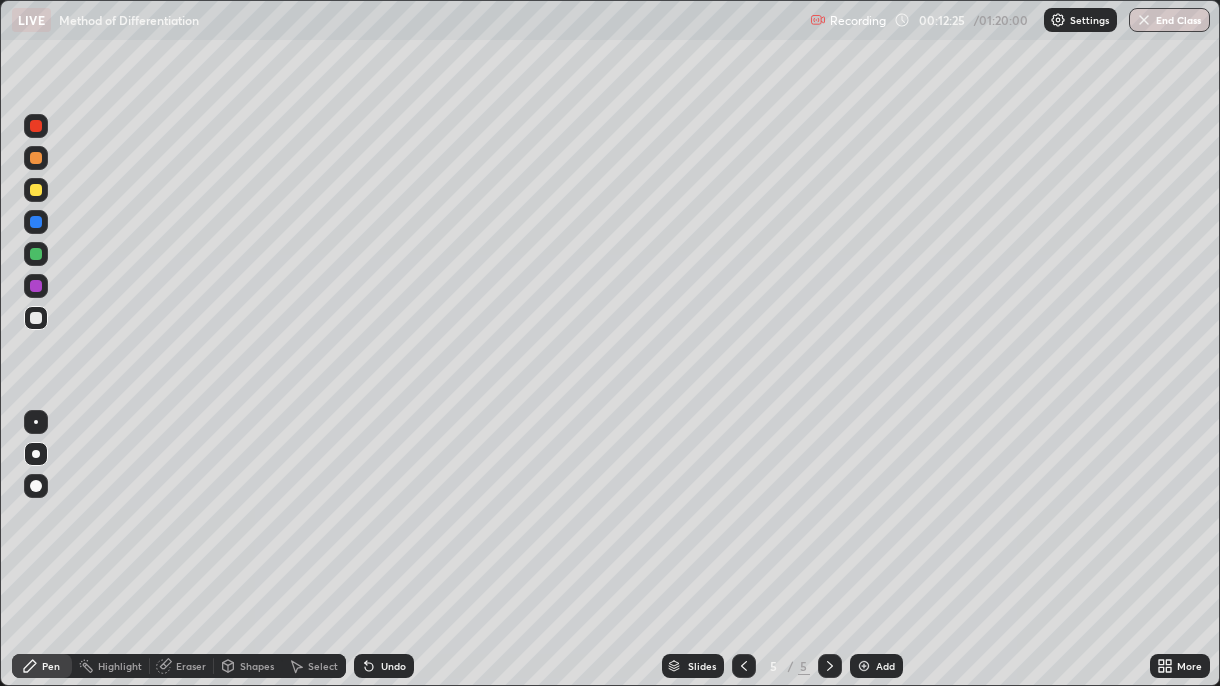 click 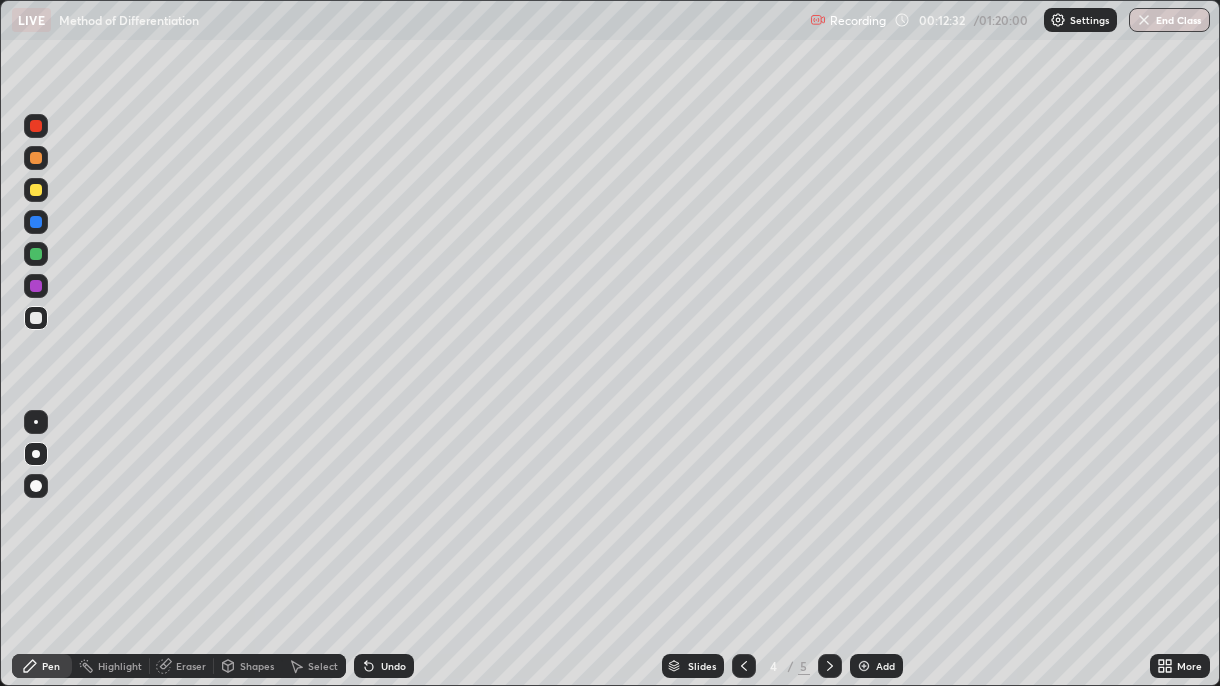click 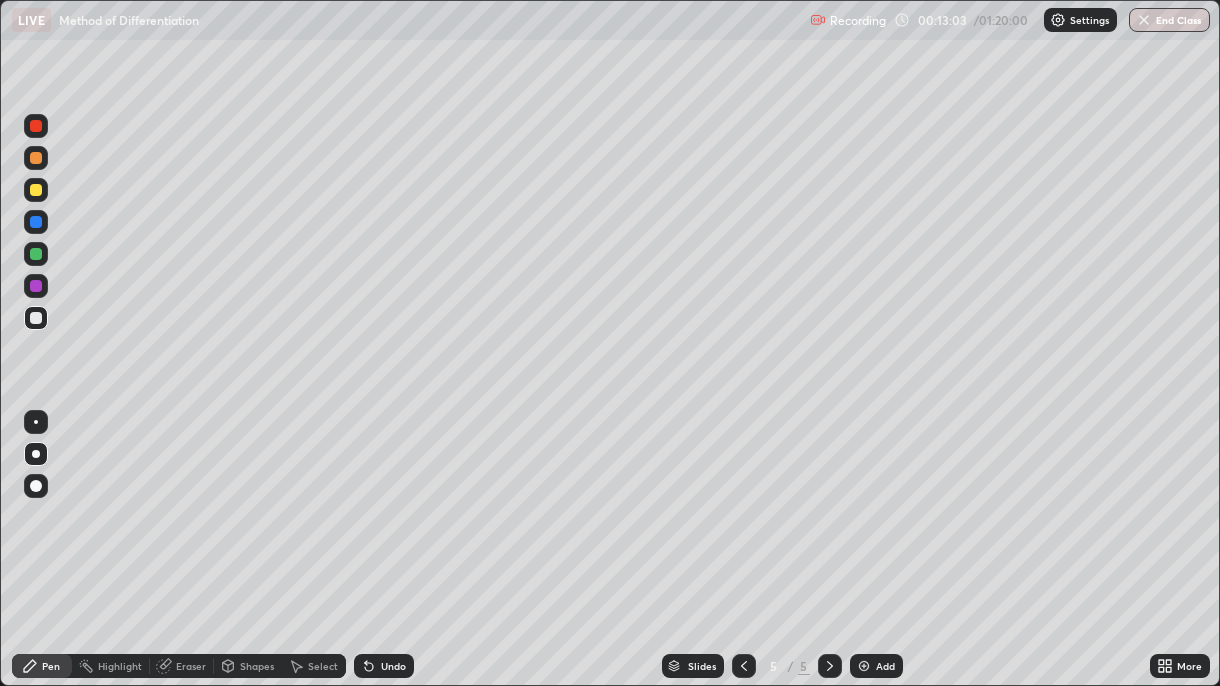 click on "Undo" at bounding box center (384, 666) 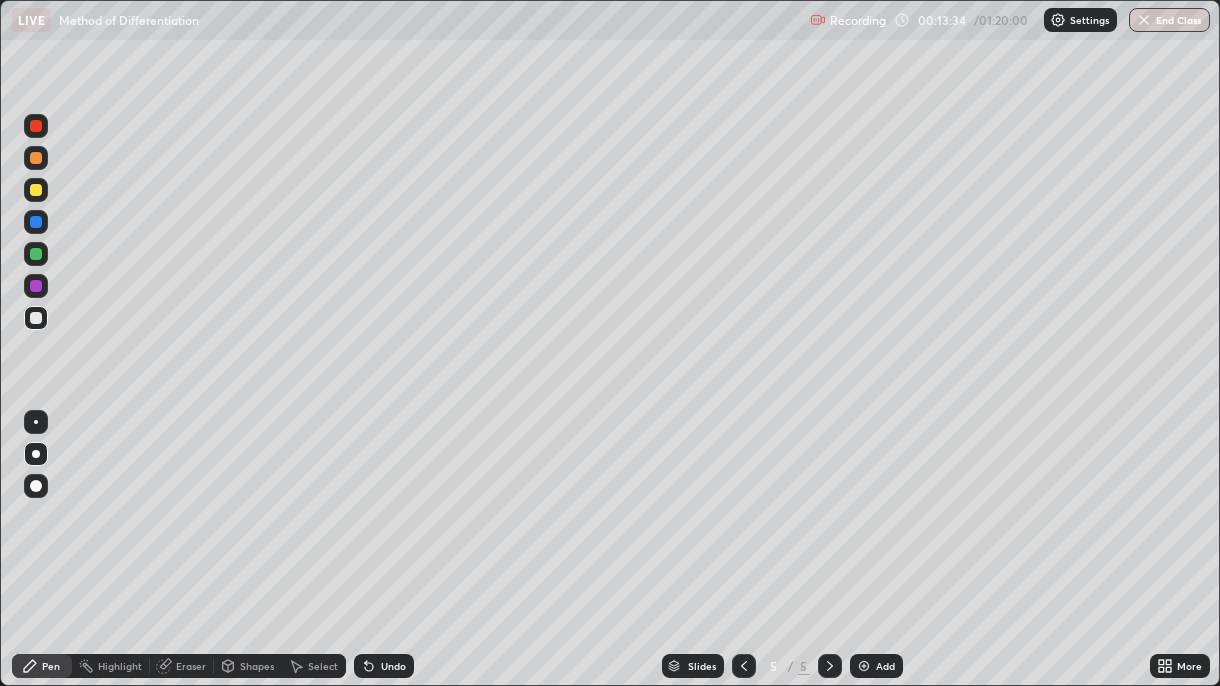 click on "Add" at bounding box center [876, 666] 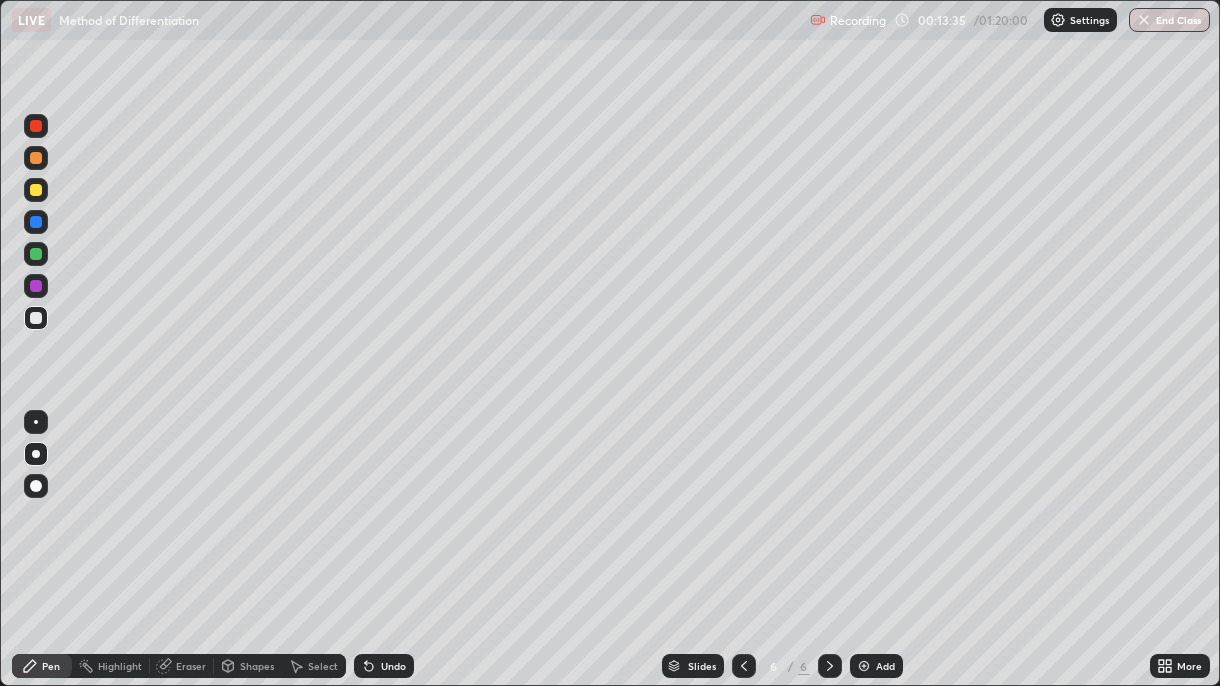 click at bounding box center (36, 190) 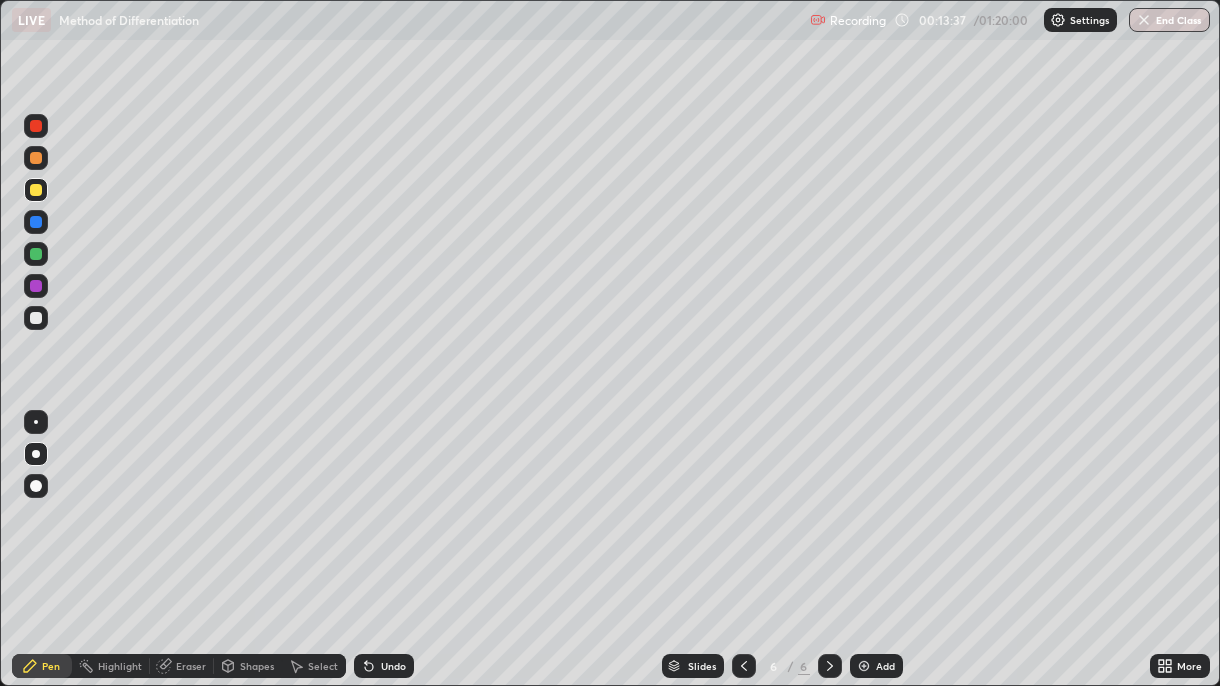 click at bounding box center [36, 254] 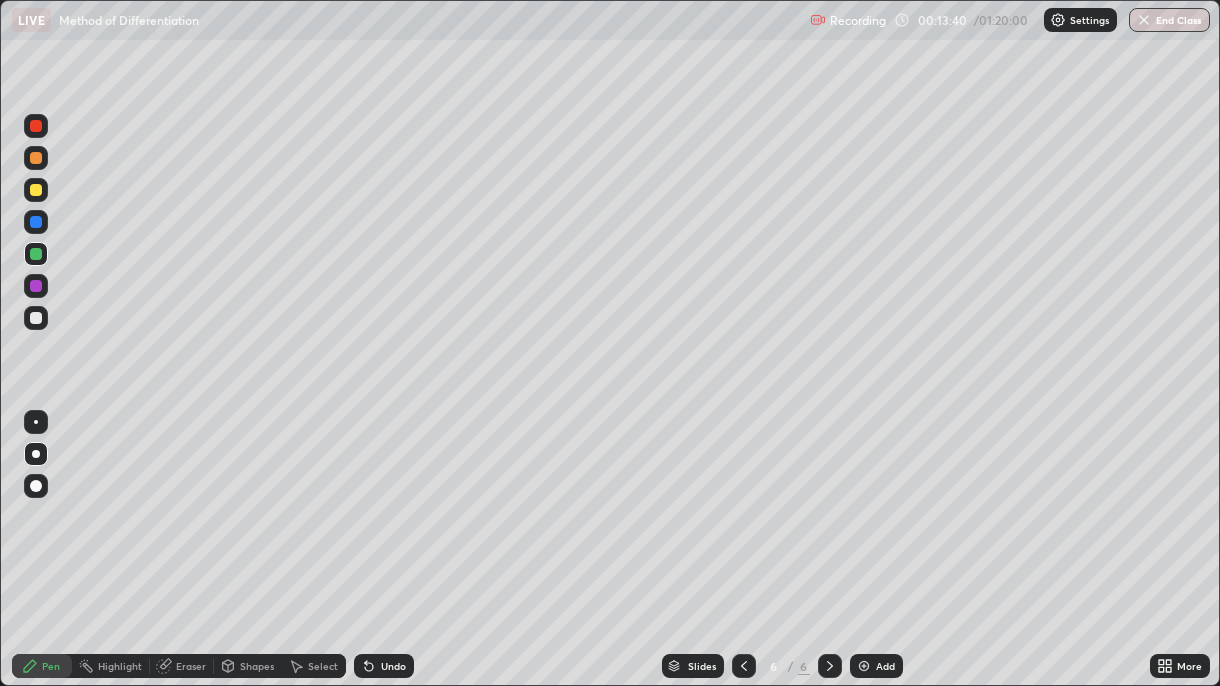 click at bounding box center [36, 222] 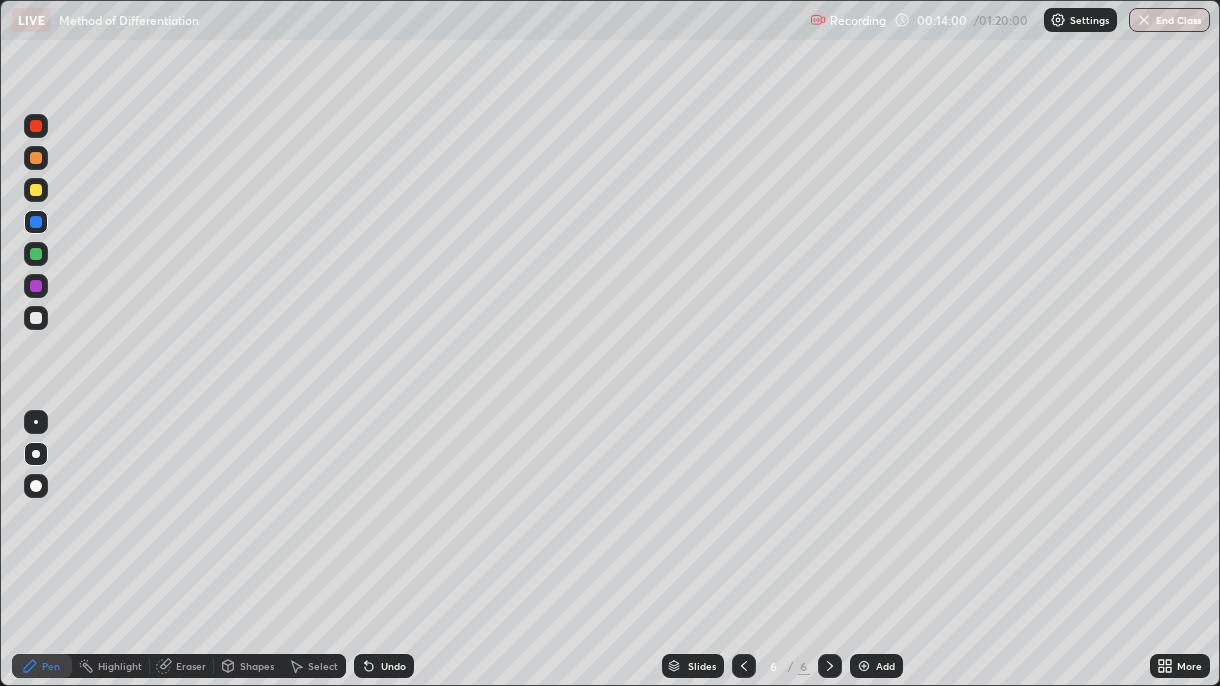 click at bounding box center [36, 254] 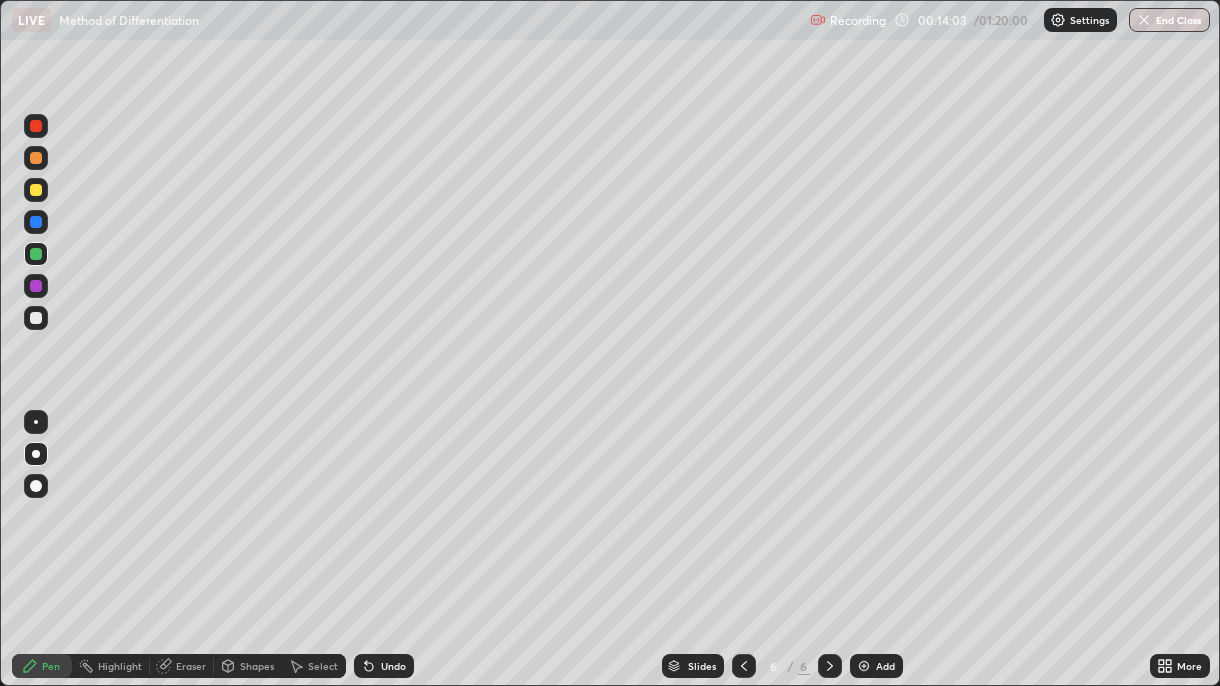 click on "Undo" at bounding box center [393, 666] 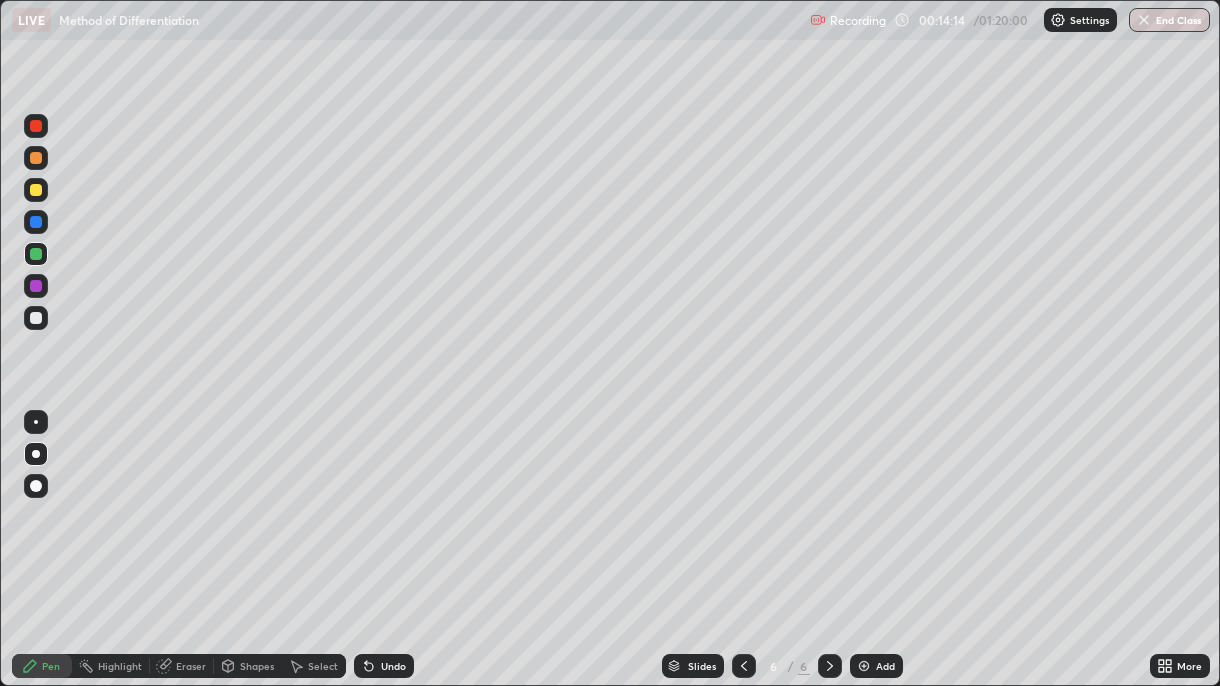 click at bounding box center [36, 222] 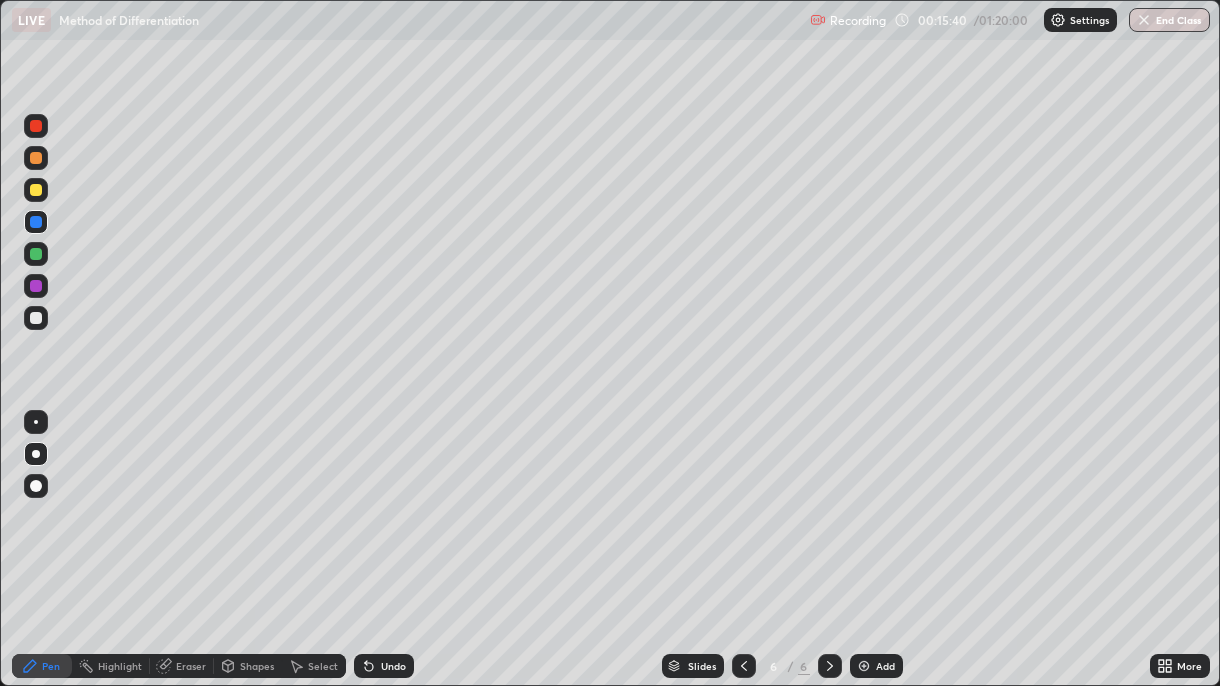 click at bounding box center (36, 158) 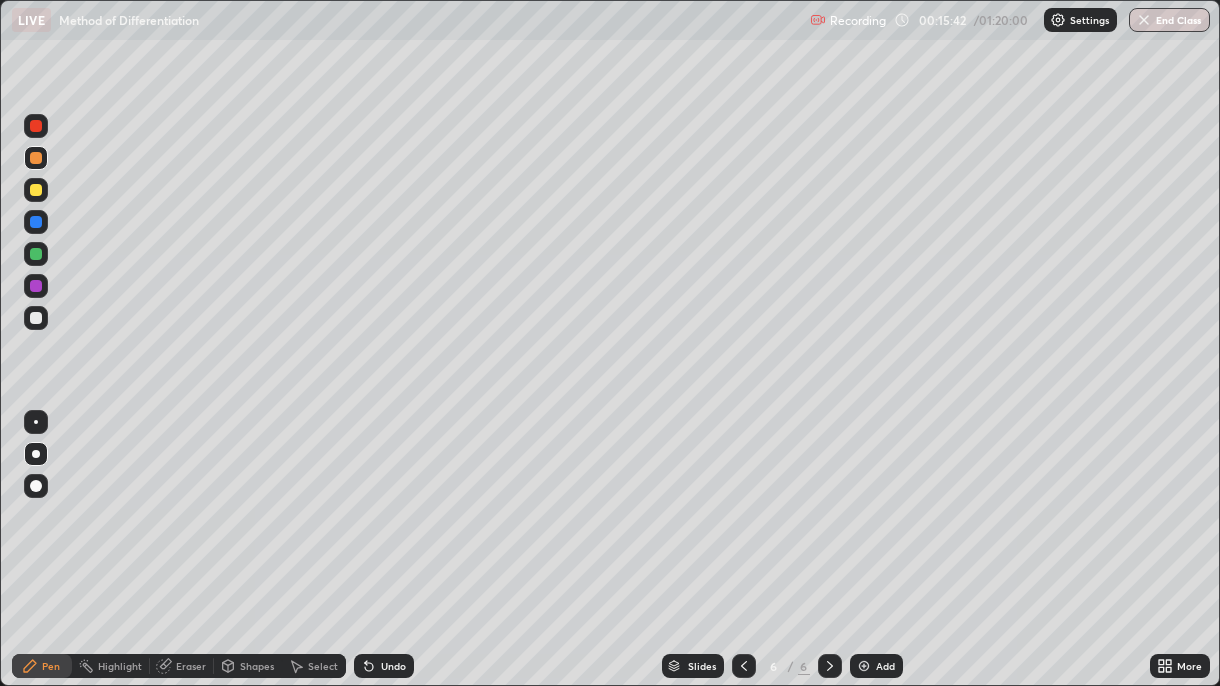 click at bounding box center [36, 222] 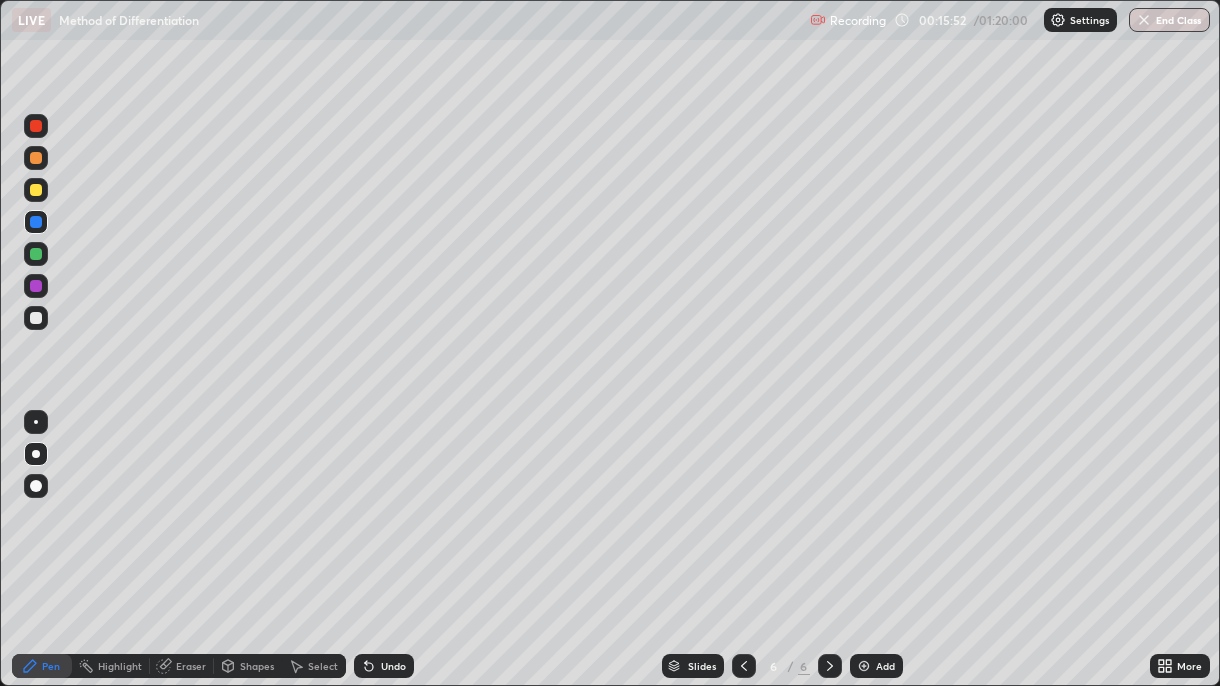 click at bounding box center (36, 254) 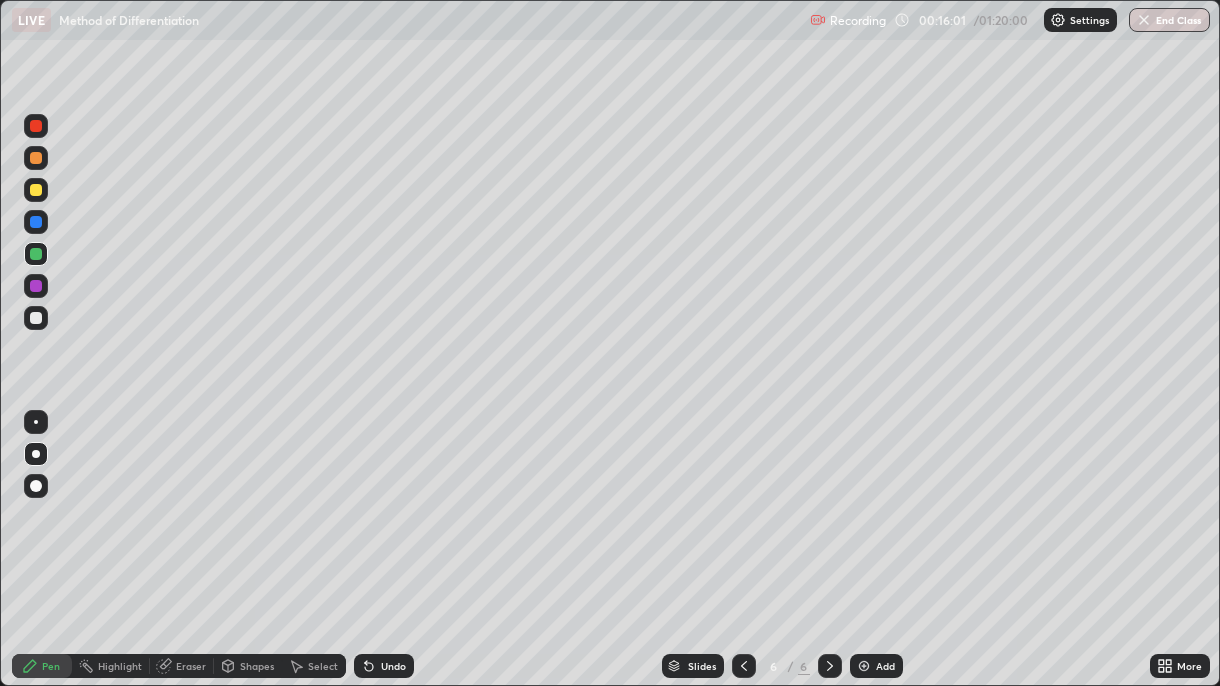 click at bounding box center [36, 222] 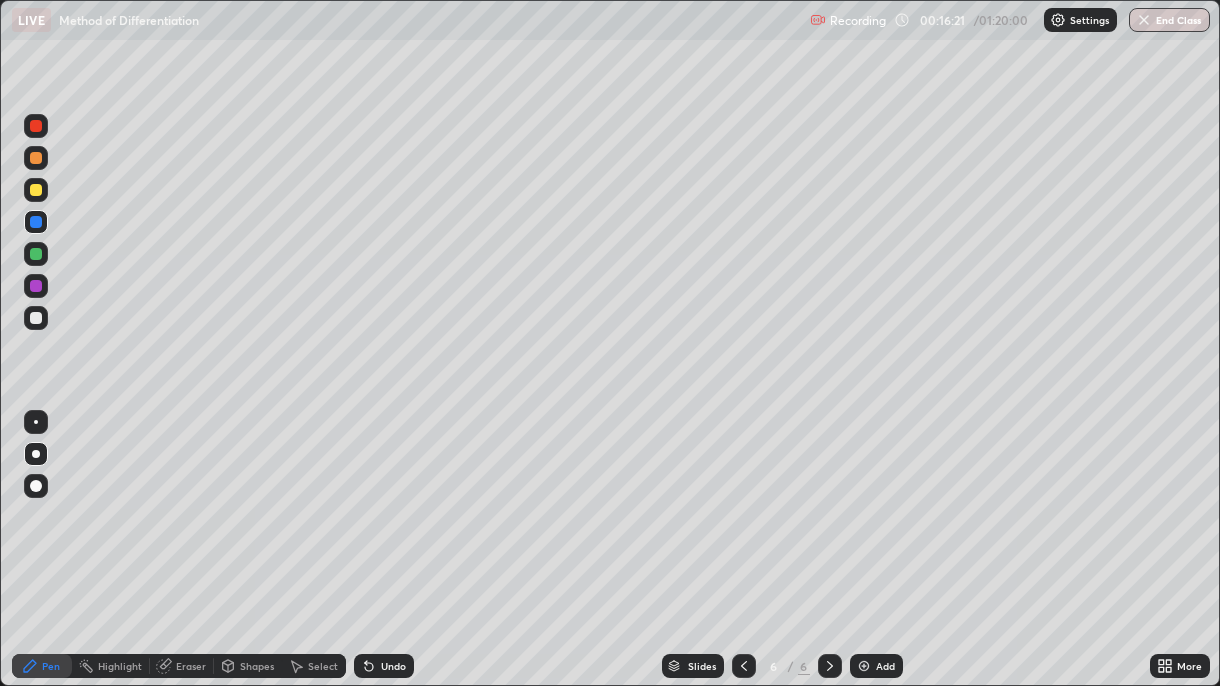 click at bounding box center [36, 254] 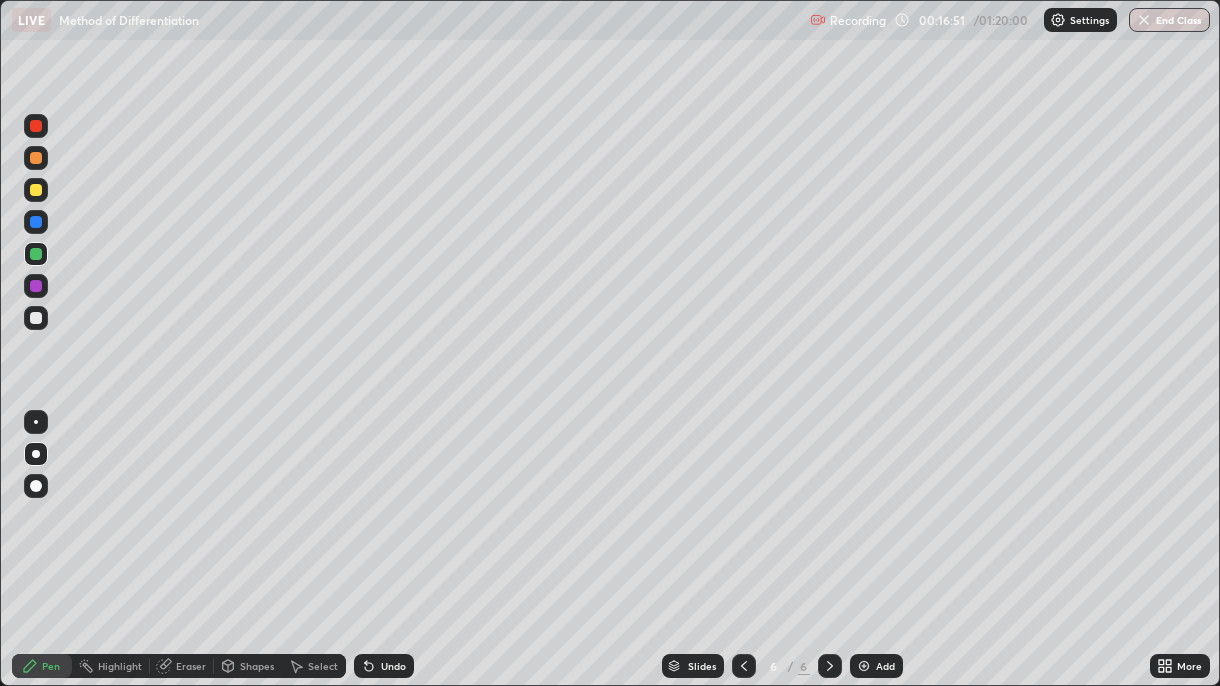 click on "Undo" at bounding box center (384, 666) 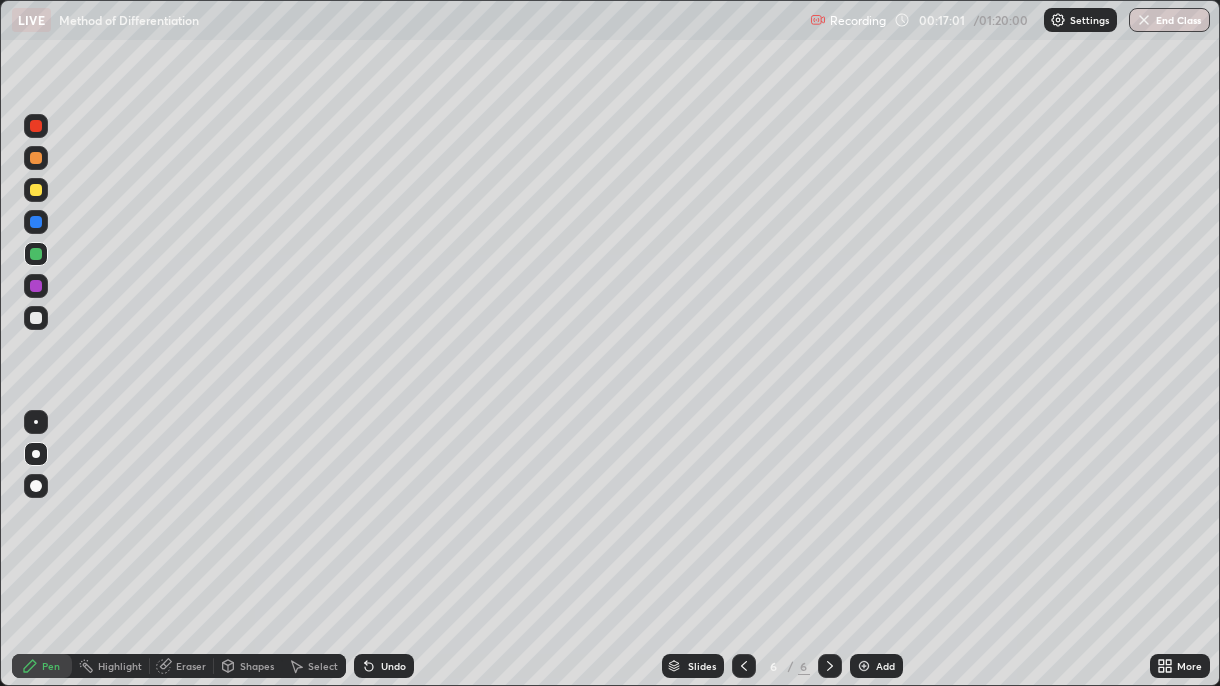 click at bounding box center [36, 222] 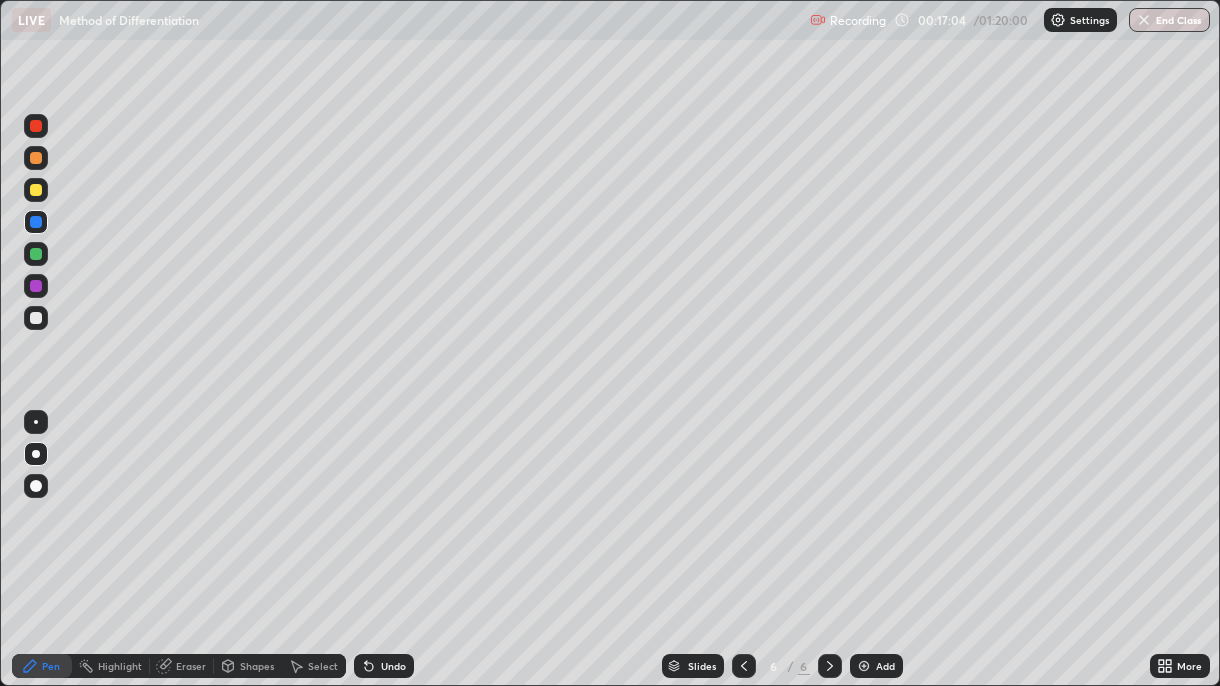 click on "Undo" at bounding box center (384, 666) 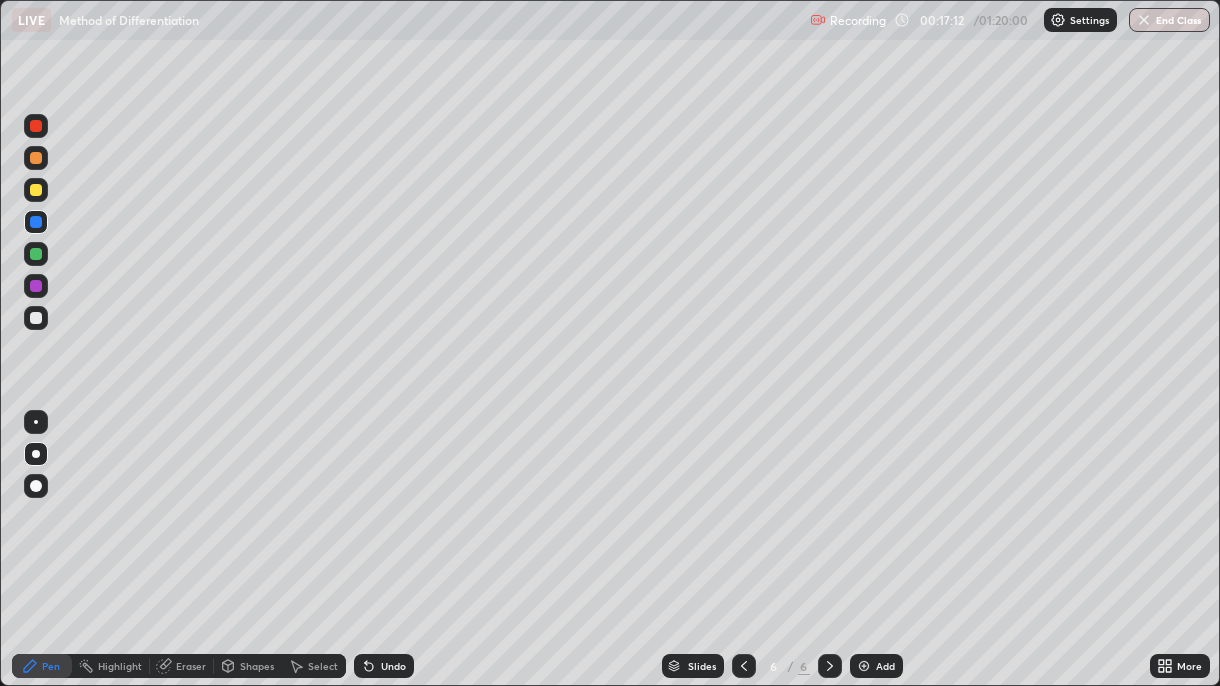 click at bounding box center (36, 318) 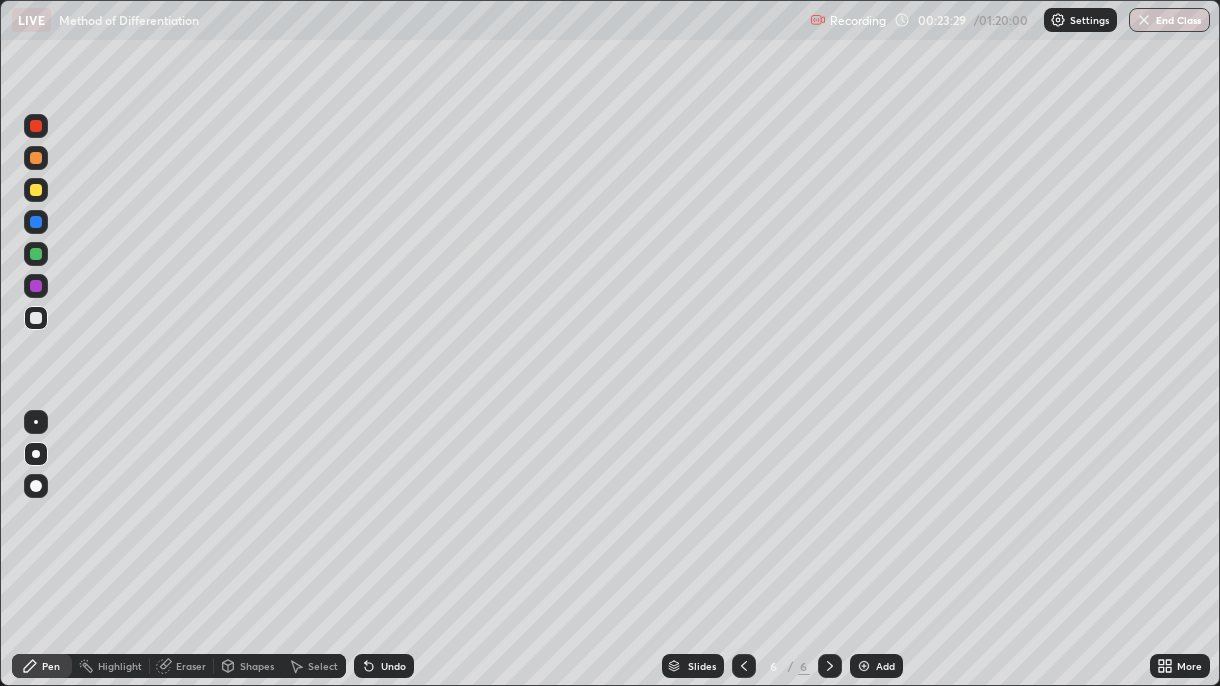 click on "Add" at bounding box center [876, 666] 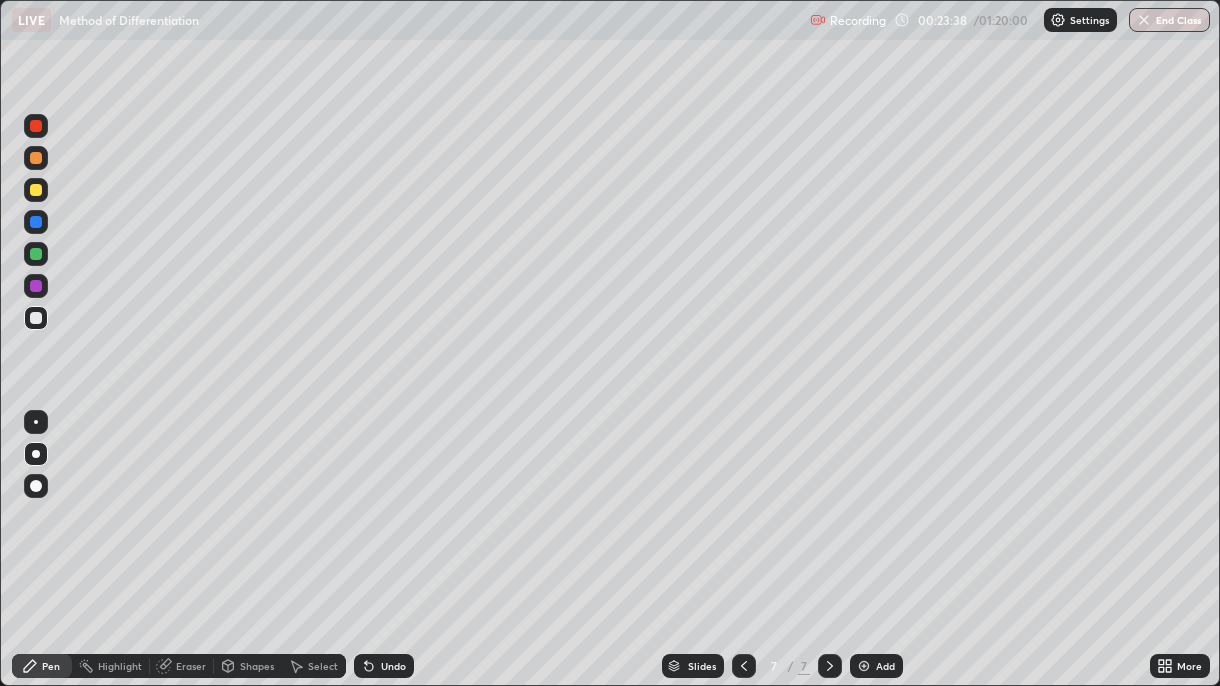 click at bounding box center [36, 254] 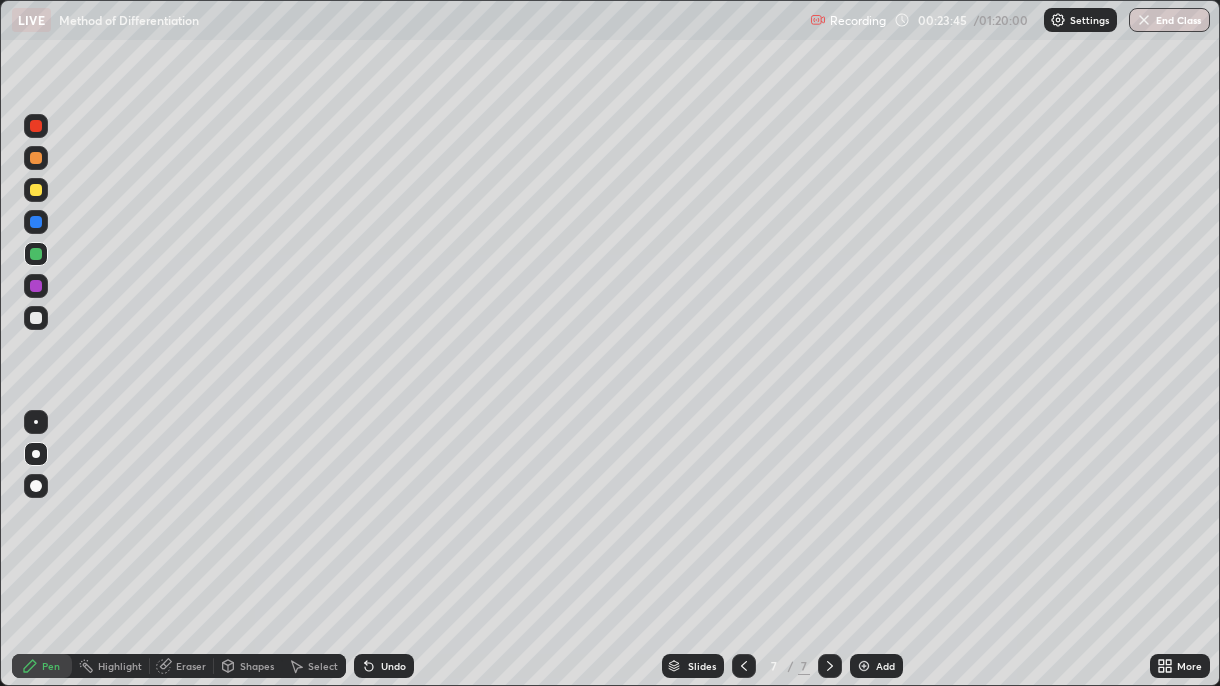 click at bounding box center [36, 190] 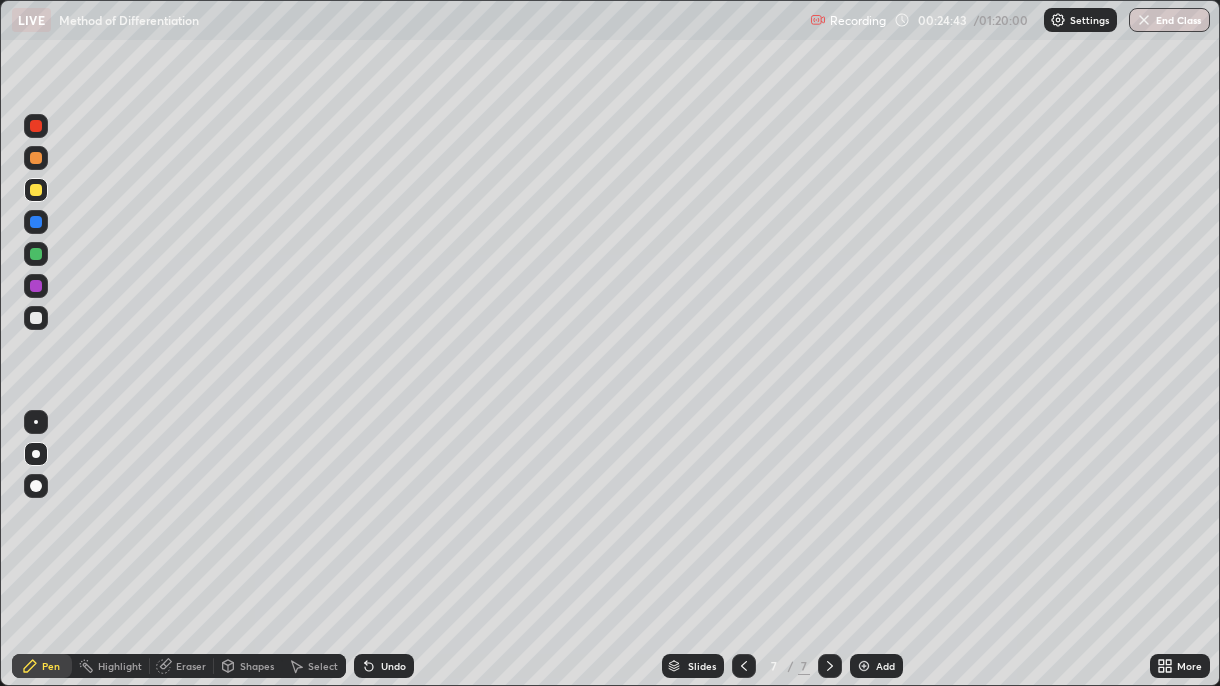 click on "Undo" at bounding box center (384, 666) 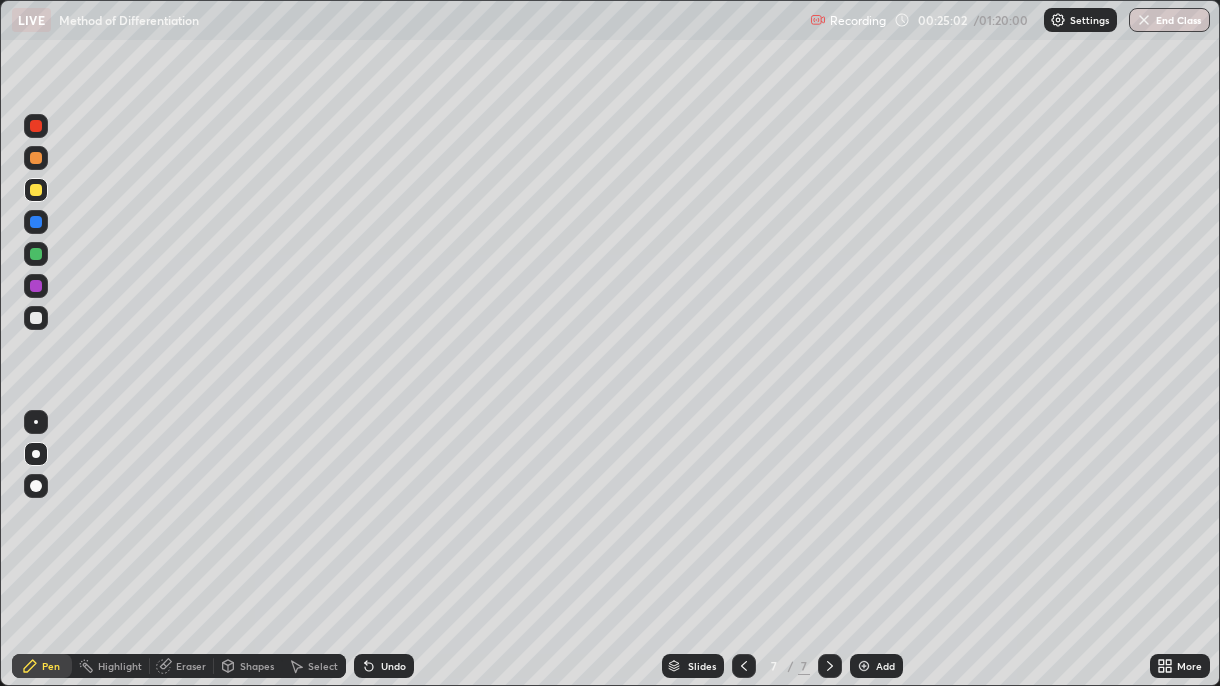 click at bounding box center [36, 286] 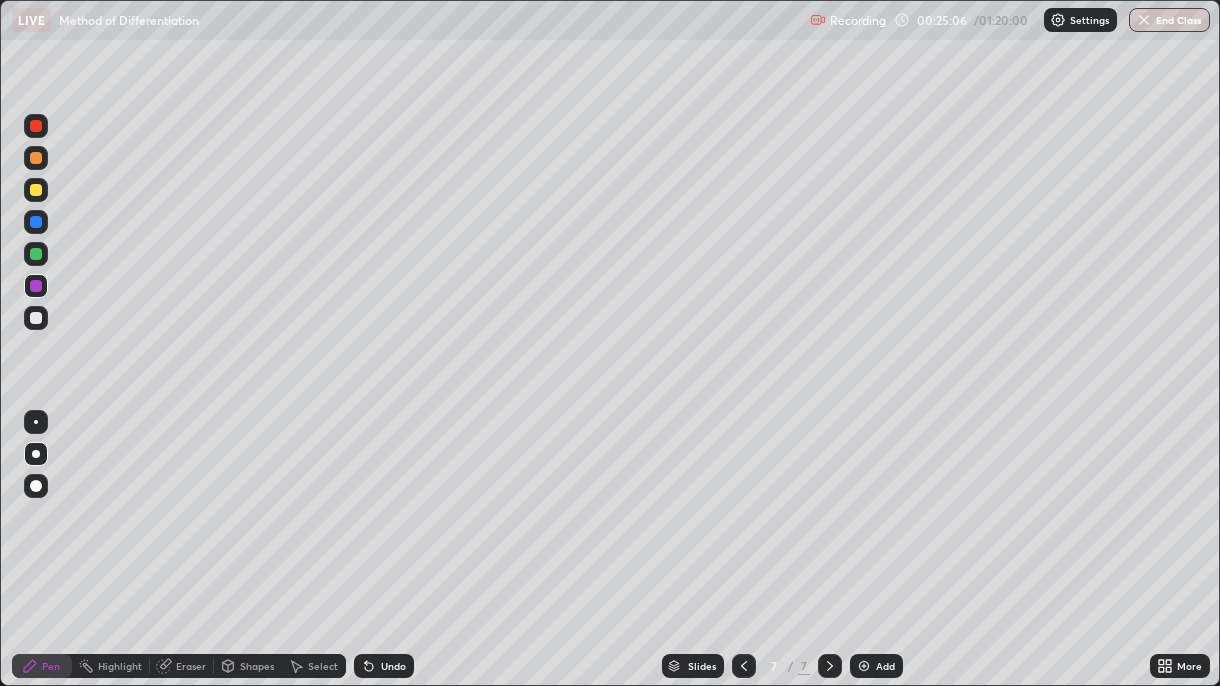 click 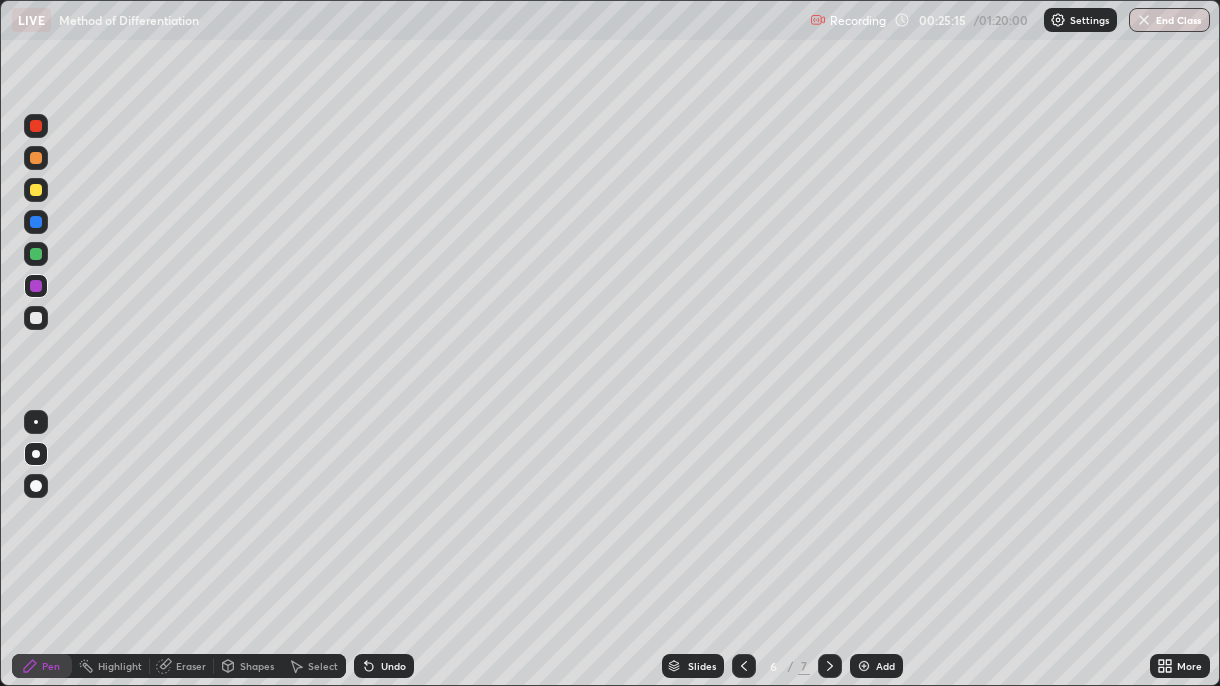 click 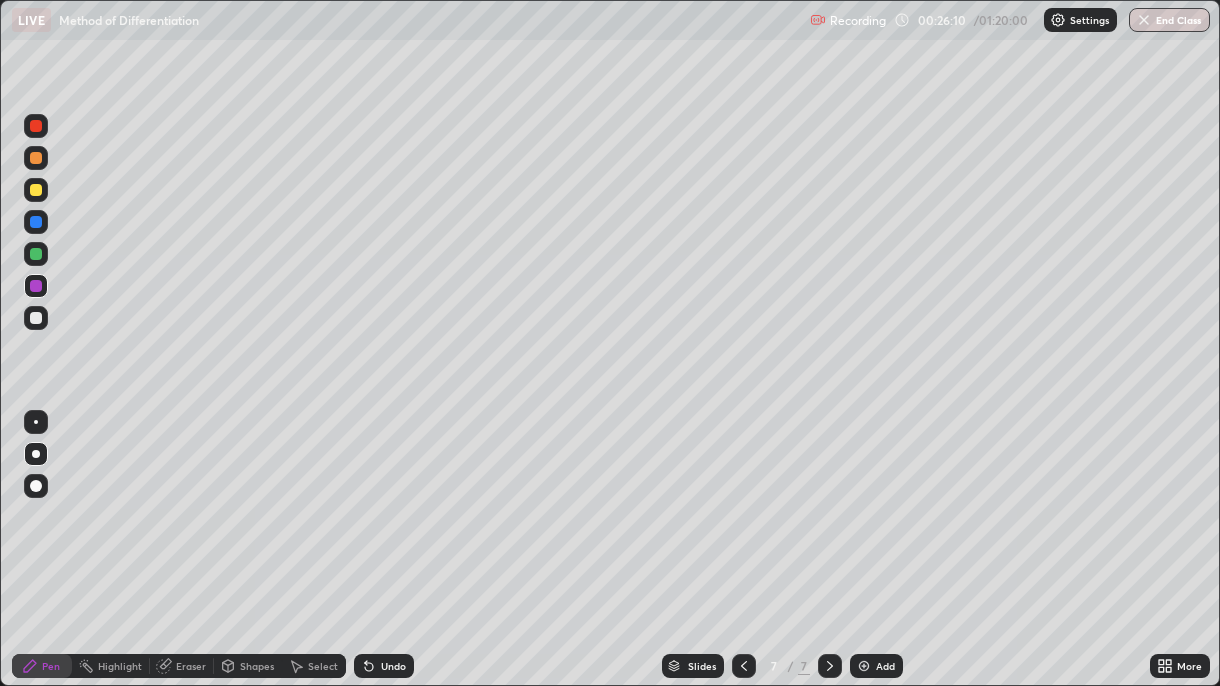 click at bounding box center (36, 254) 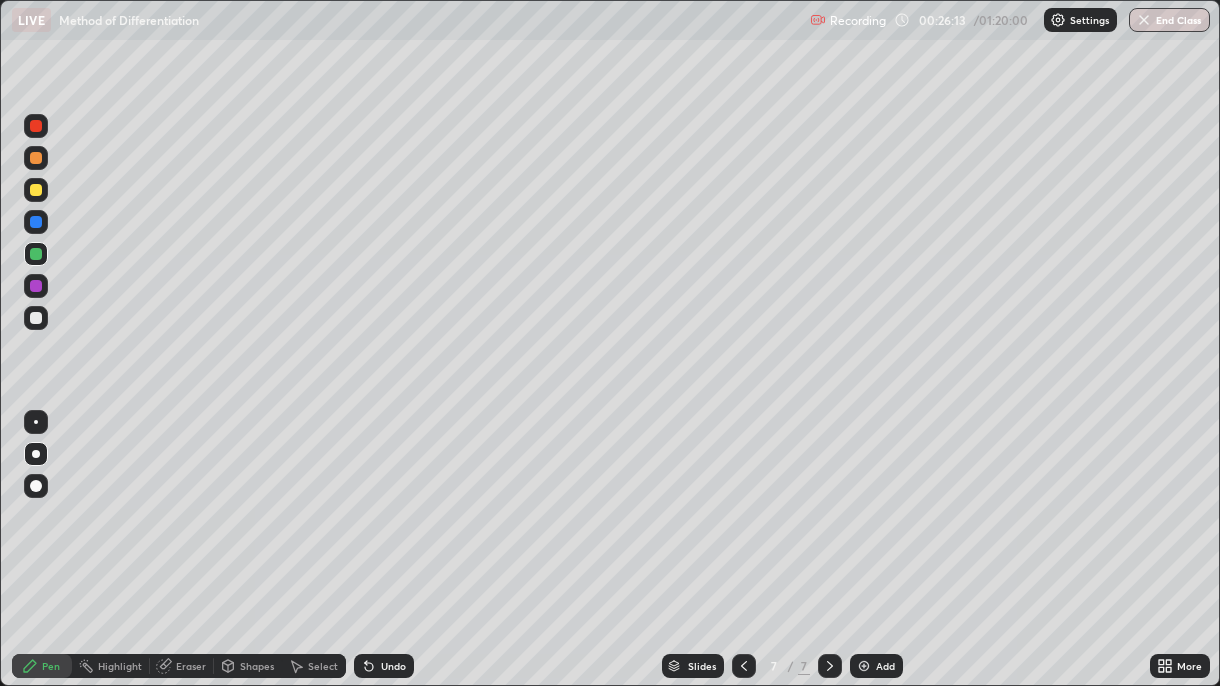 click at bounding box center [36, 222] 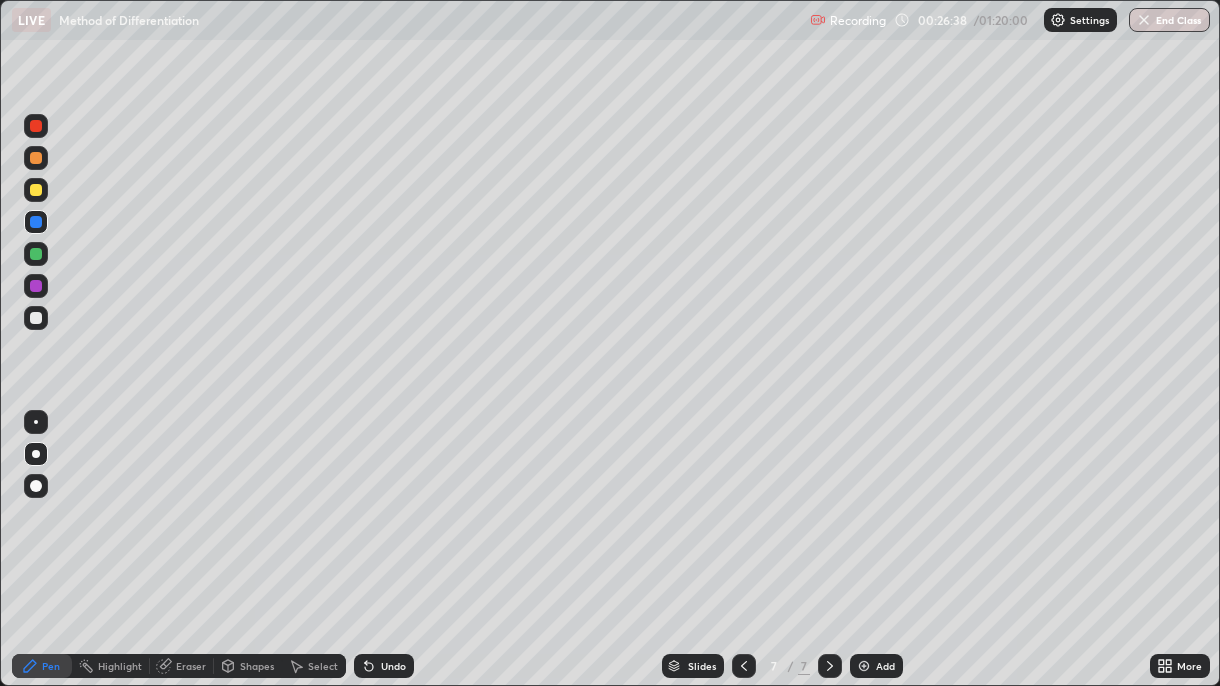 click on "Undo" at bounding box center (384, 666) 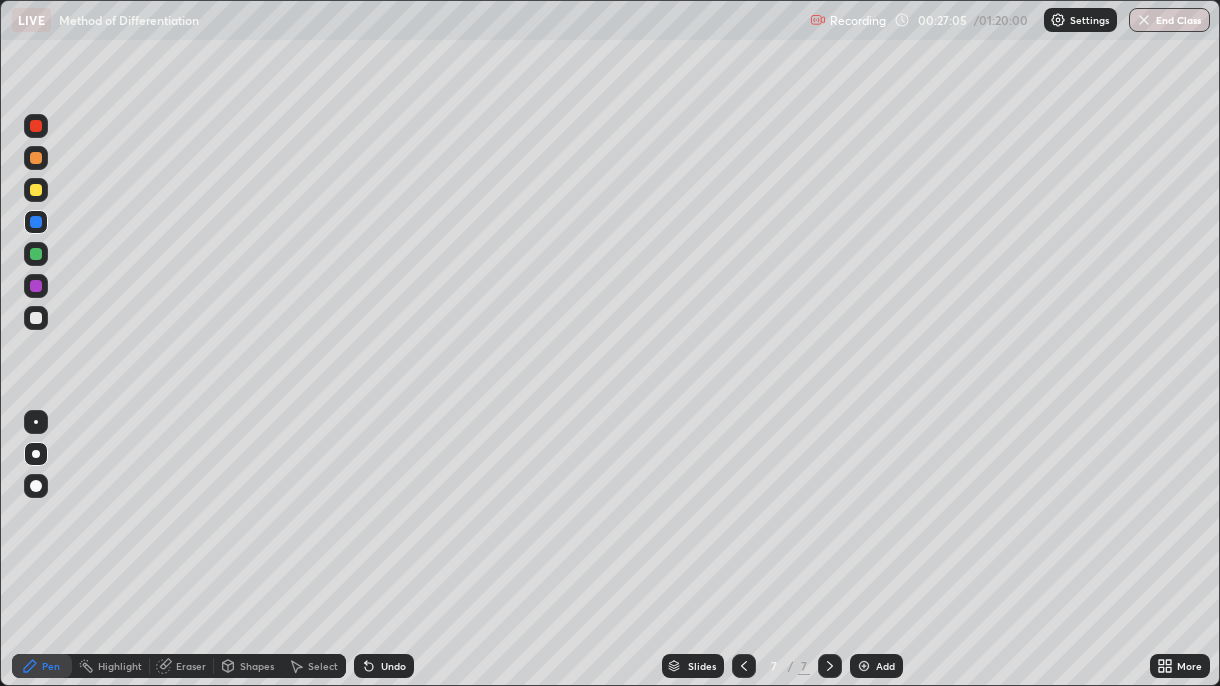 click on "Undo" at bounding box center [384, 666] 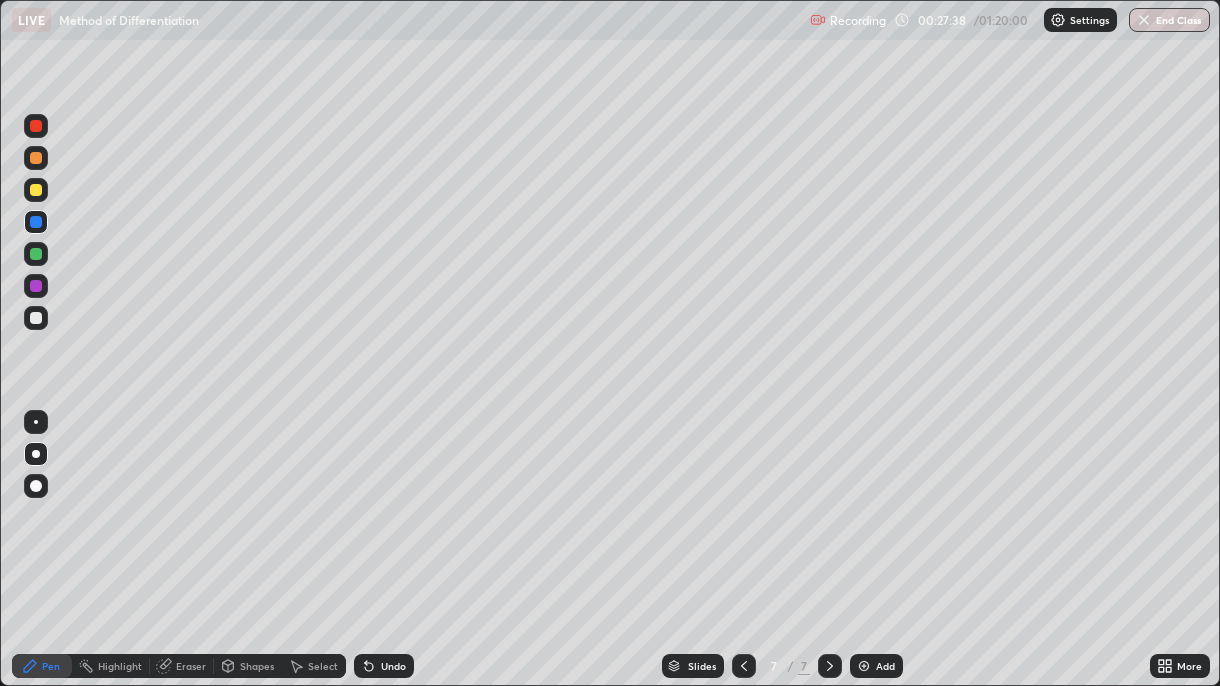 click on "Undo" at bounding box center (393, 666) 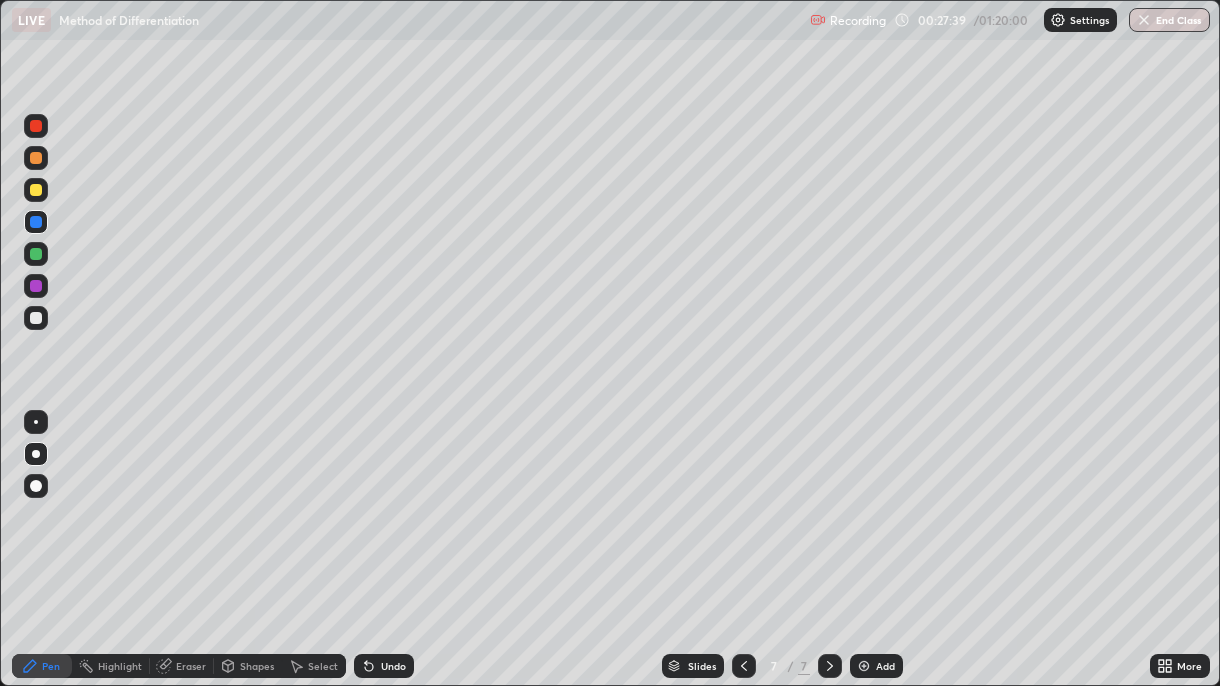 click on "Undo" at bounding box center (393, 666) 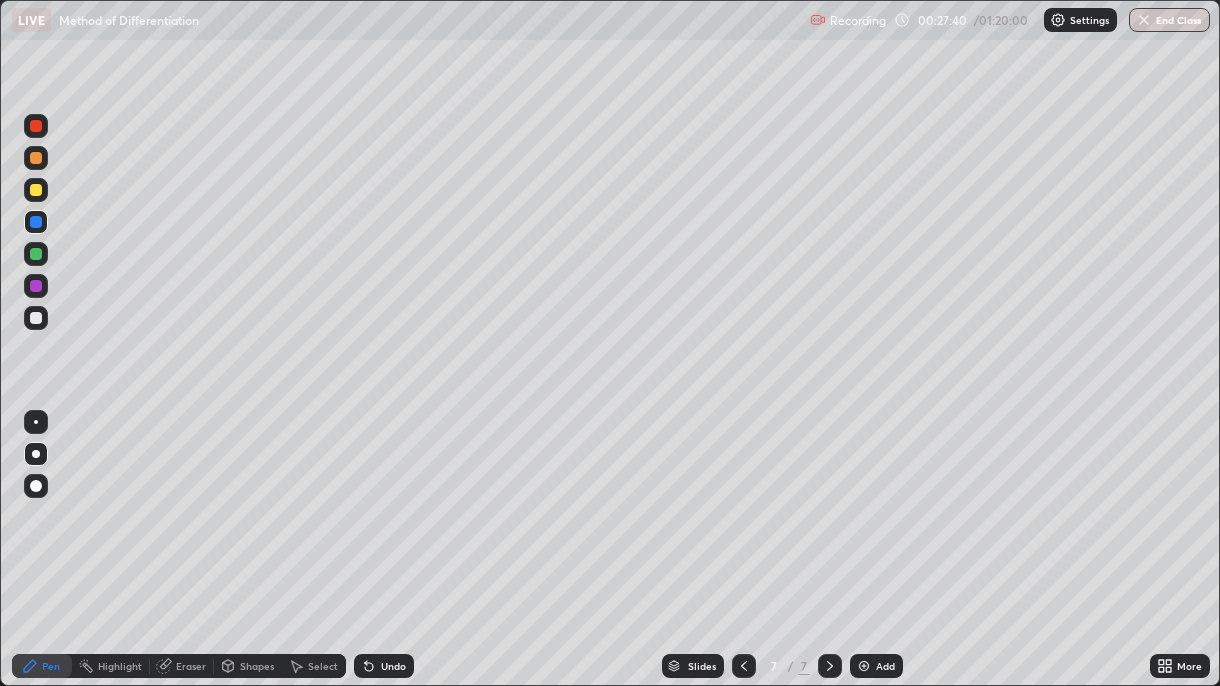 click on "Undo" at bounding box center (384, 666) 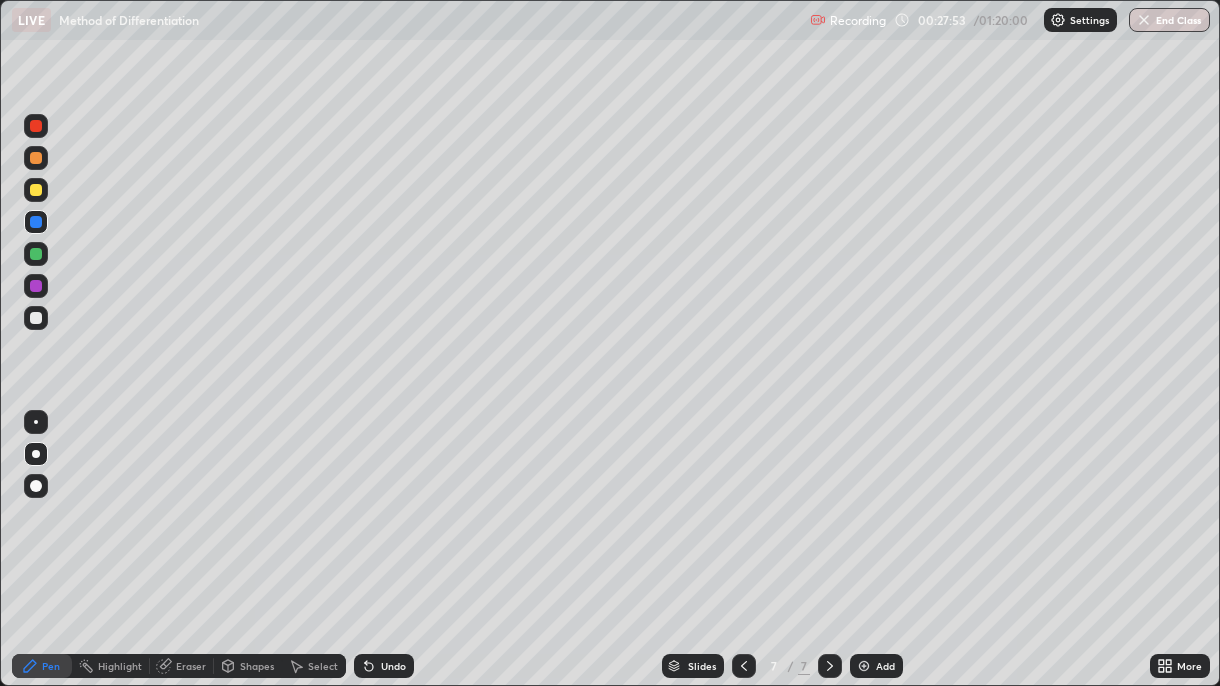 click on "Undo" at bounding box center (384, 666) 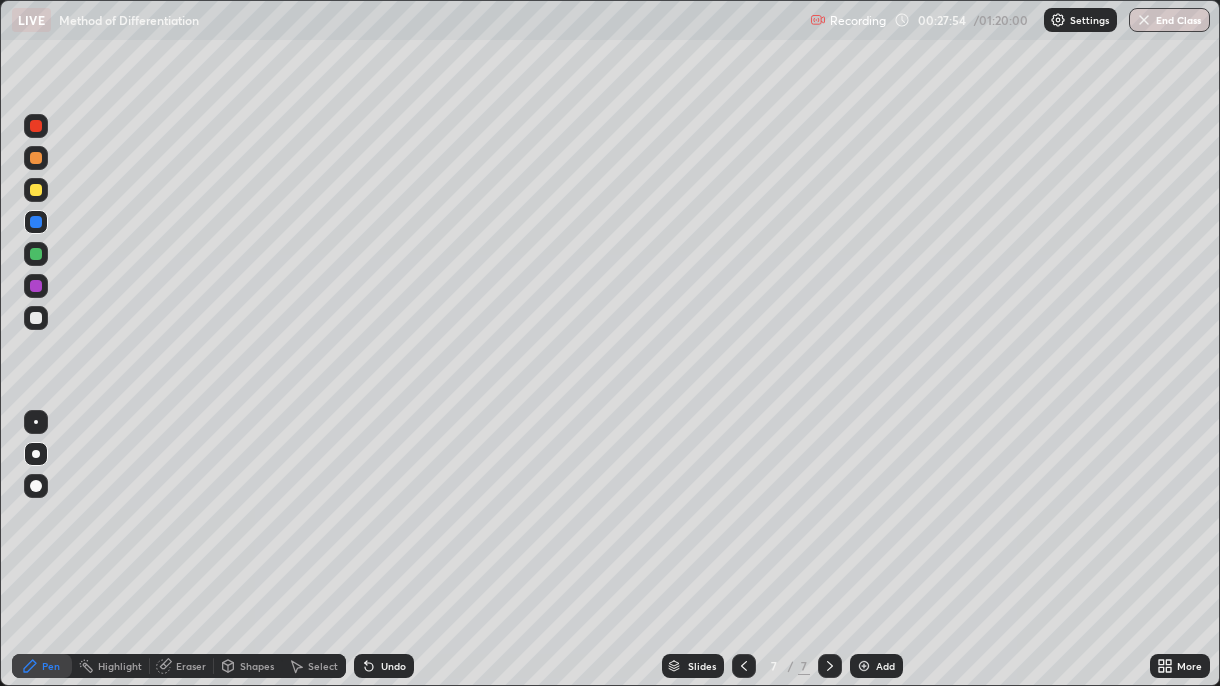 click on "Undo" at bounding box center [384, 666] 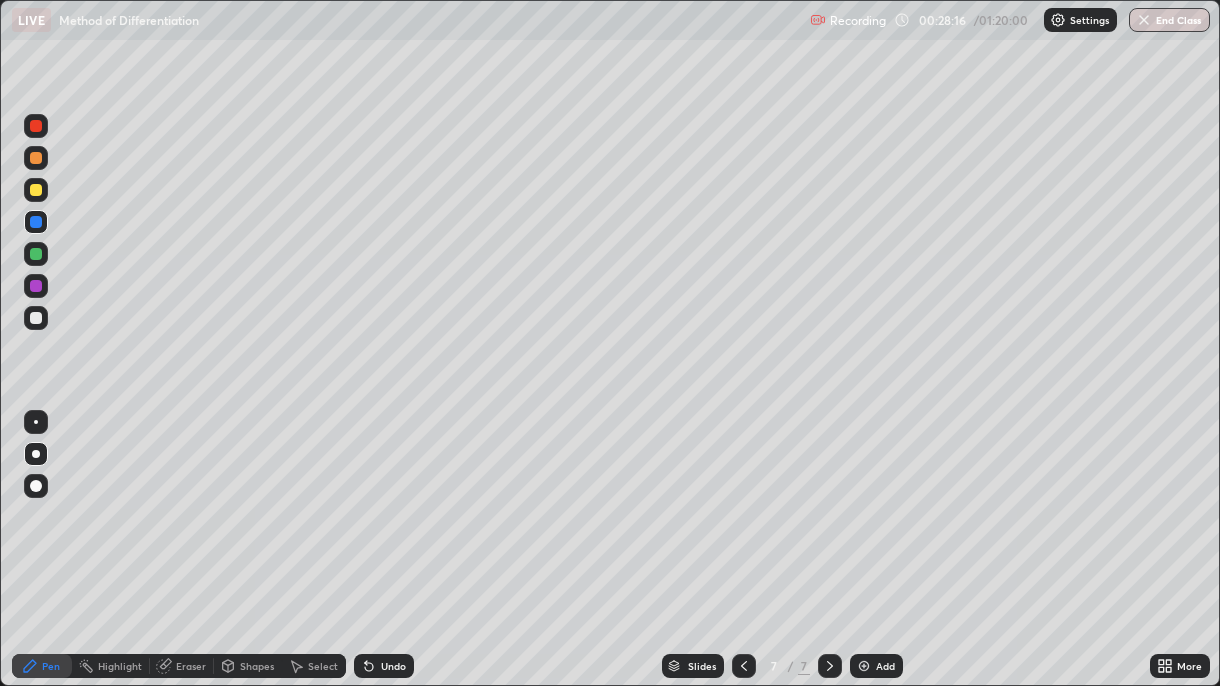 click on "Undo" at bounding box center (393, 666) 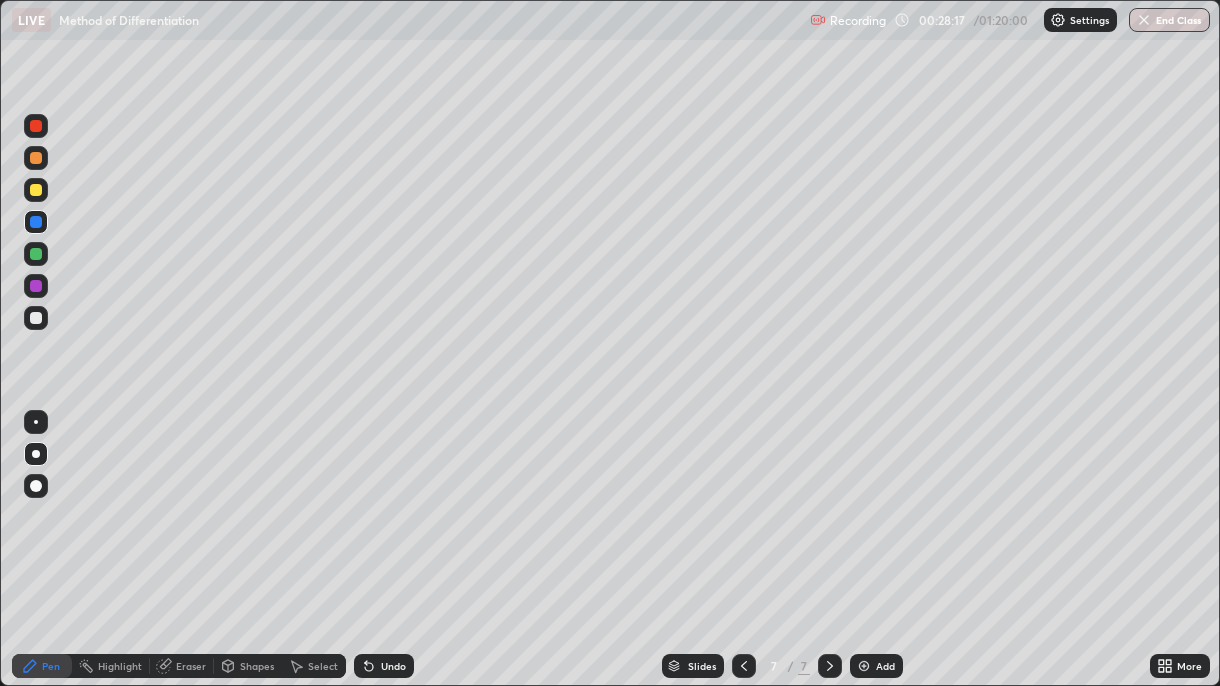 click on "Undo" at bounding box center [393, 666] 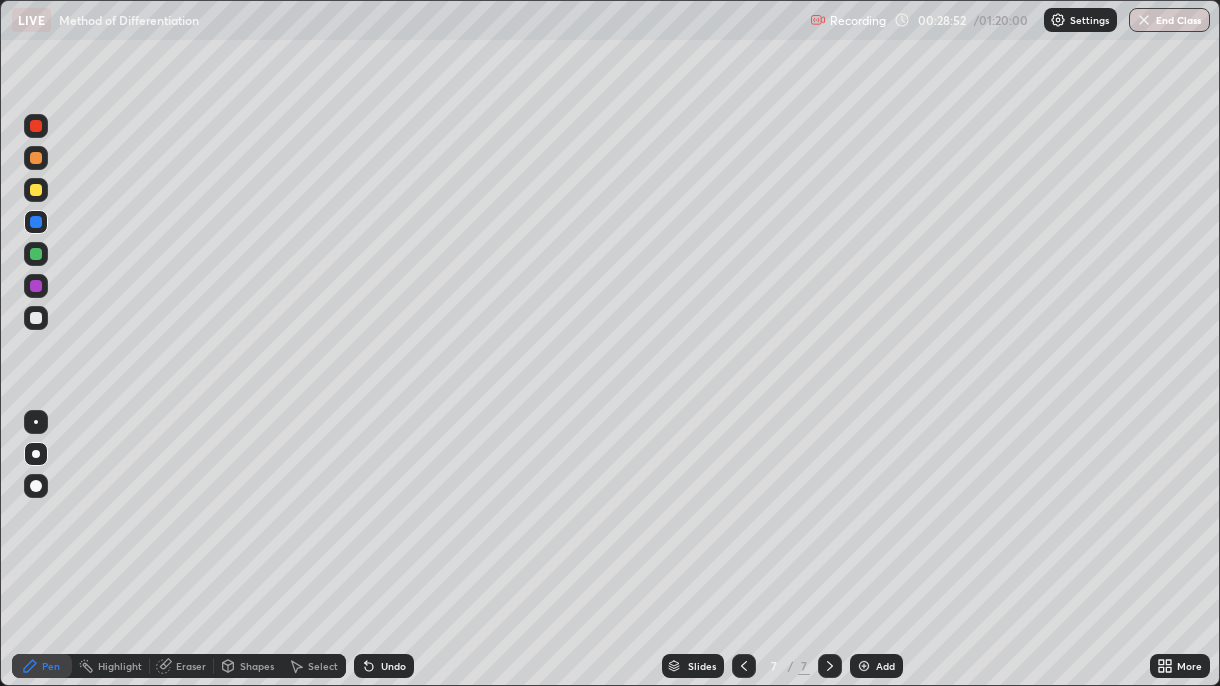 click on "Add" at bounding box center (876, 666) 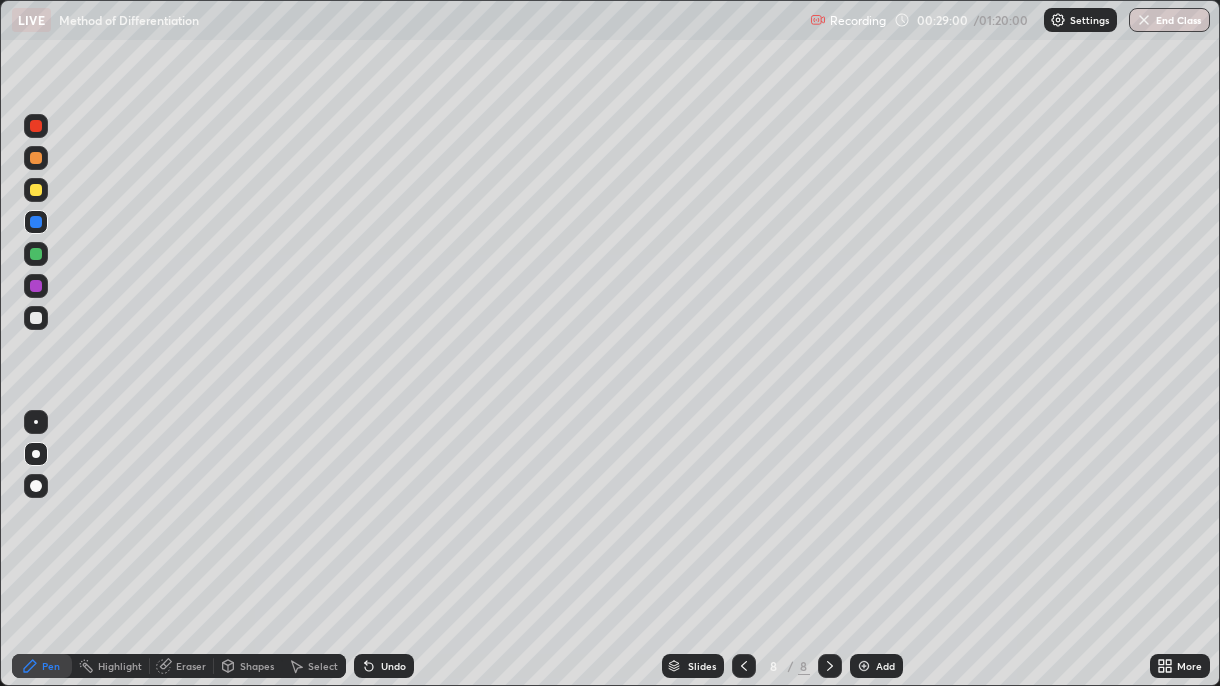 click 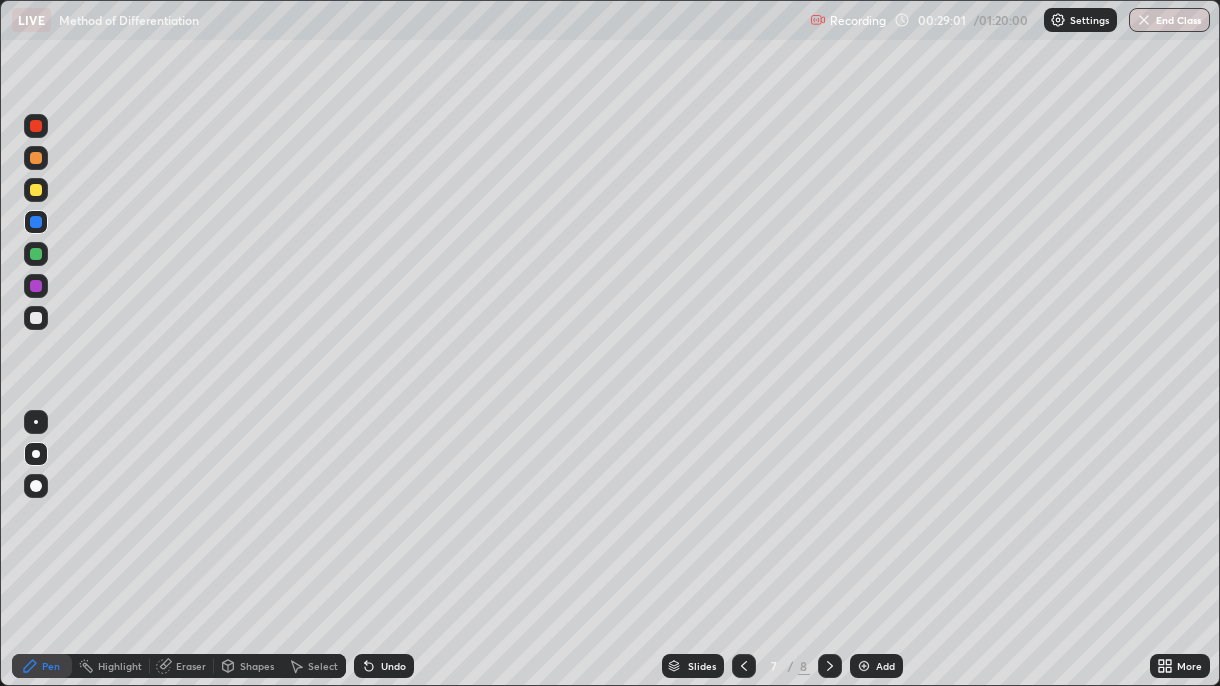 click at bounding box center [830, 666] 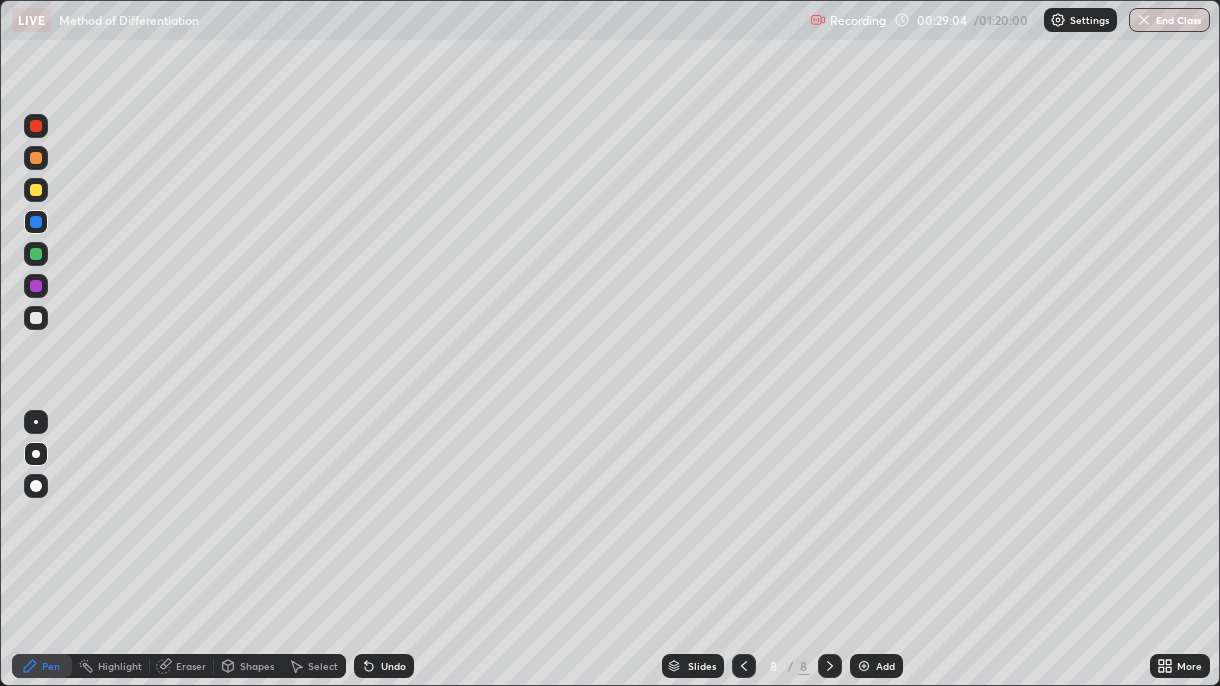 click on "Undo" at bounding box center (384, 666) 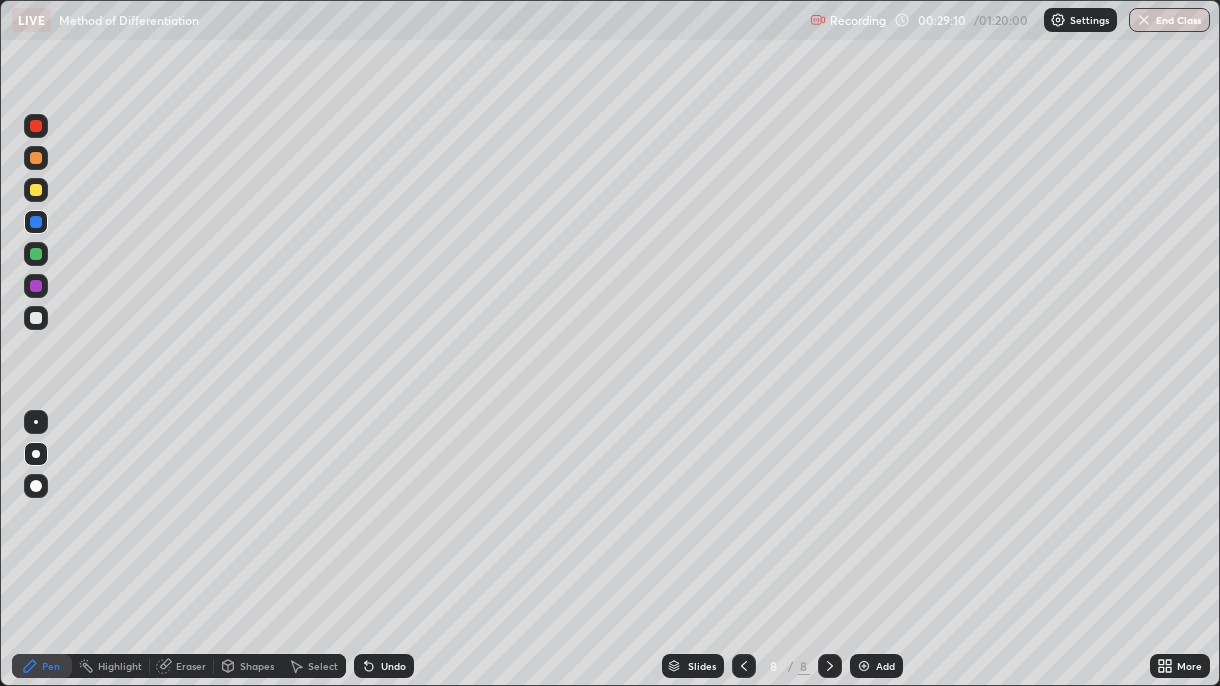click 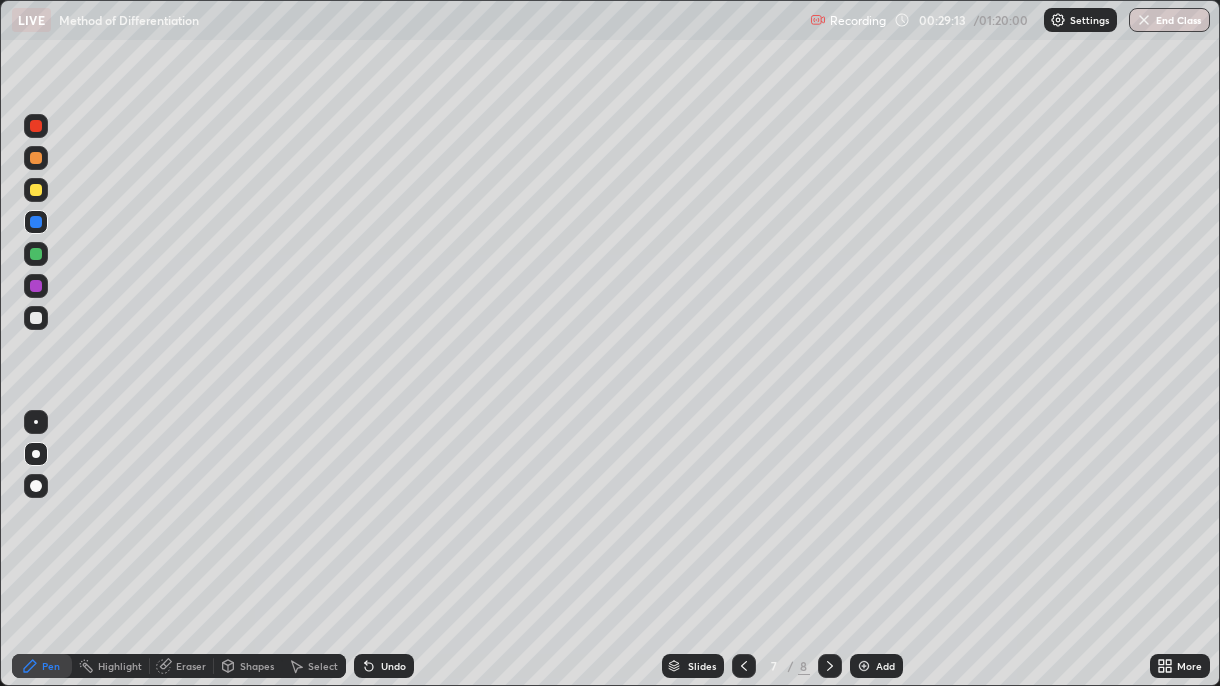 click 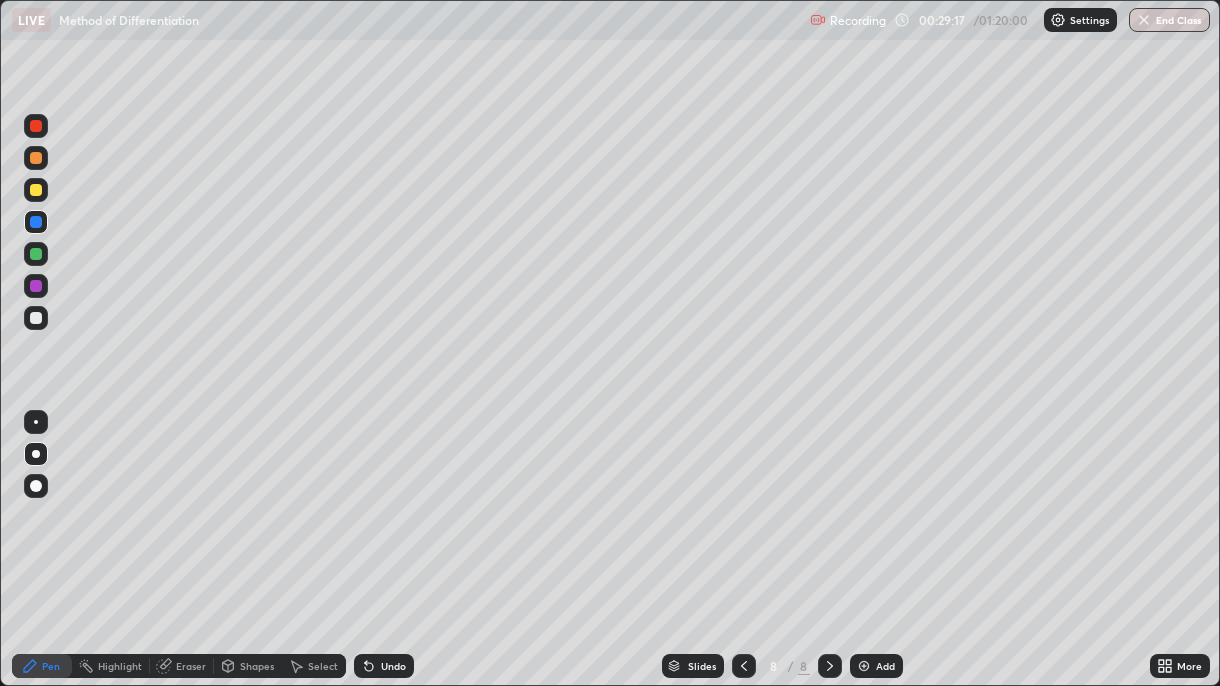 click 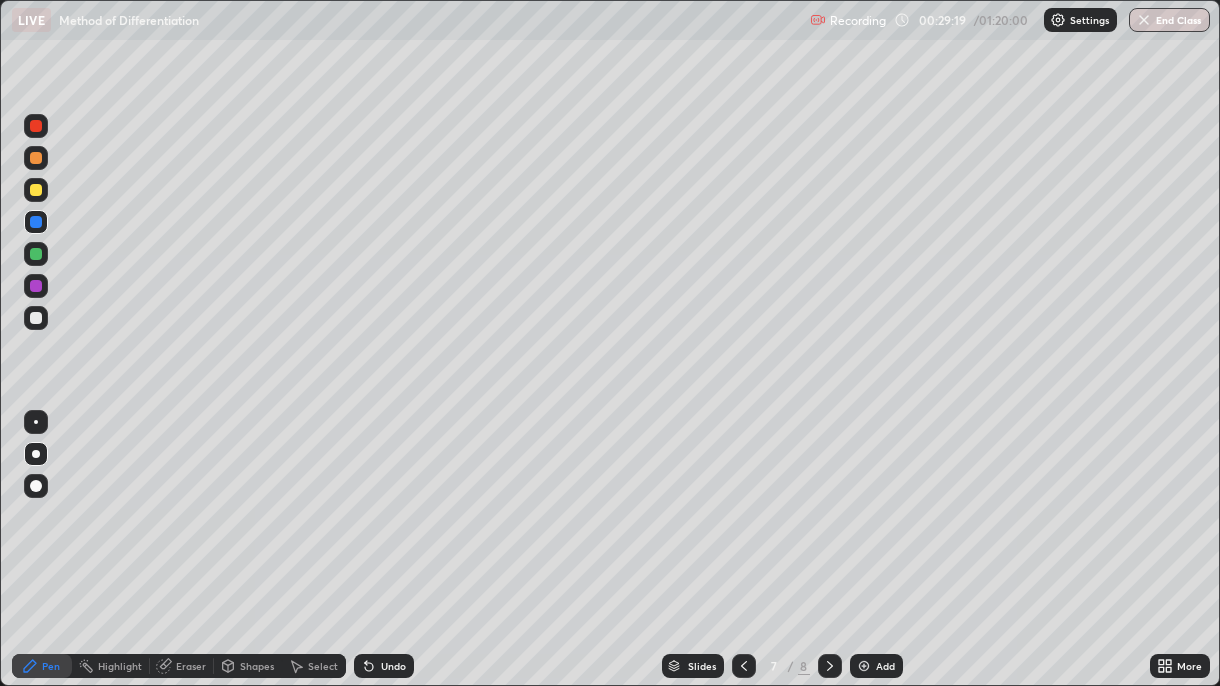 click 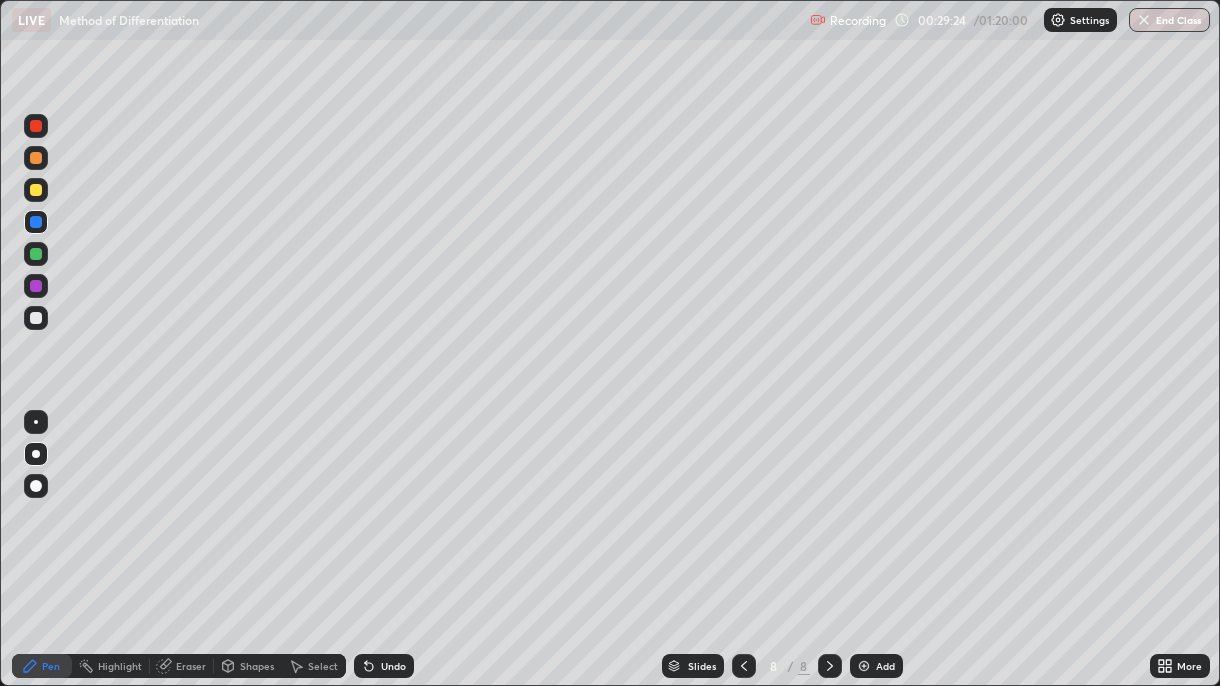 click on "Undo" at bounding box center (384, 666) 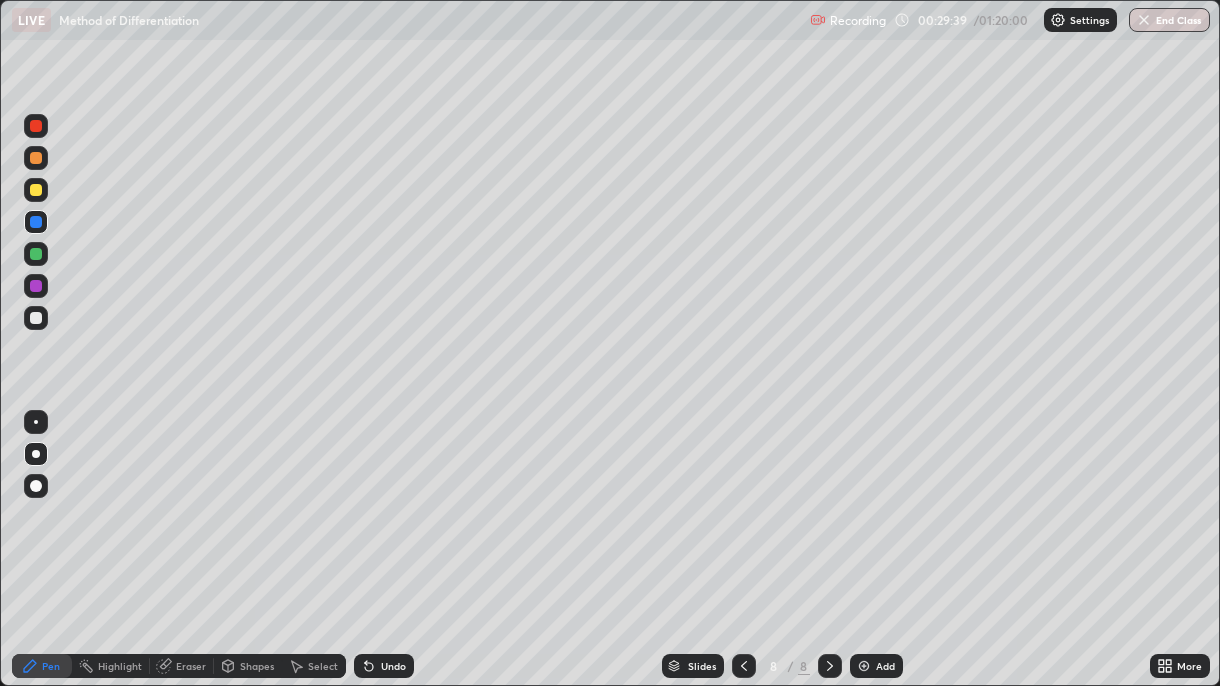 click 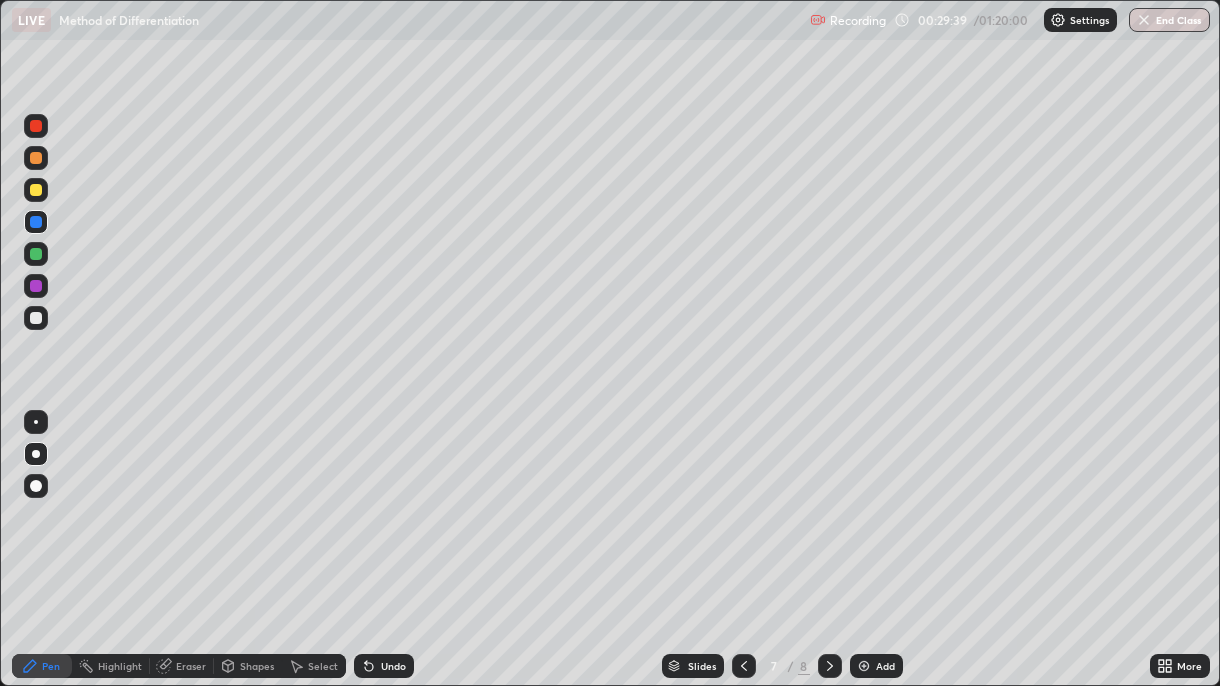 click 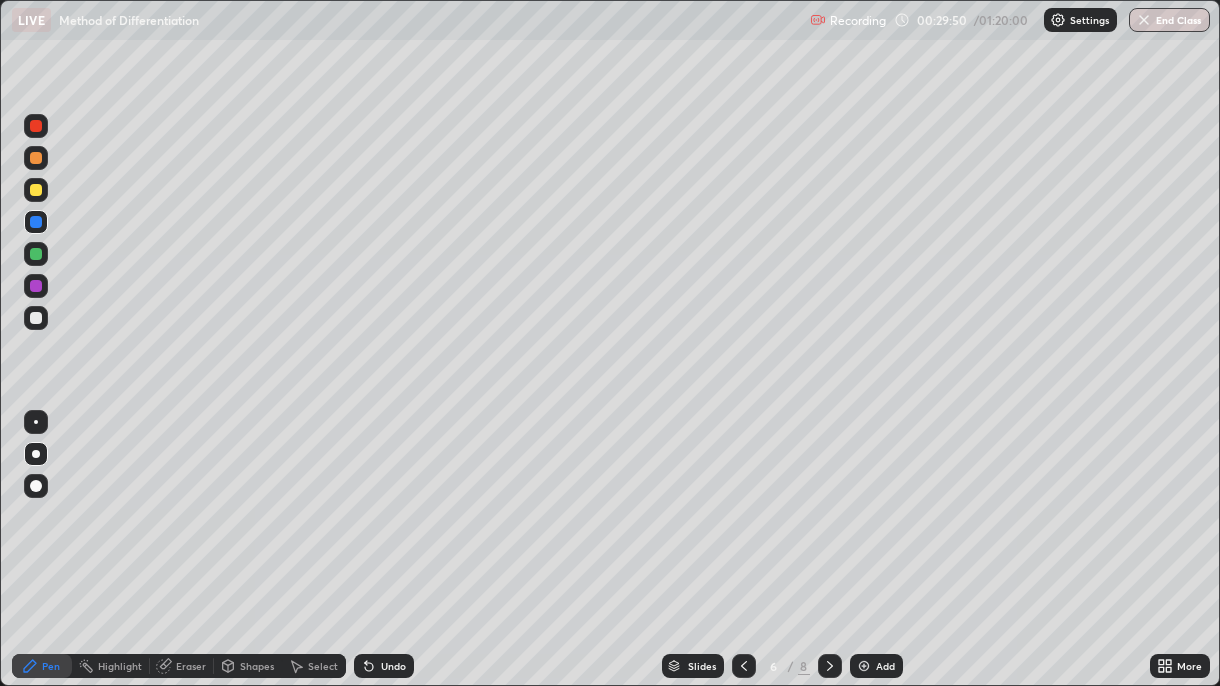 click at bounding box center [830, 666] 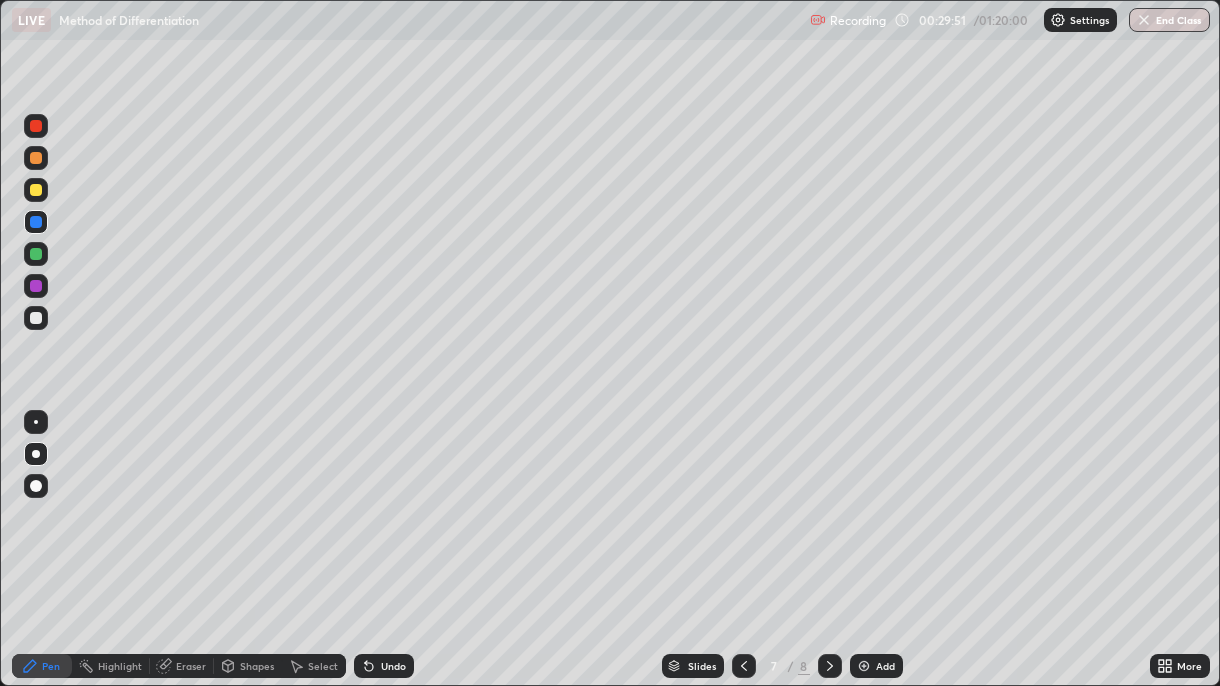 click 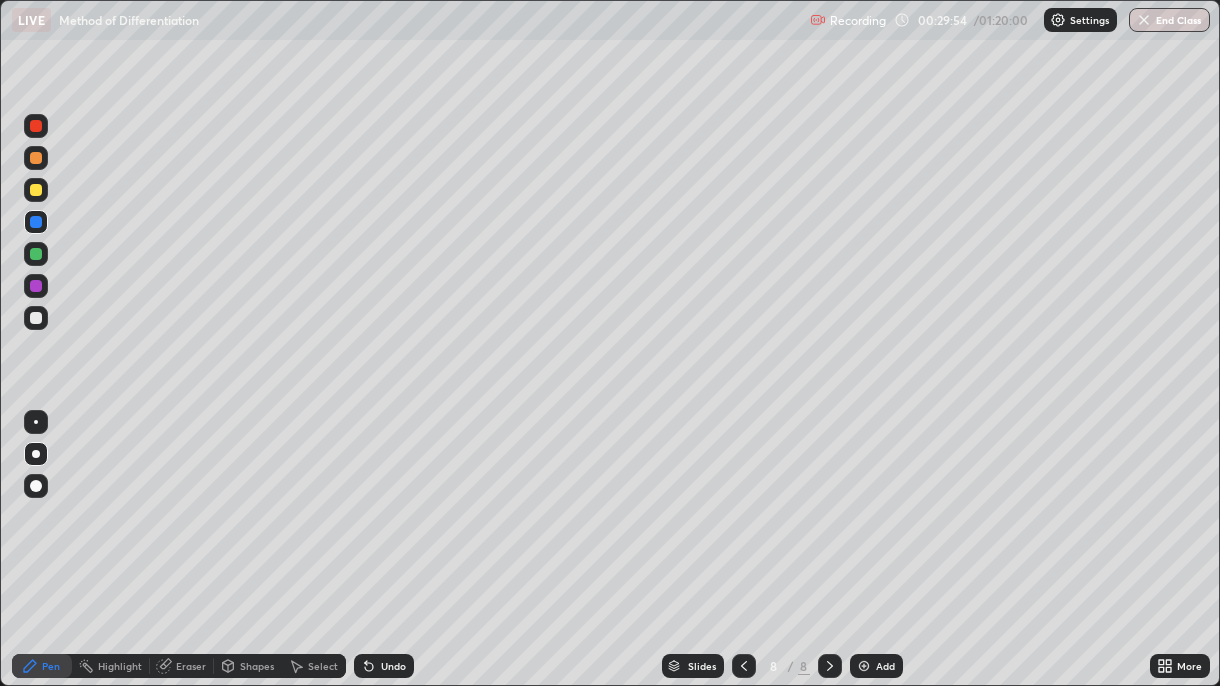 click at bounding box center [36, 254] 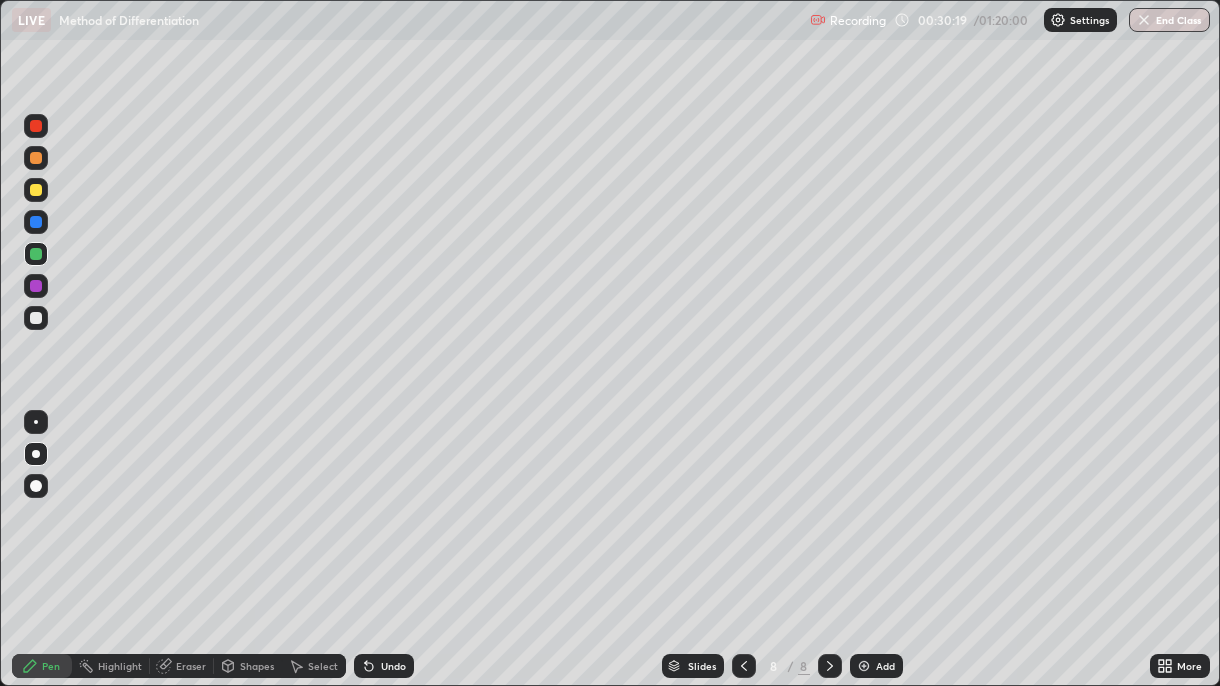 click on "Eraser" at bounding box center [191, 666] 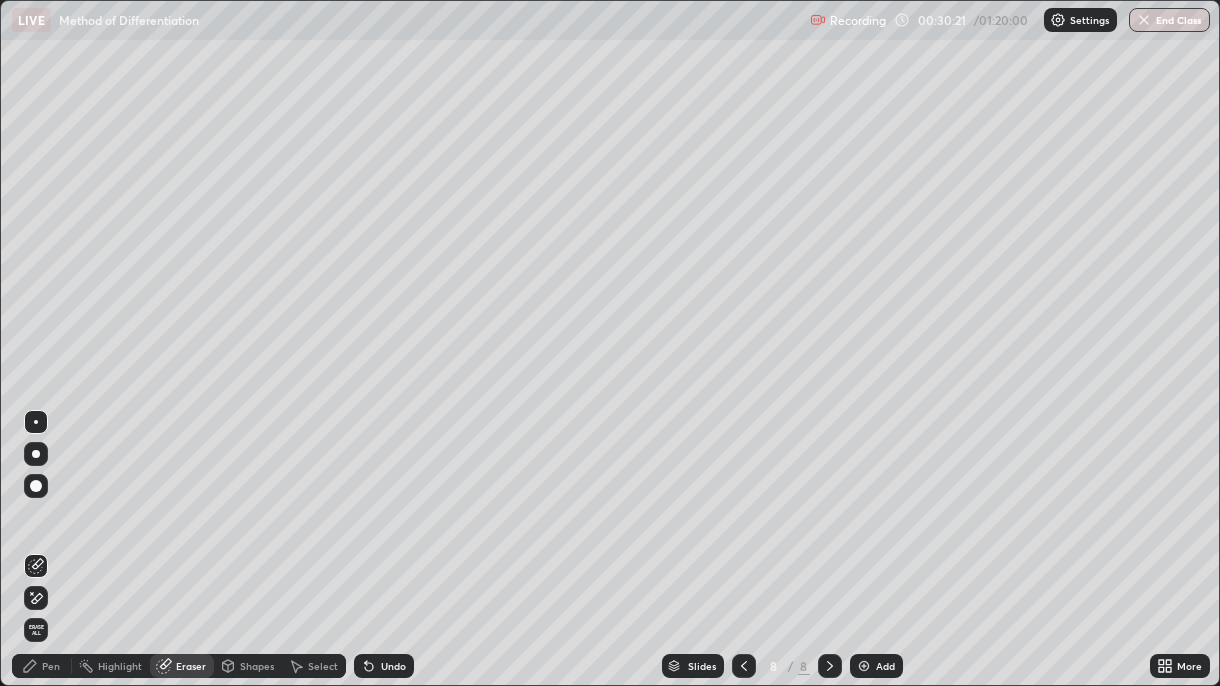 click 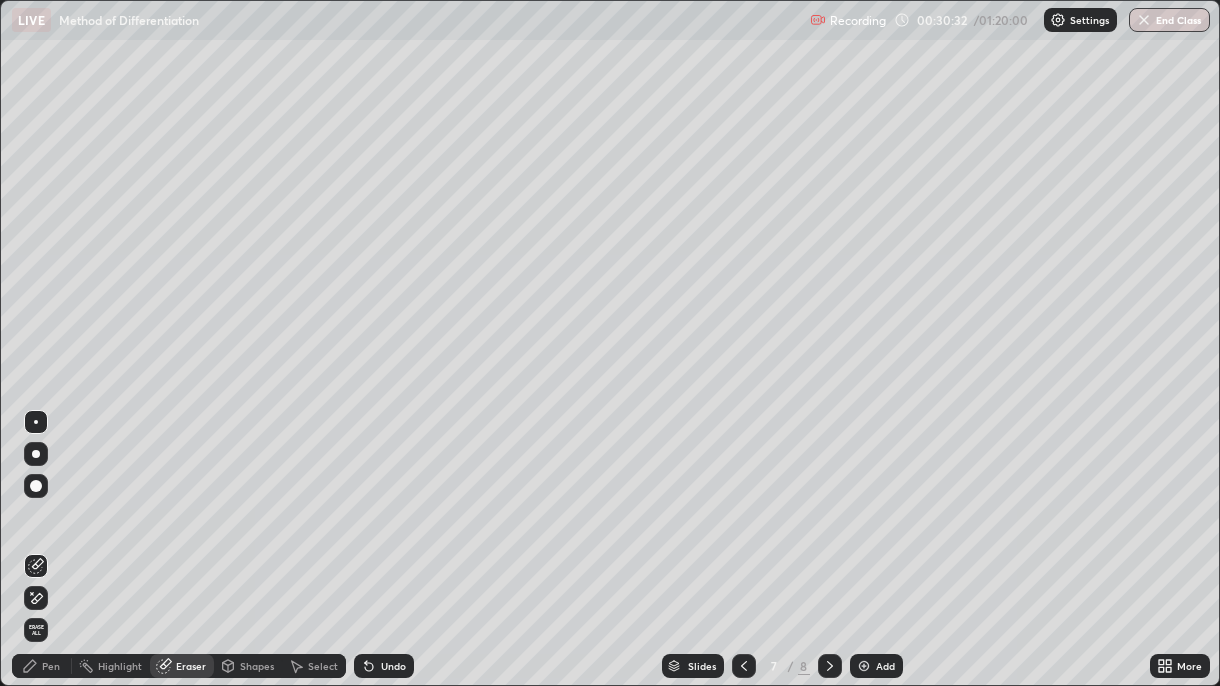 click on "Pen" at bounding box center [51, 666] 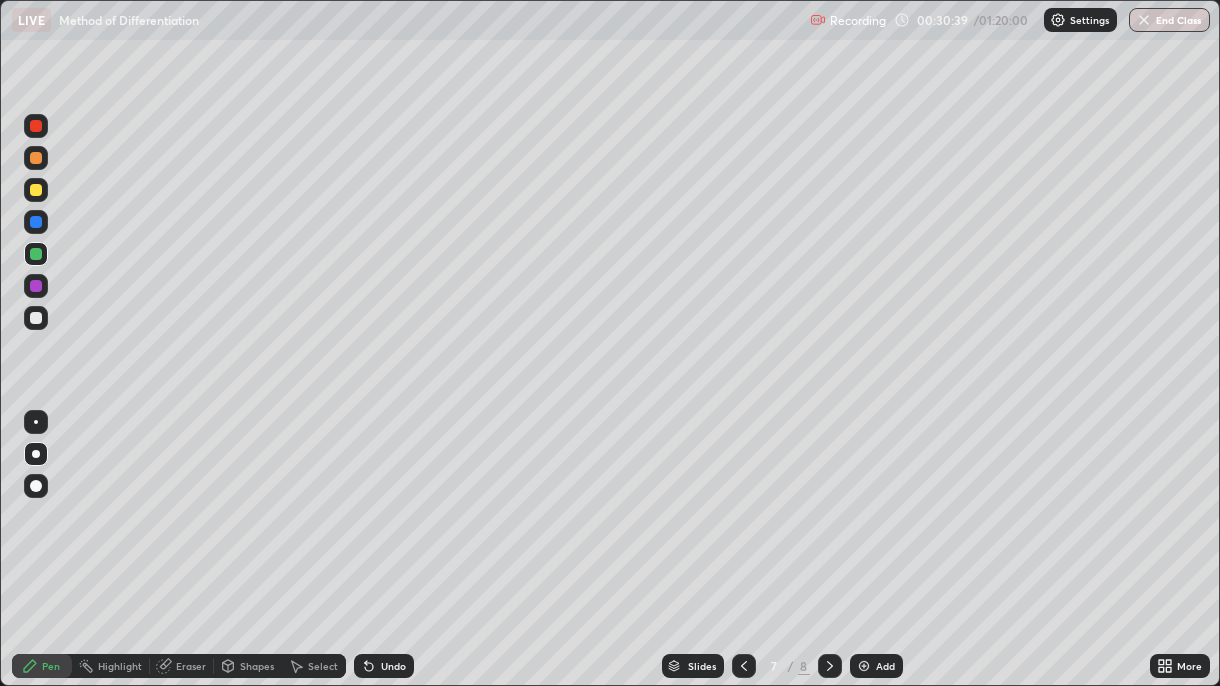 click 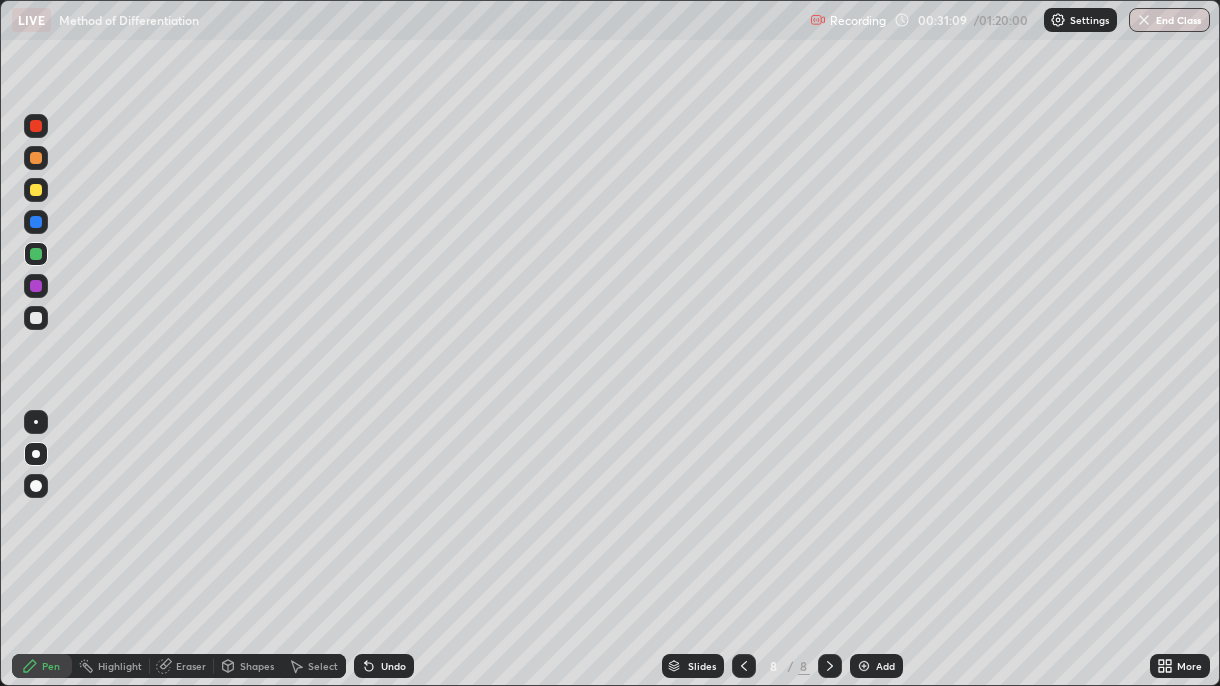click 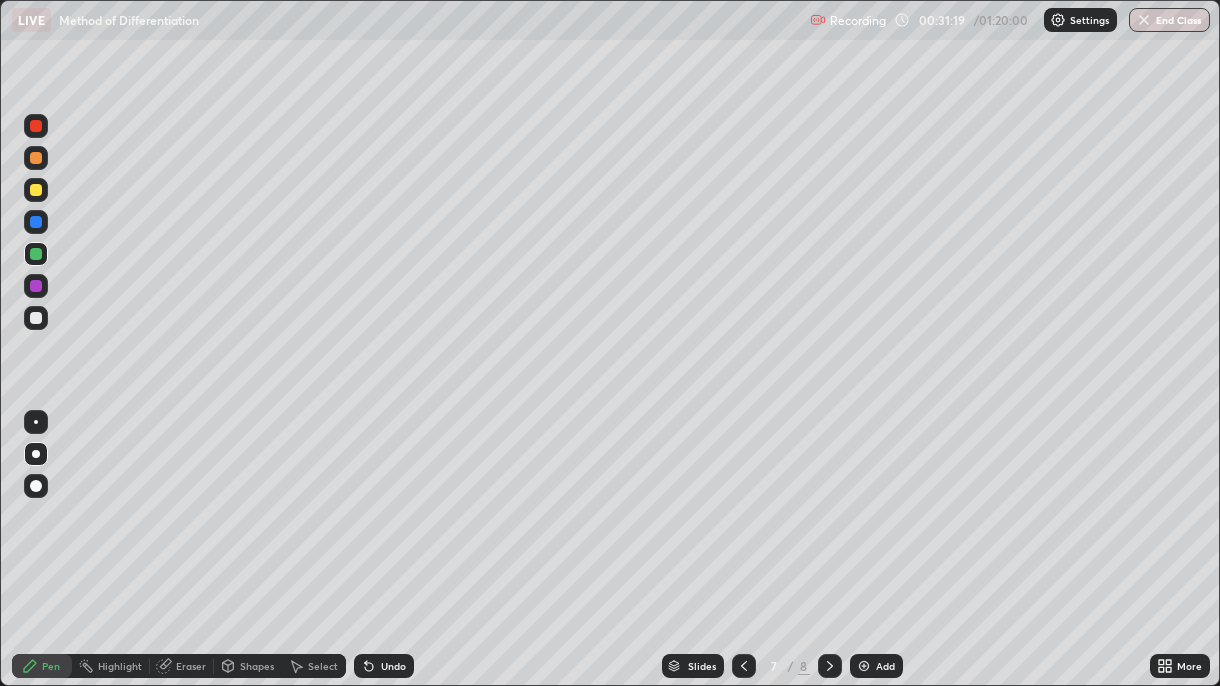 click 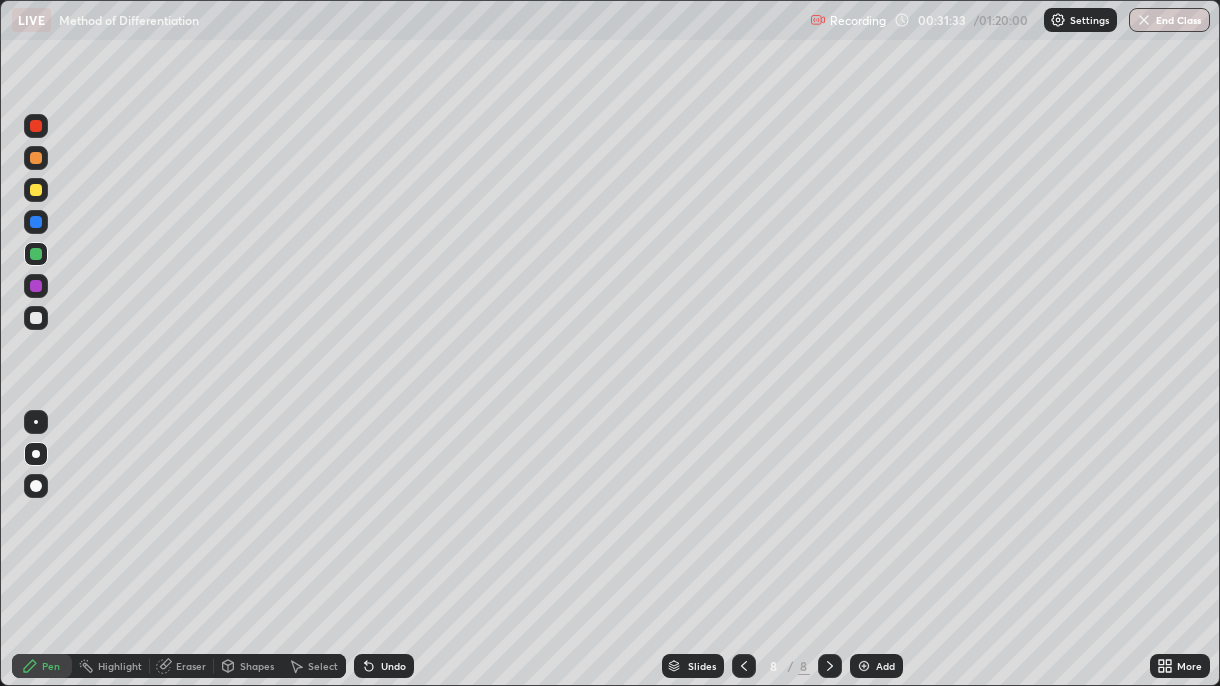 click at bounding box center (744, 666) 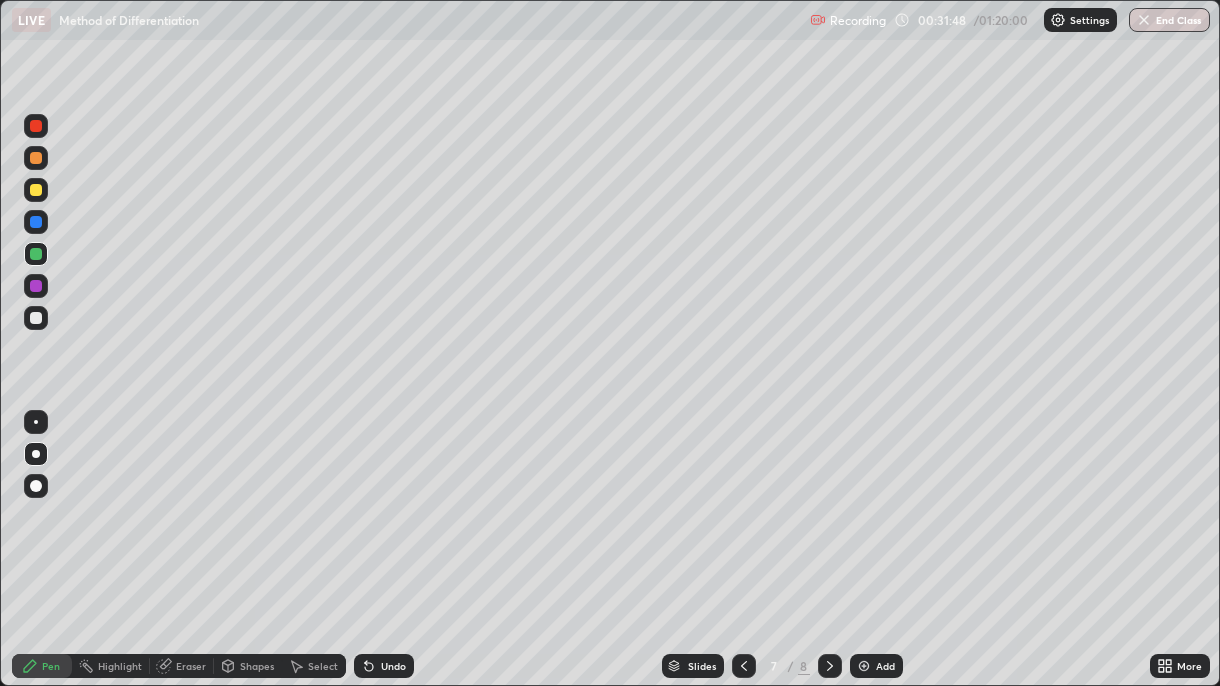 click 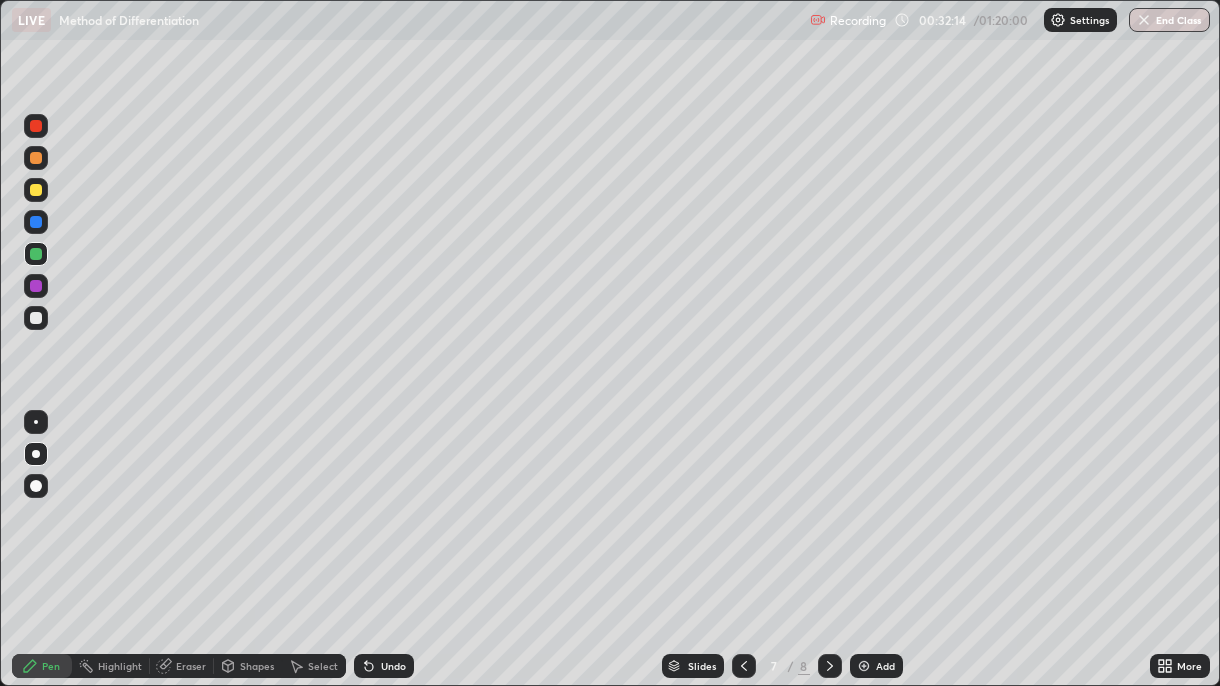 click 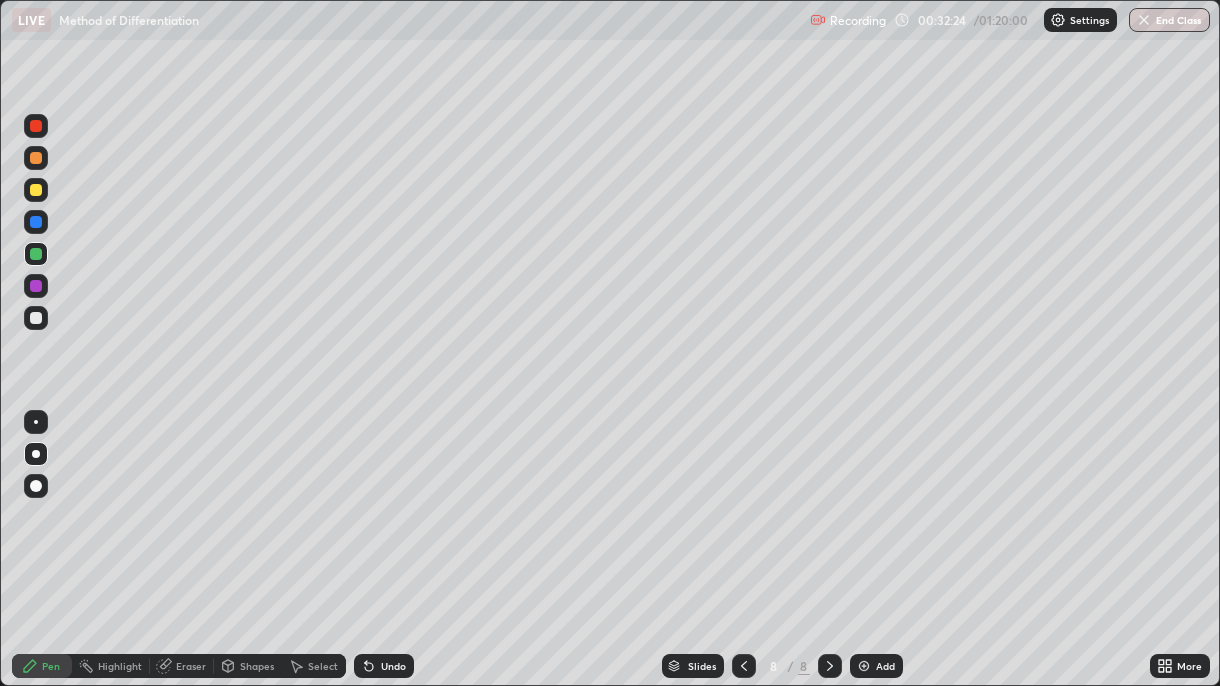 click on "Undo" at bounding box center [384, 666] 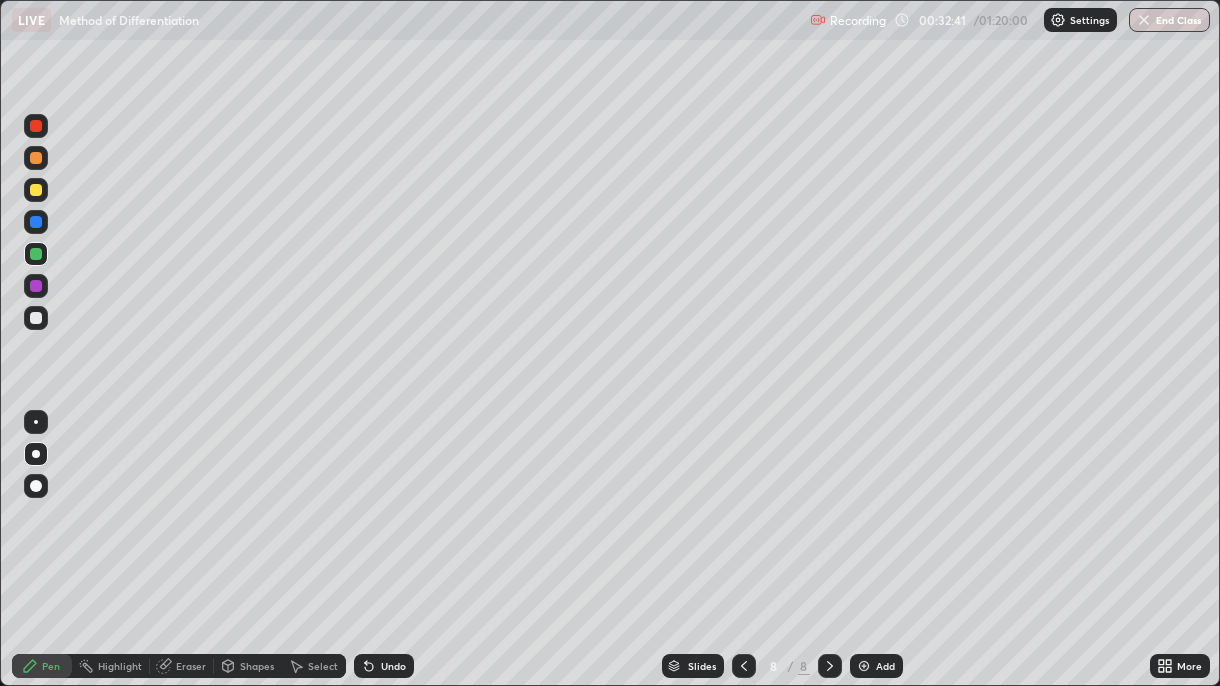 click at bounding box center (36, 318) 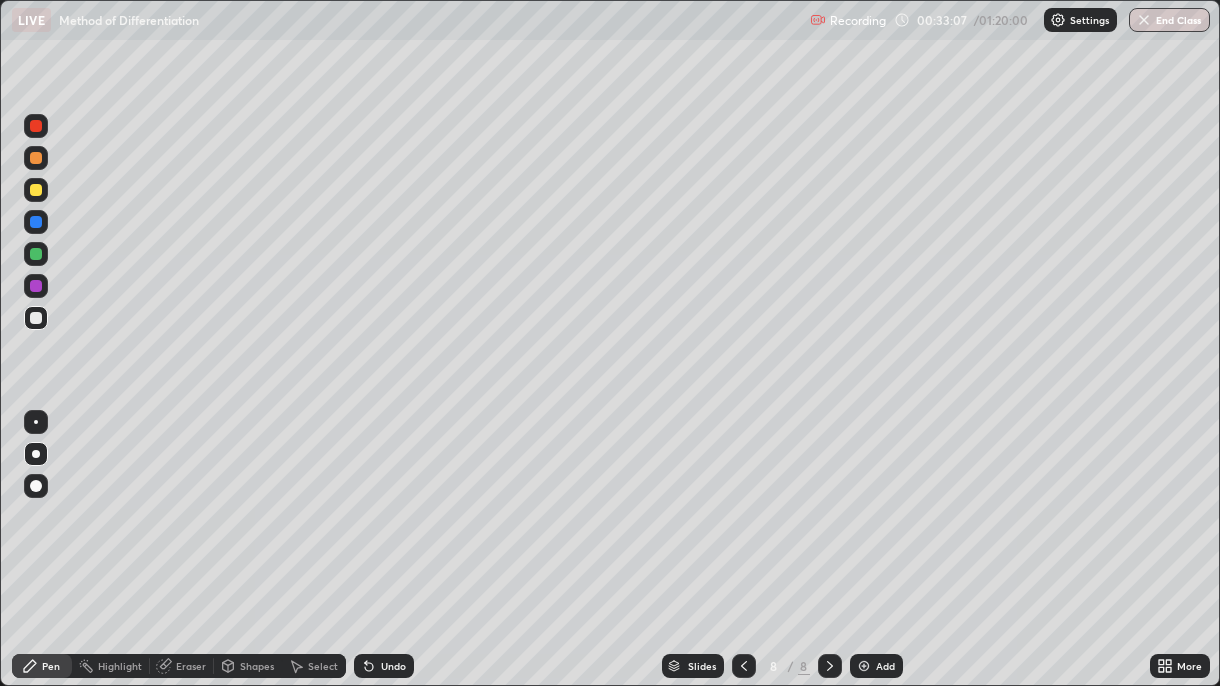 click 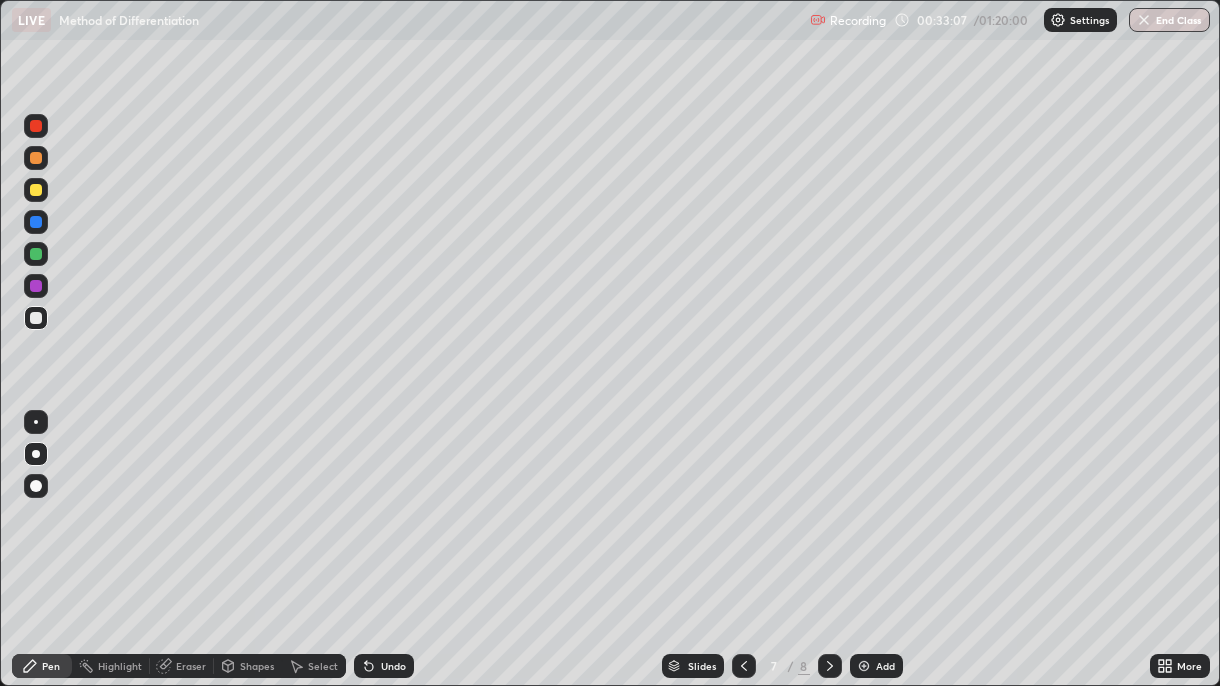click 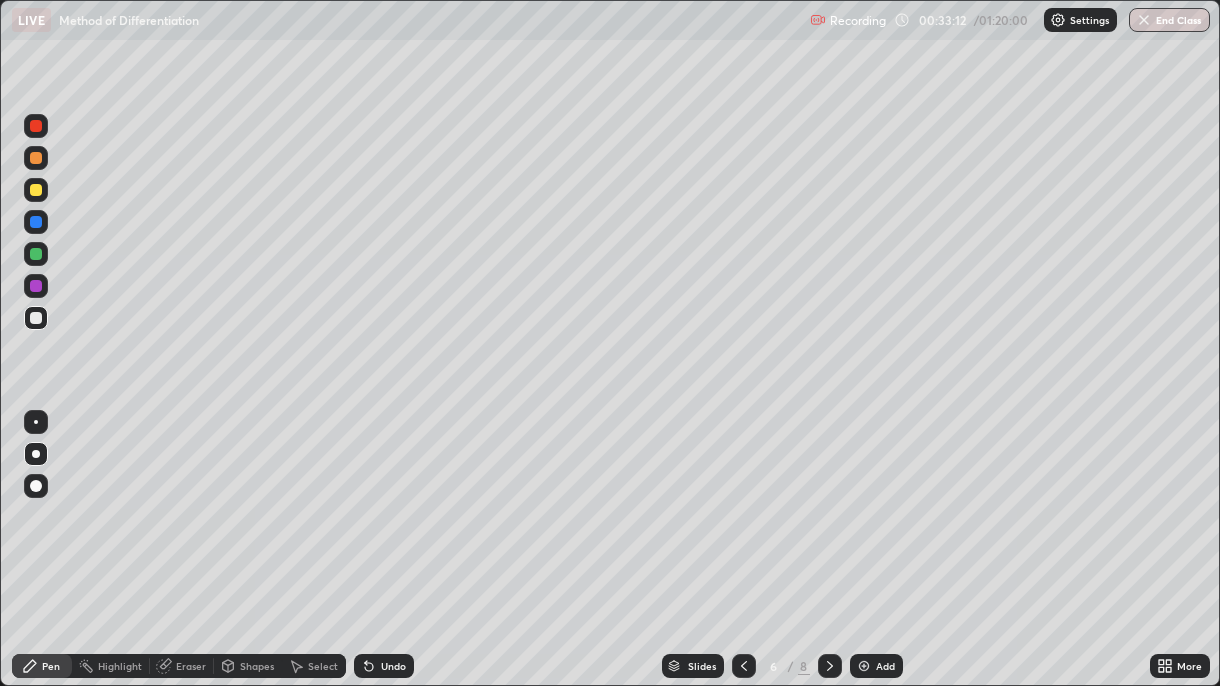 click at bounding box center [830, 666] 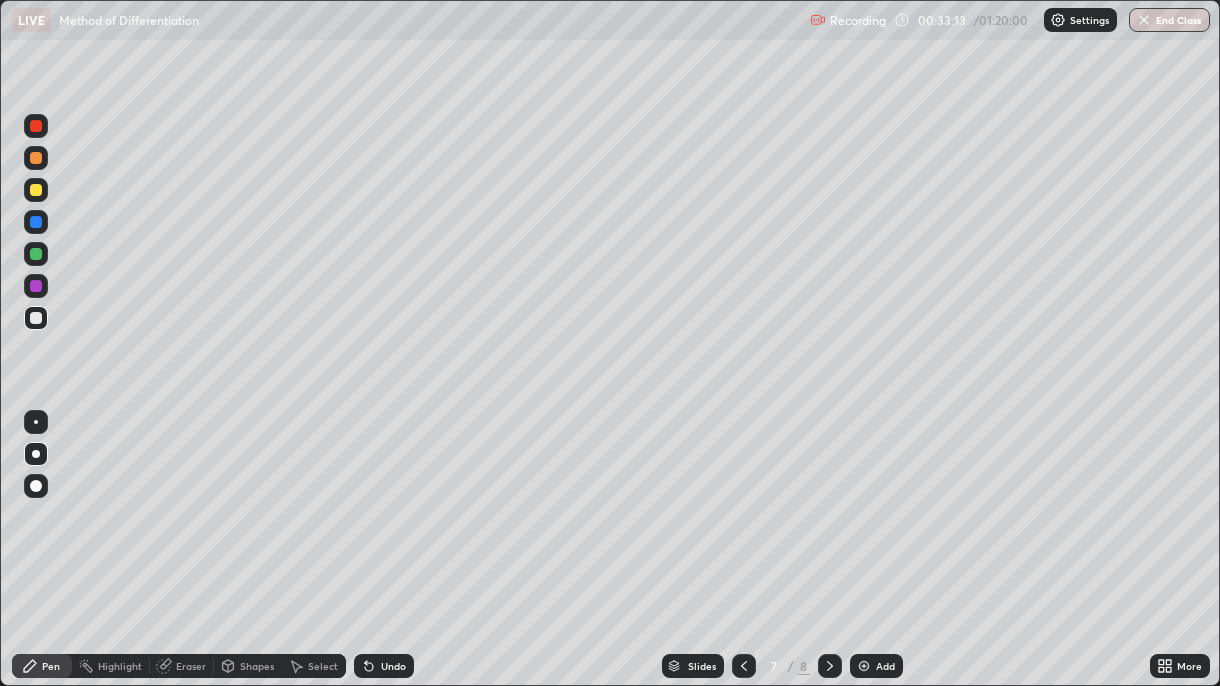click 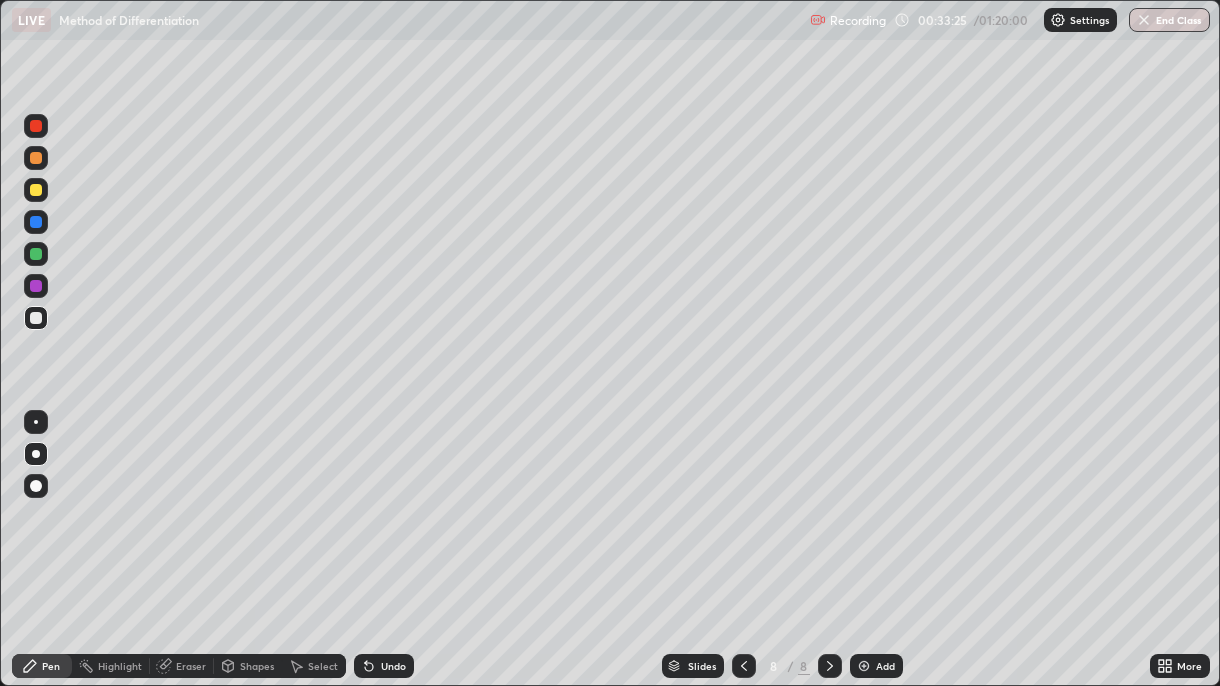click on "Eraser" at bounding box center [191, 666] 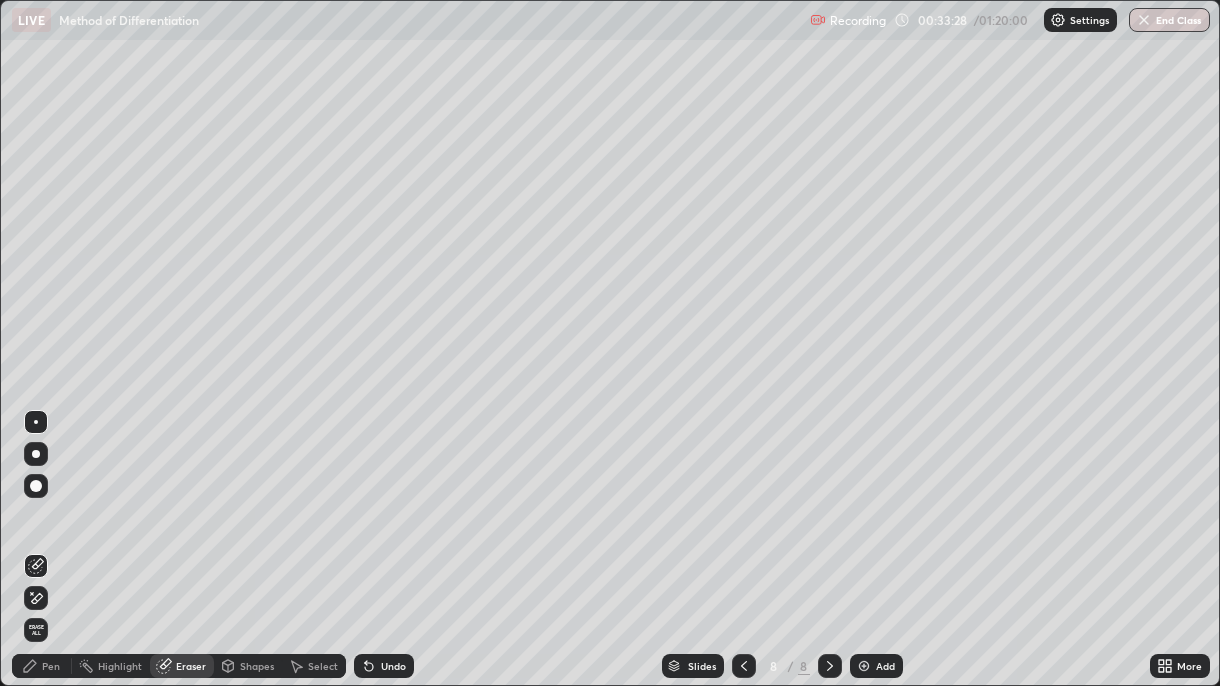 click on "Pen" at bounding box center [42, 666] 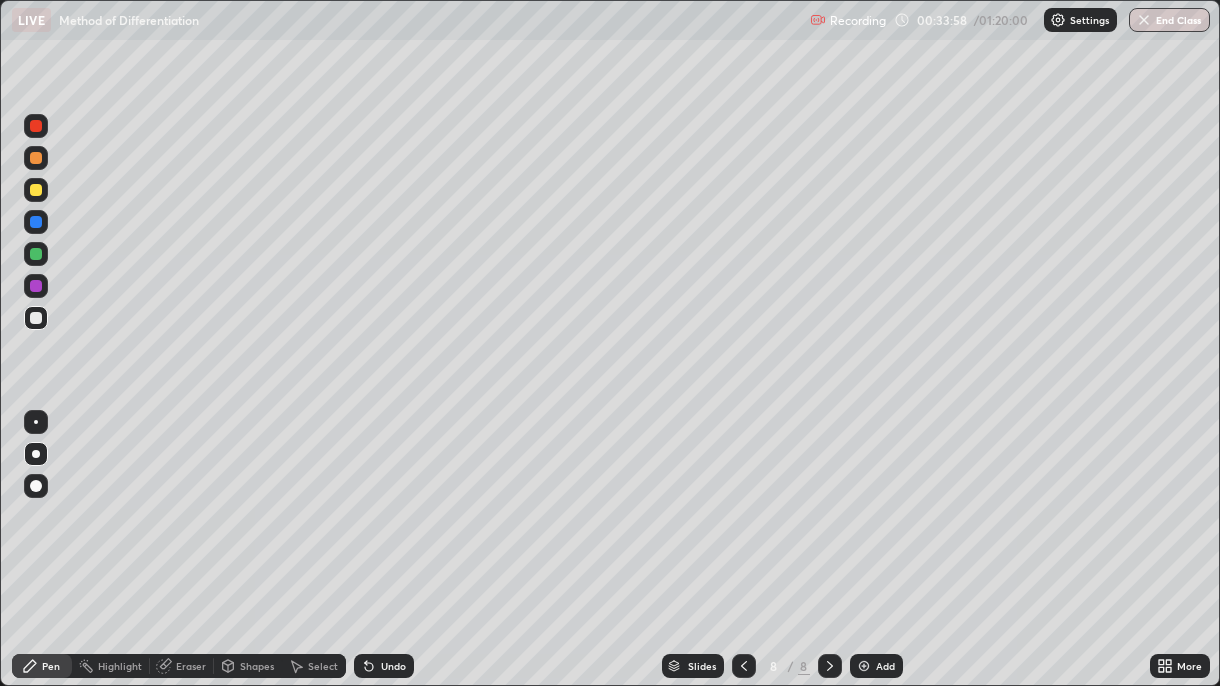 click 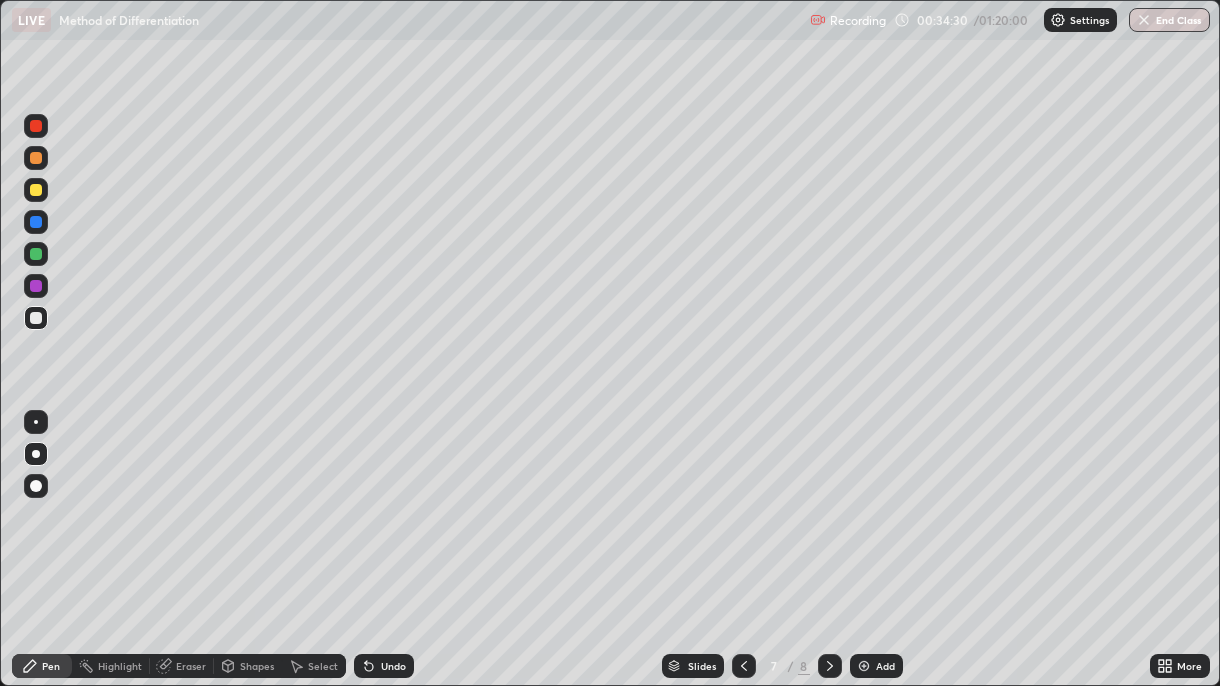 click 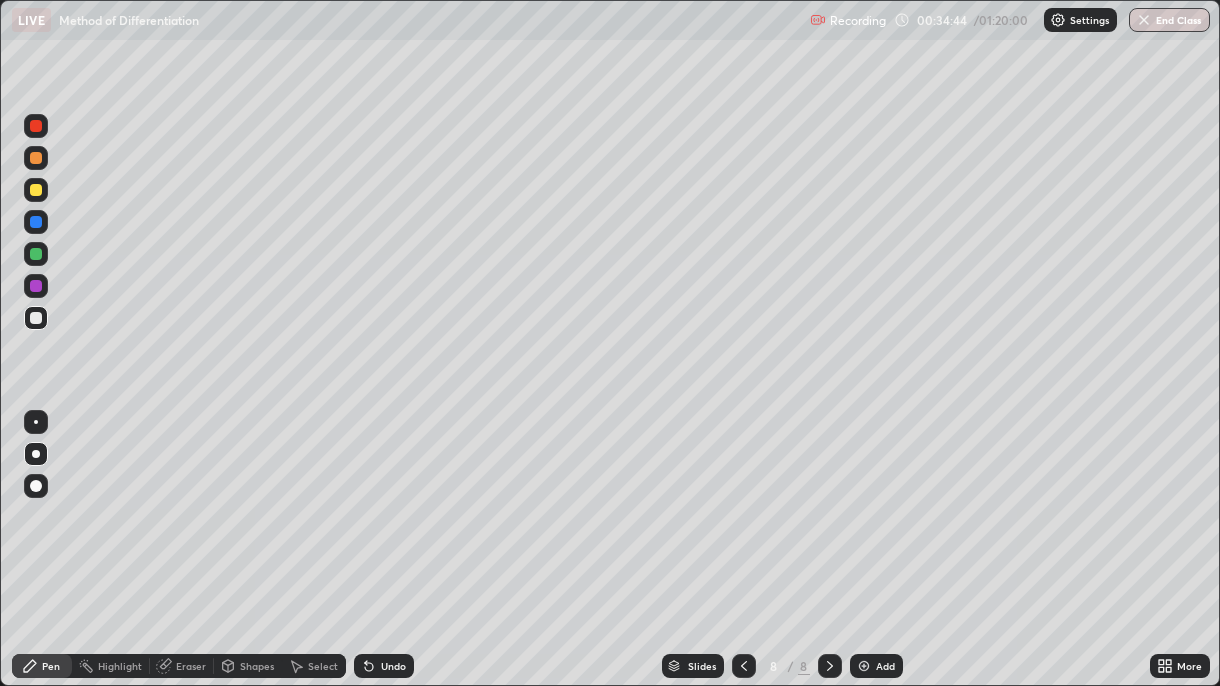 click 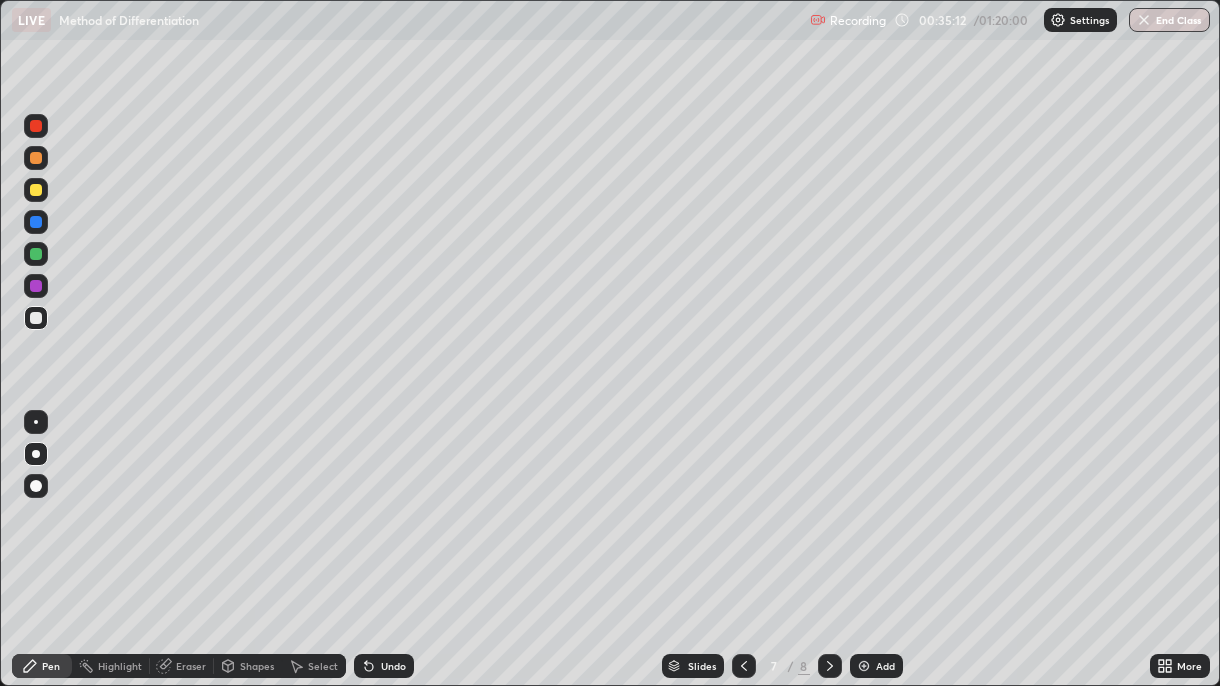 click 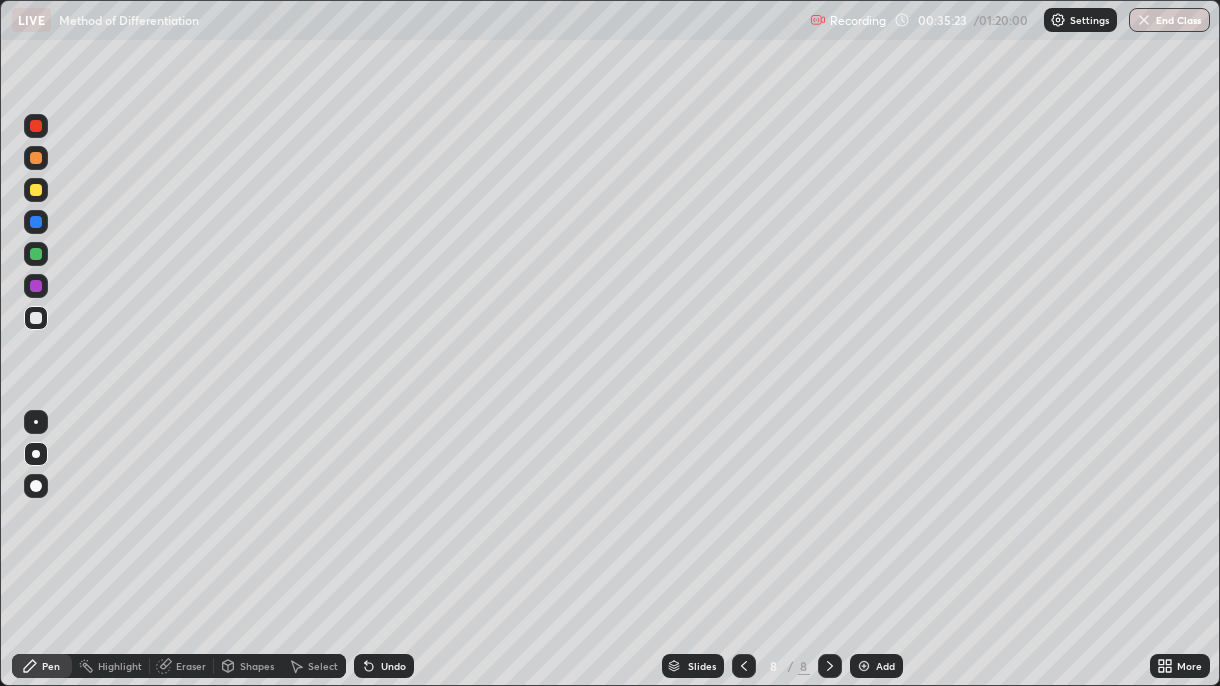 click on "Undo" at bounding box center (393, 666) 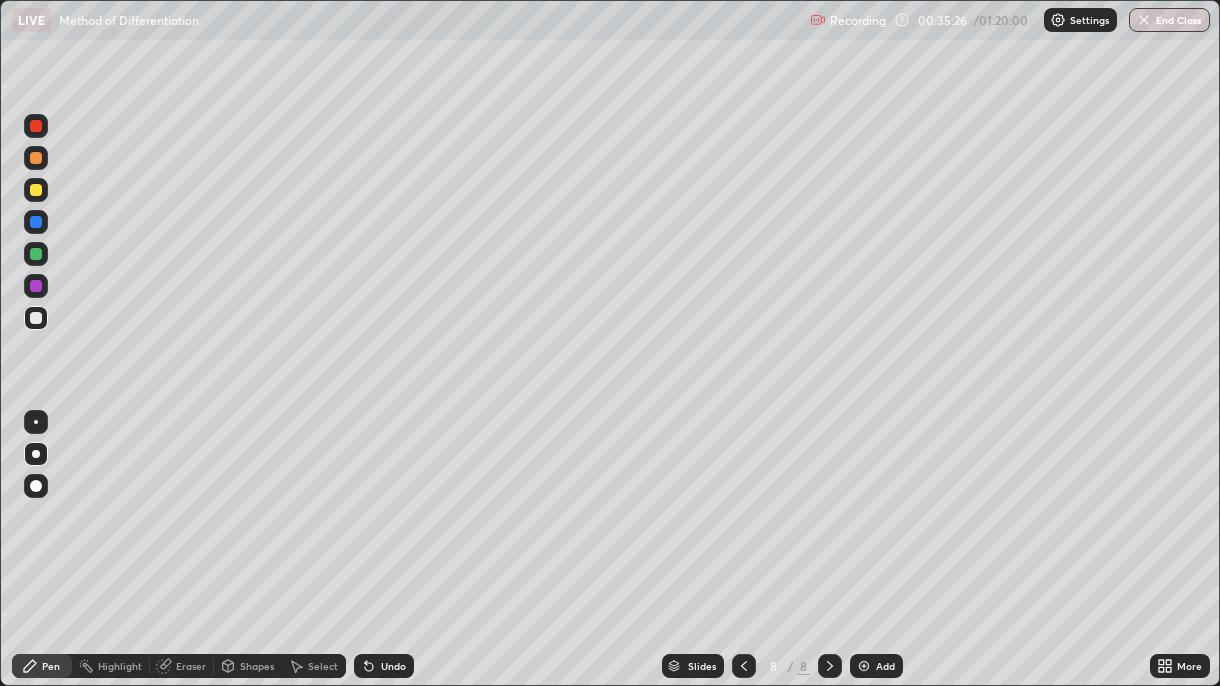 click on "Eraser" at bounding box center (191, 666) 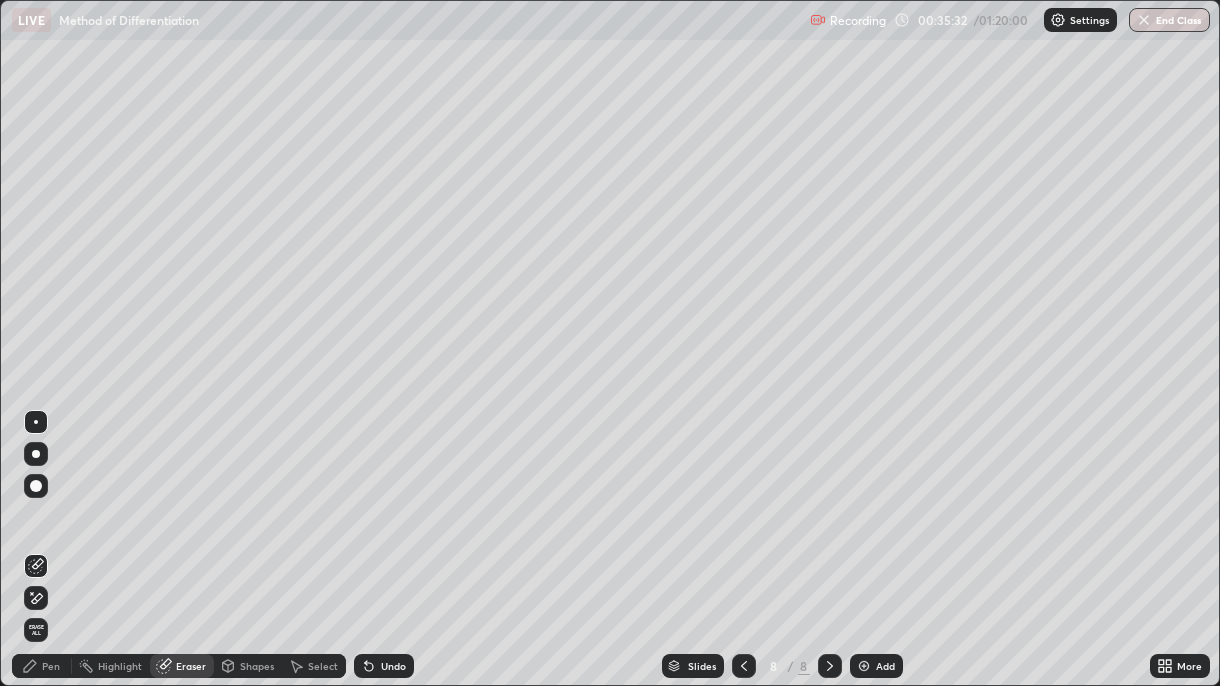 click on "Pen" at bounding box center [51, 666] 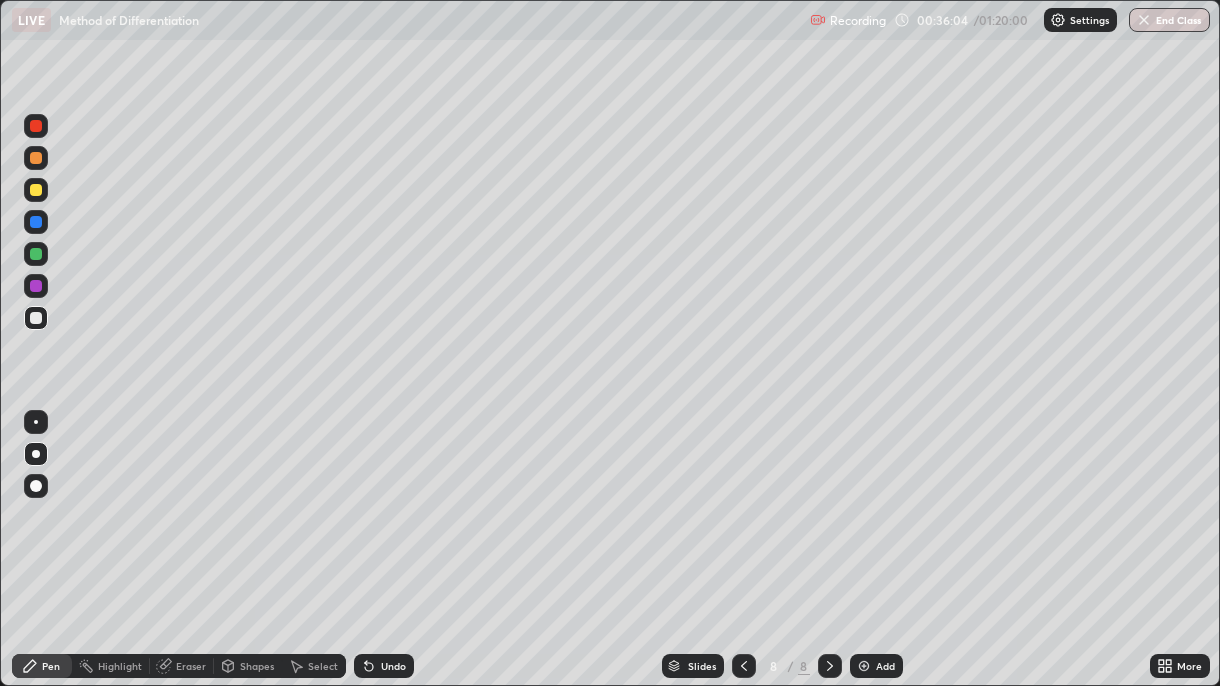 click on "Undo" at bounding box center (384, 666) 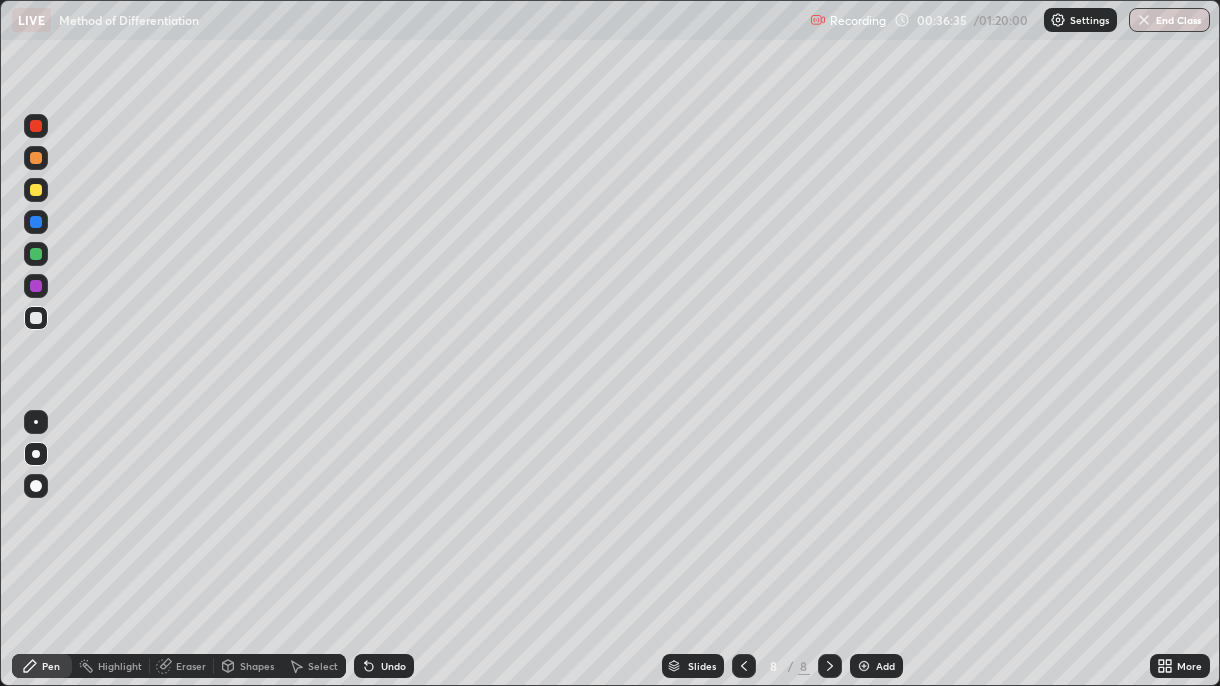 click at bounding box center (864, 666) 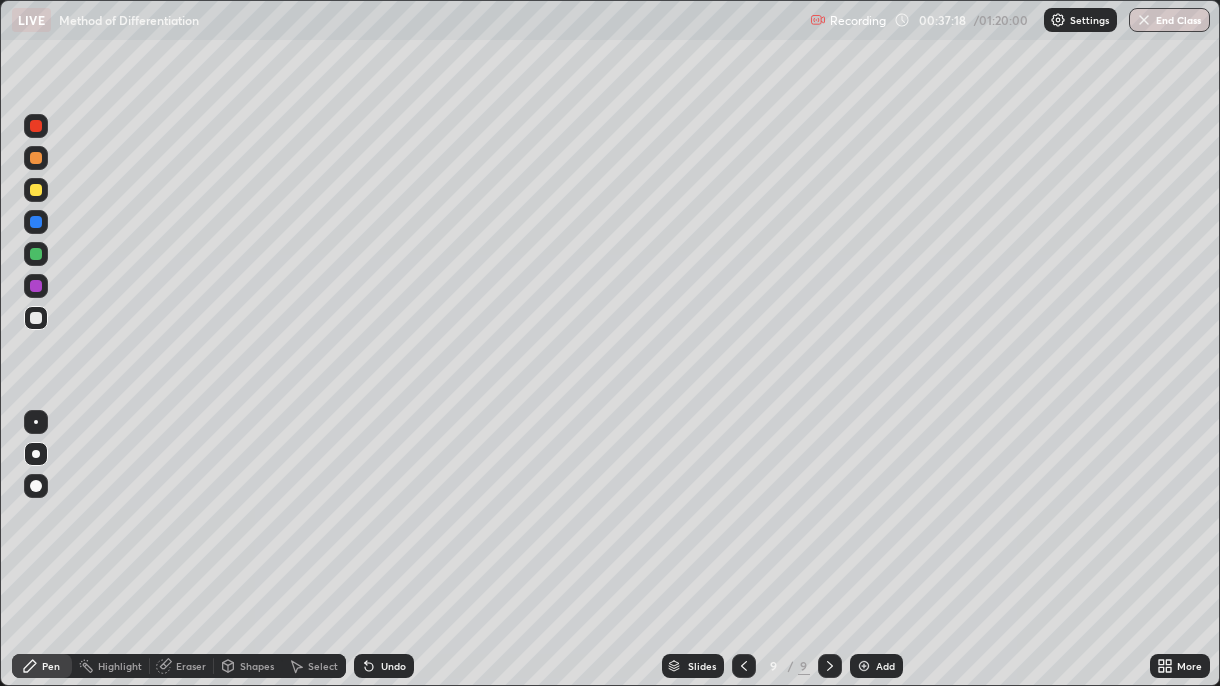 click at bounding box center (36, 286) 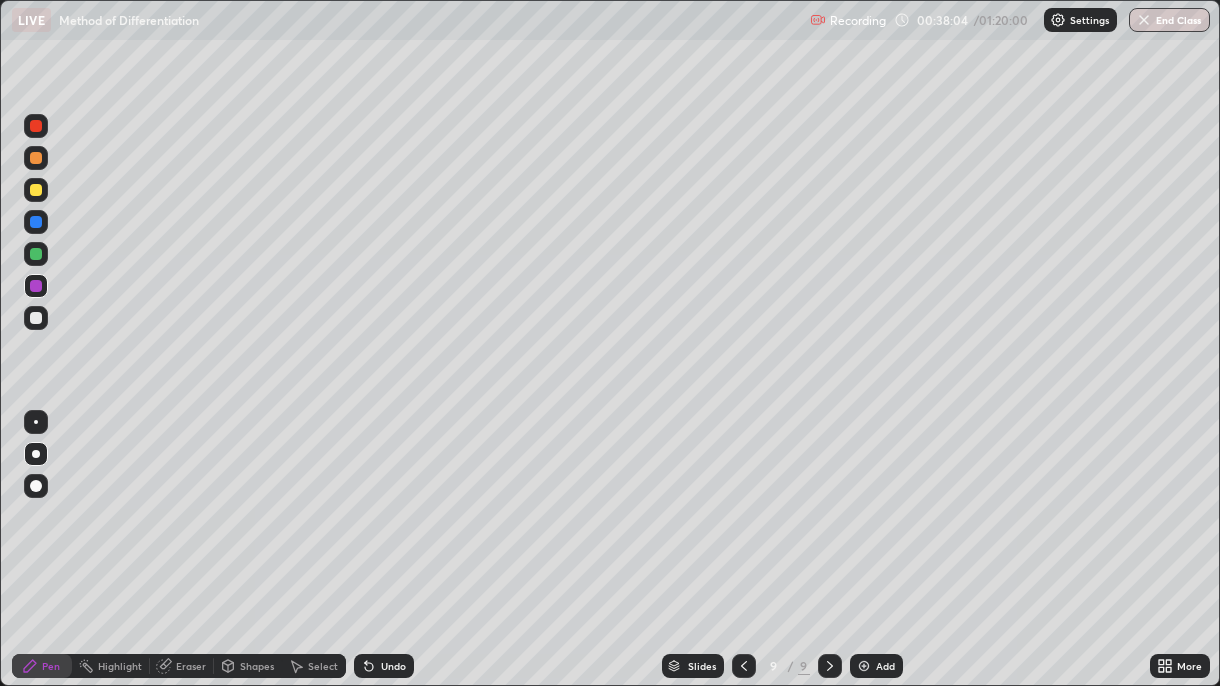 click at bounding box center [36, 190] 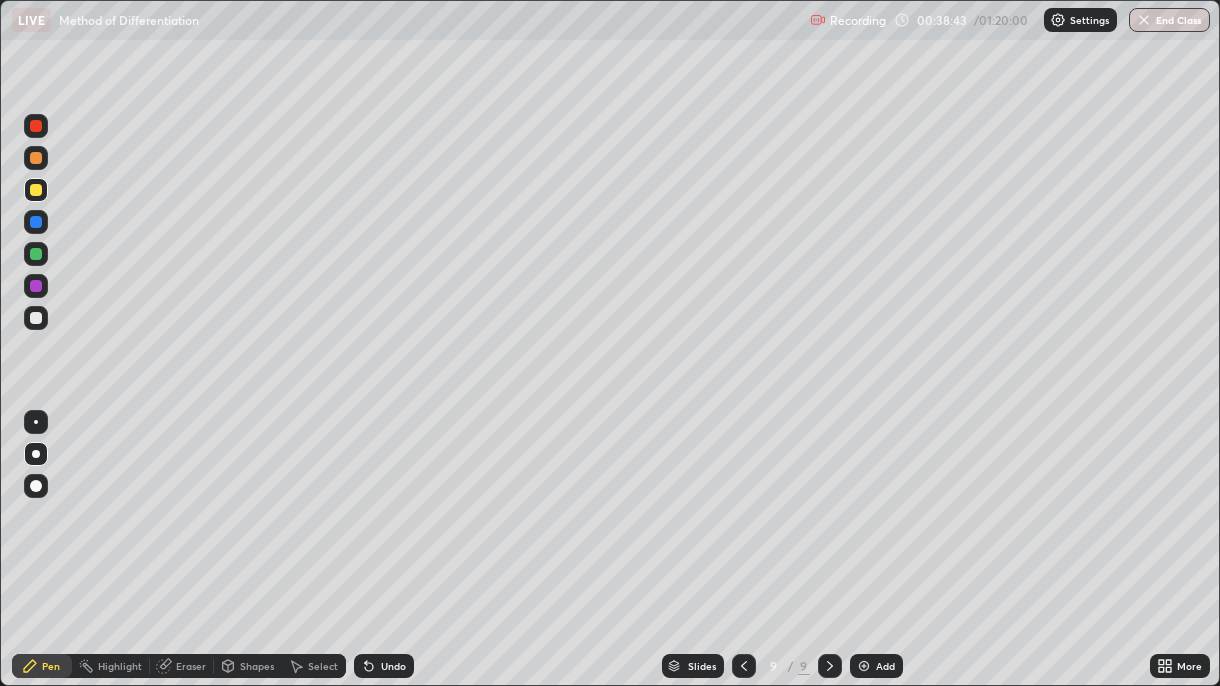 click on "Undo" at bounding box center [393, 666] 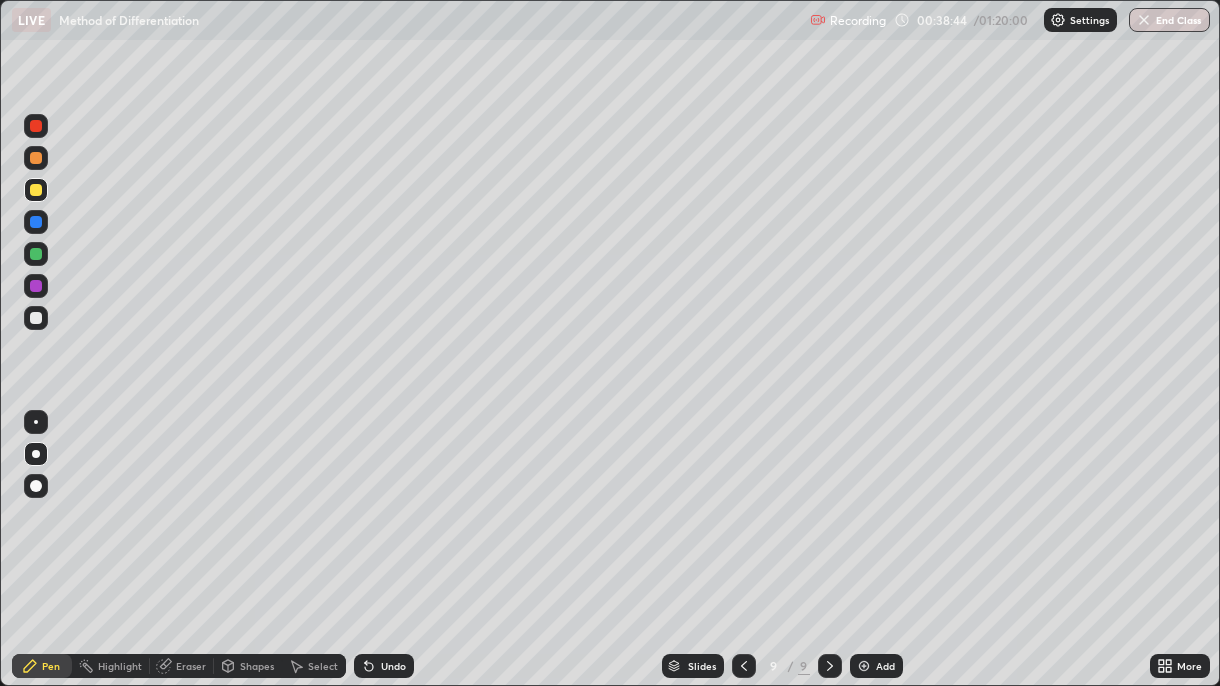 click on "Undo" at bounding box center (384, 666) 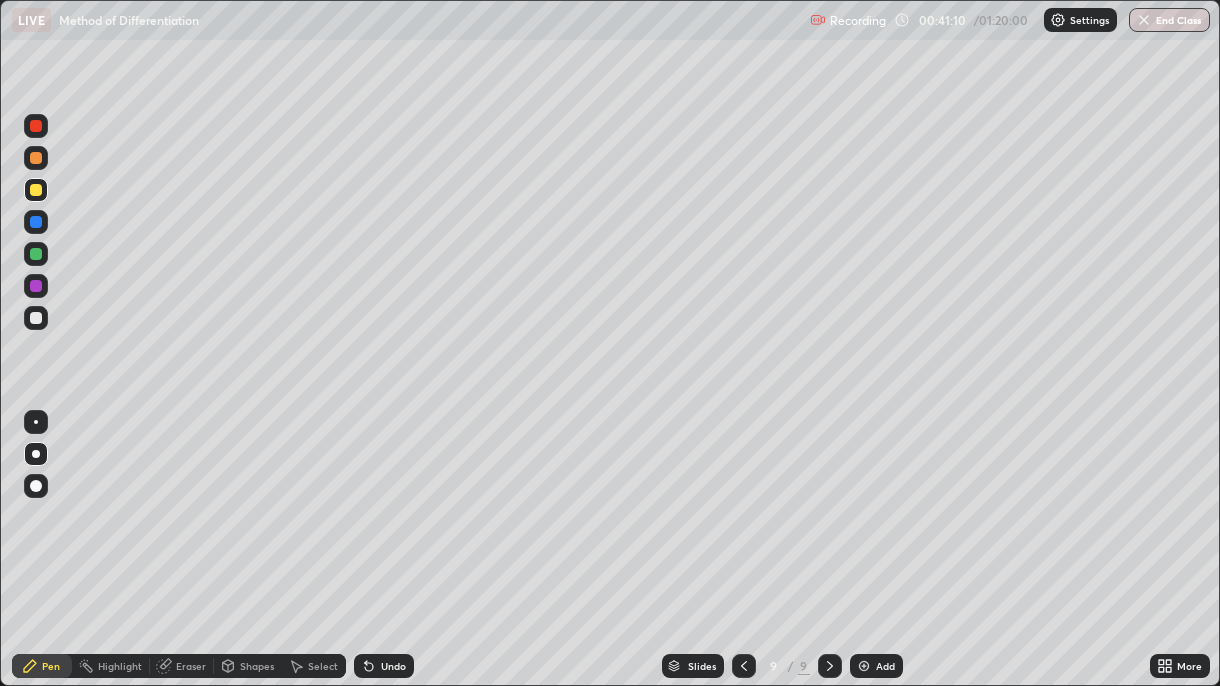 click on "Add" at bounding box center (876, 666) 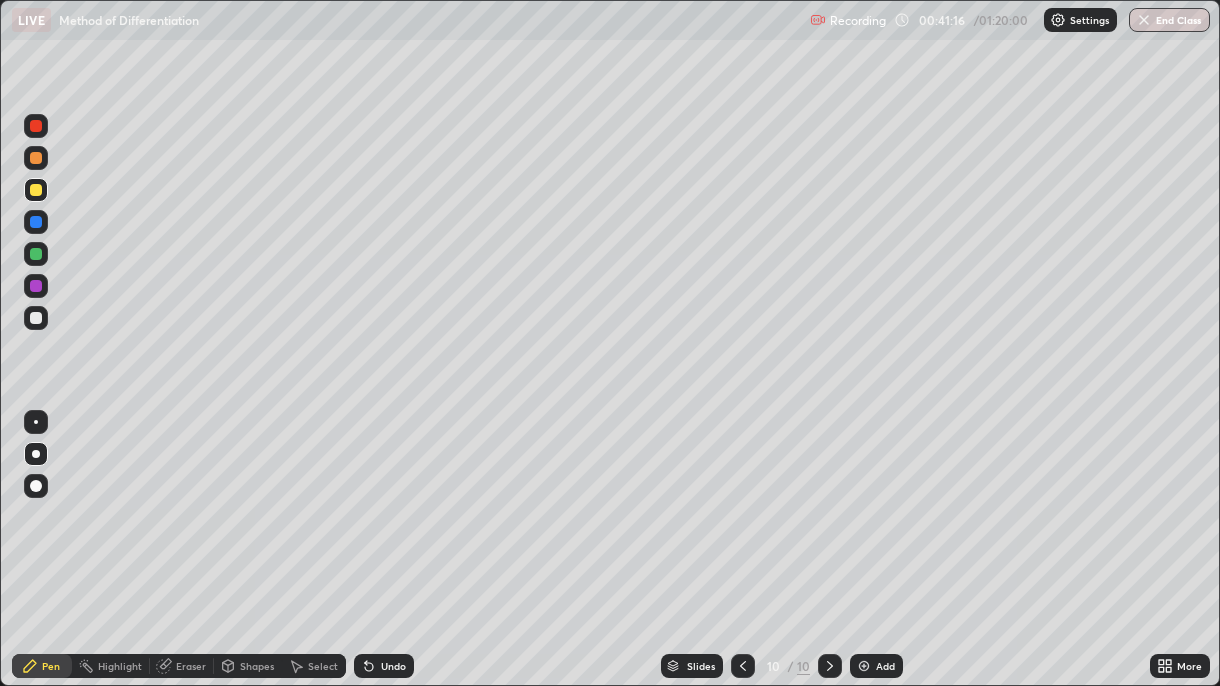 click at bounding box center (36, 222) 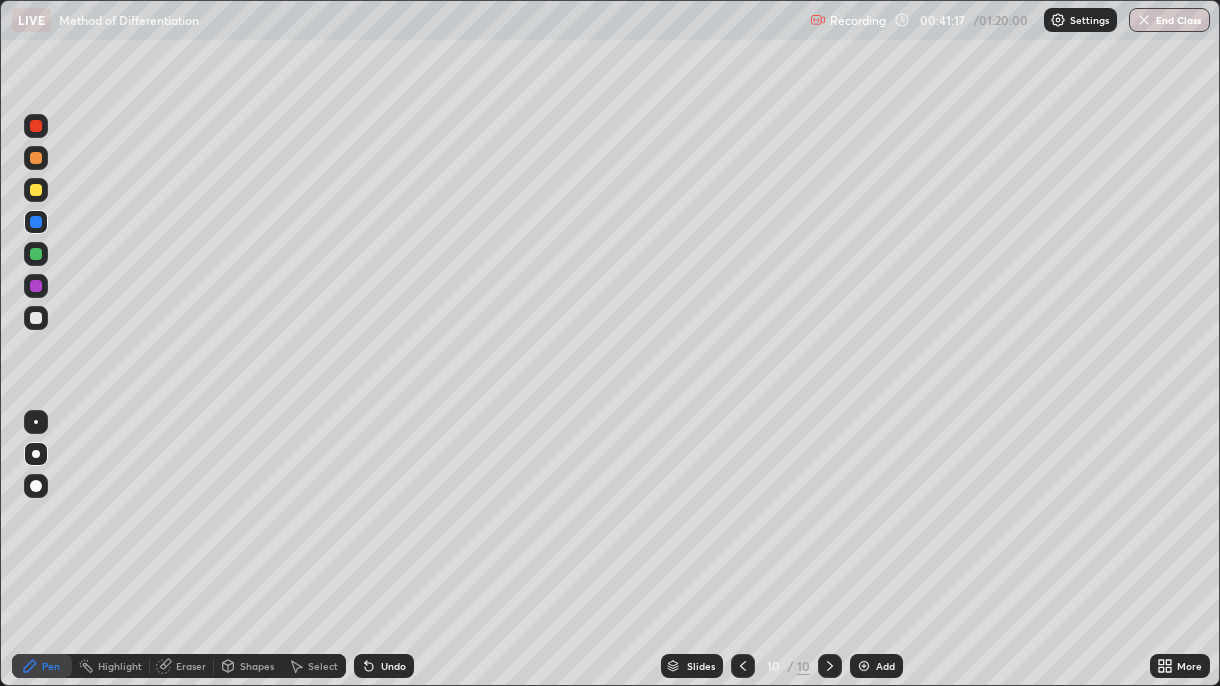 click 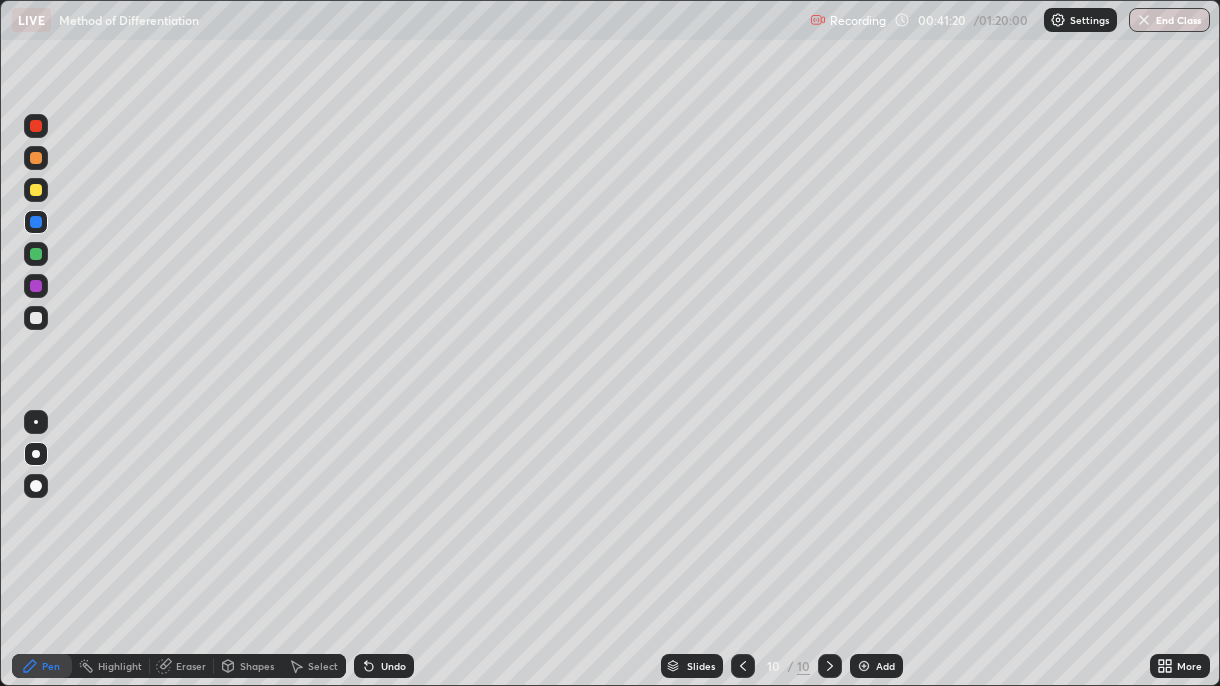 click at bounding box center (36, 254) 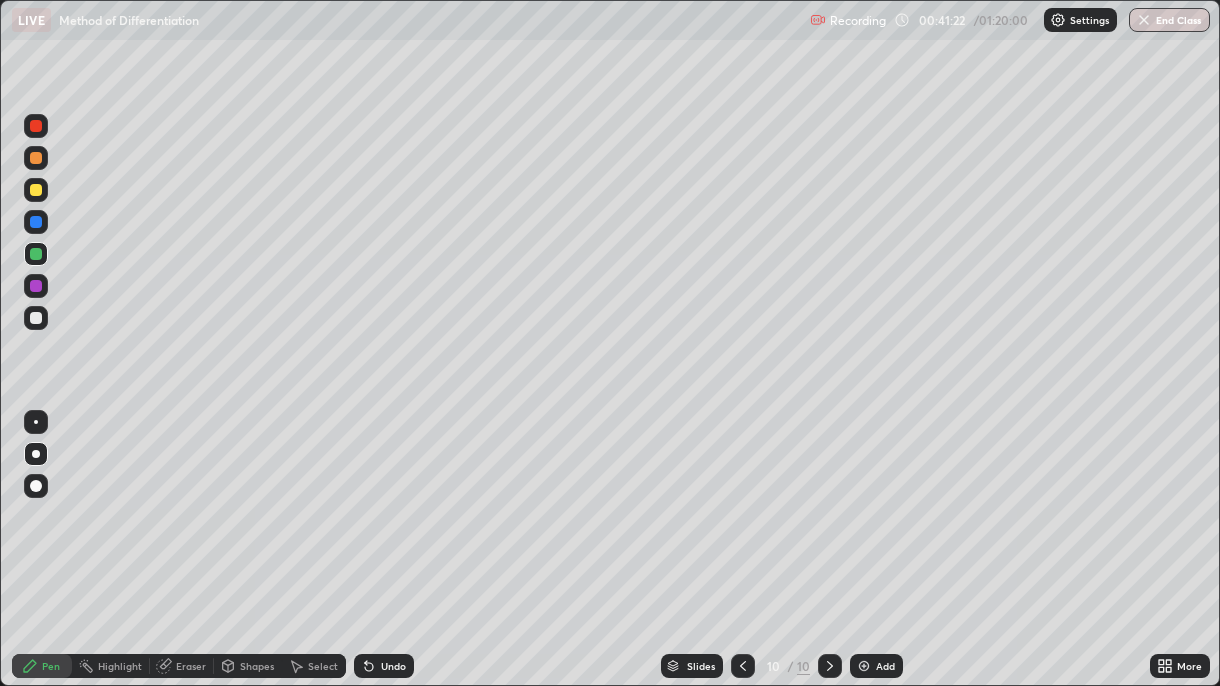 click on "Undo" at bounding box center (384, 666) 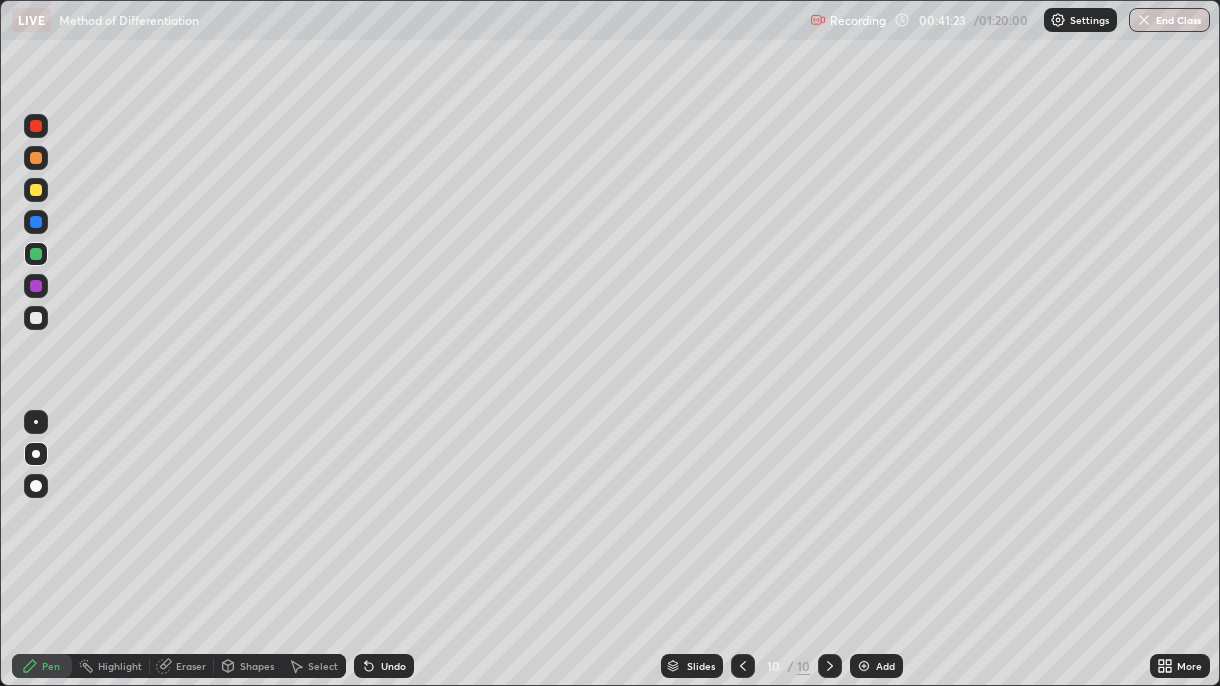 click on "Undo" at bounding box center [384, 666] 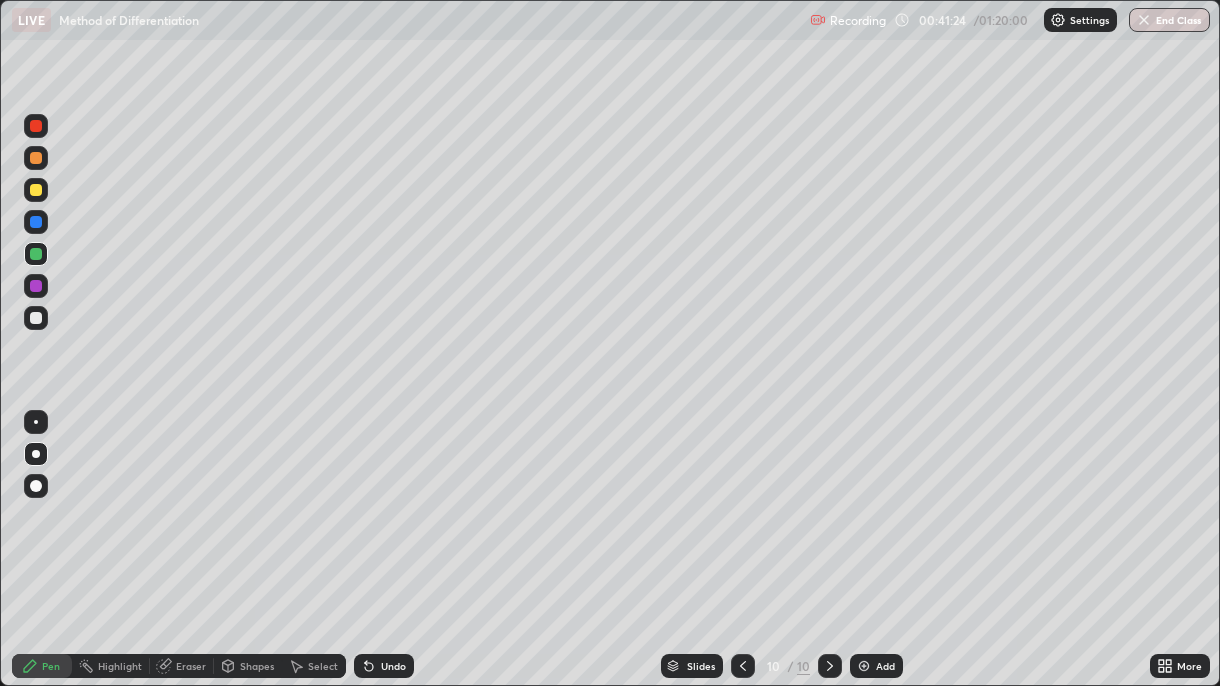 click at bounding box center (36, 190) 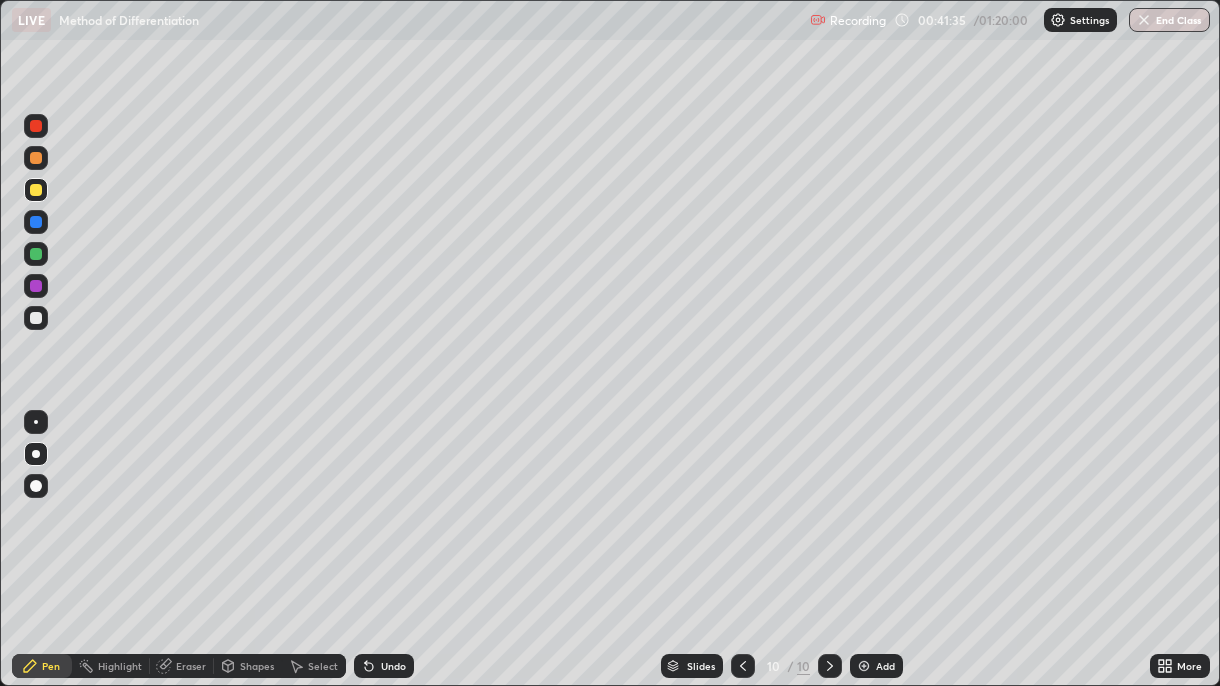 click at bounding box center [36, 254] 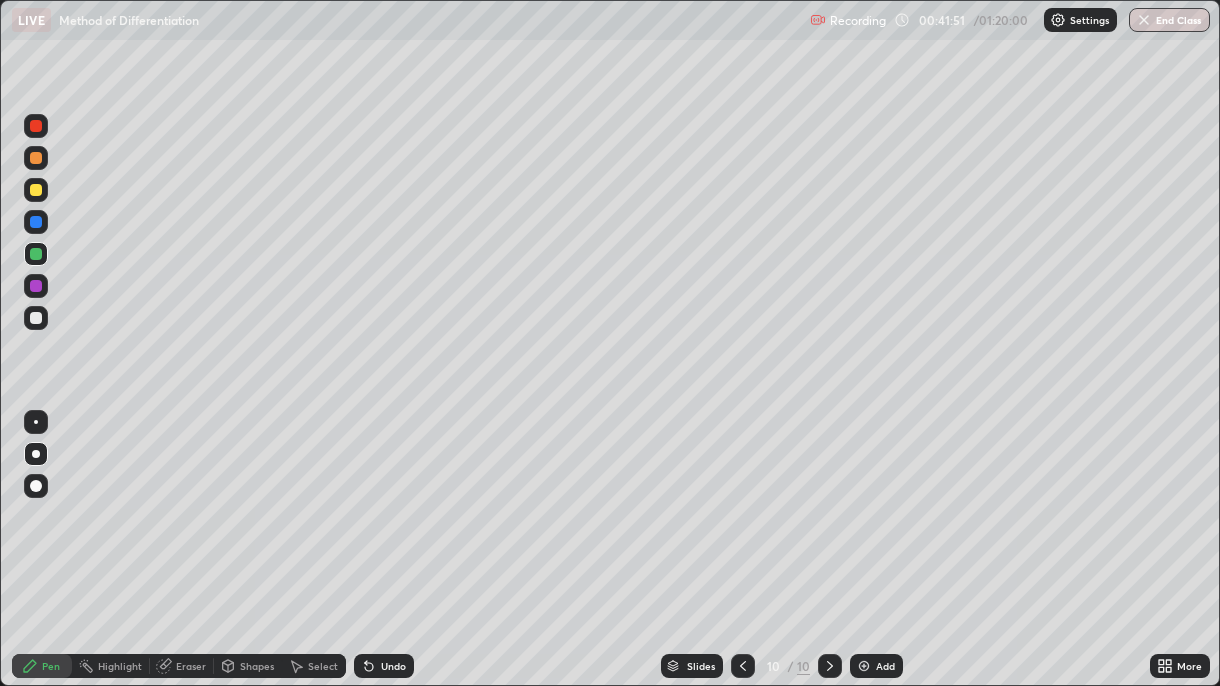 click at bounding box center (36, 286) 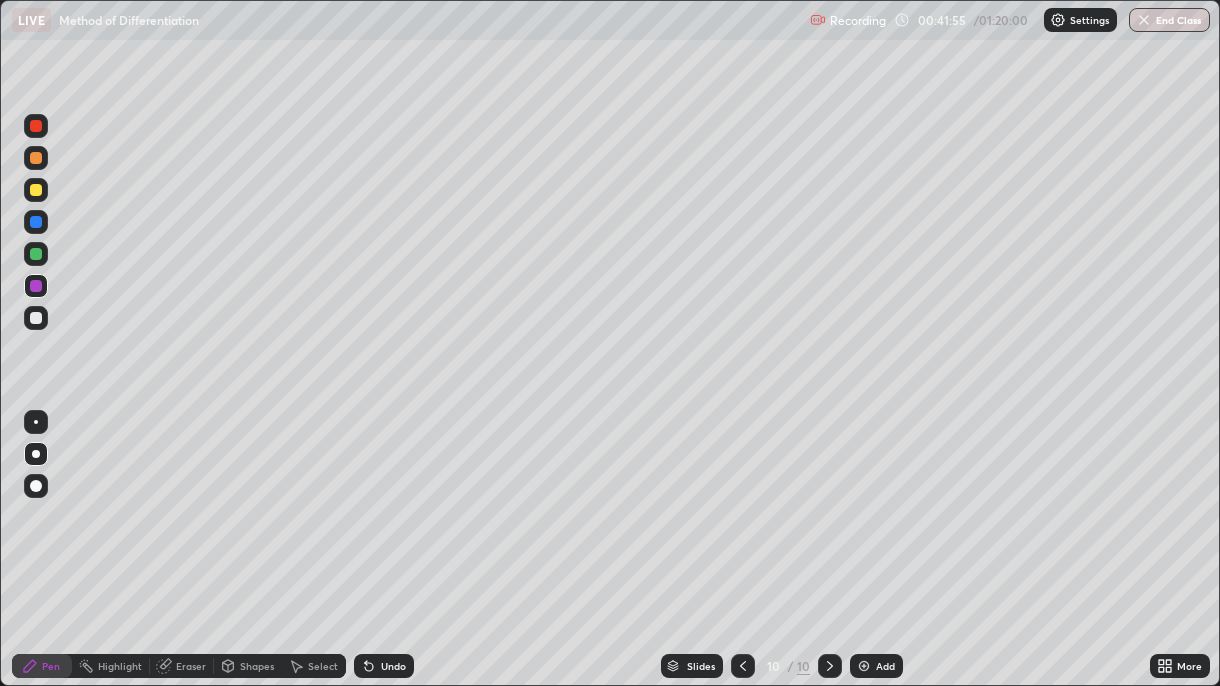 click at bounding box center (36, 190) 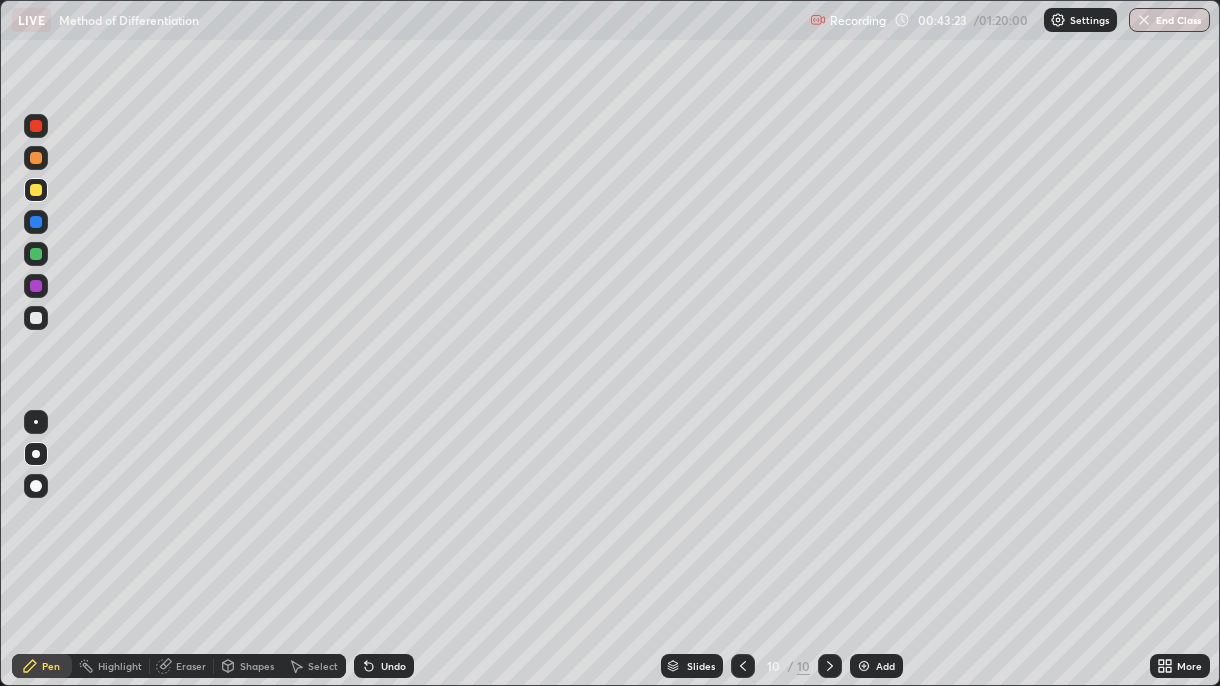 click on "Undo" at bounding box center [384, 666] 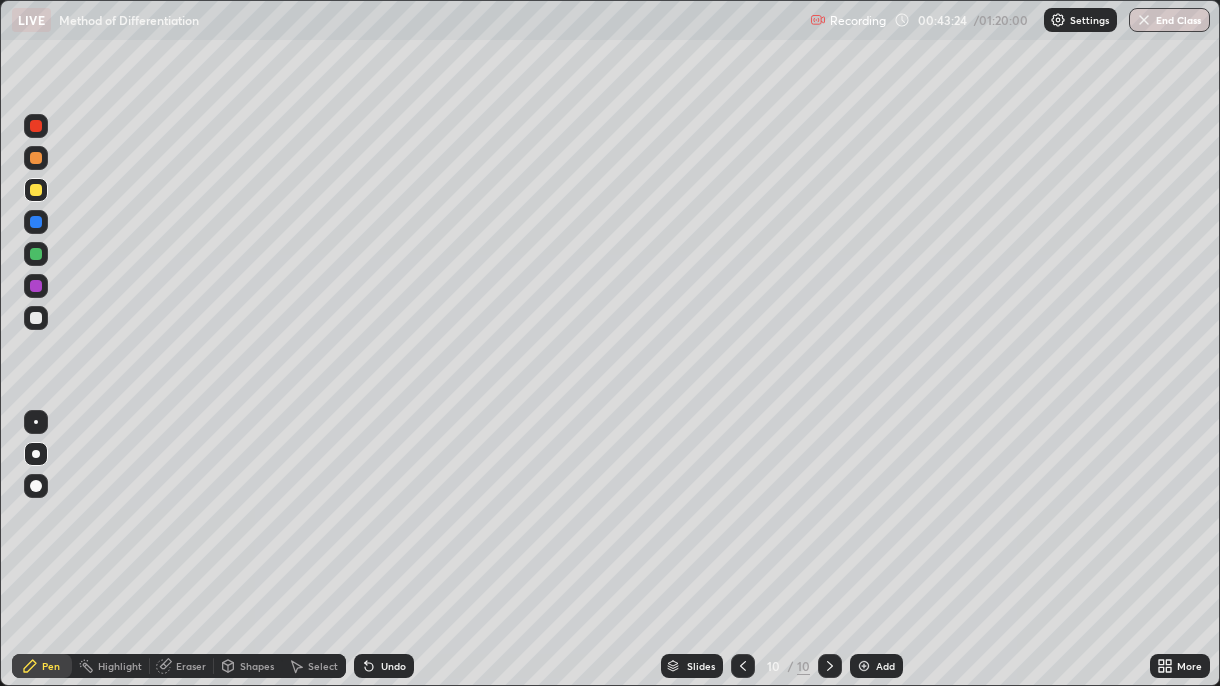 click on "Undo" at bounding box center (380, 666) 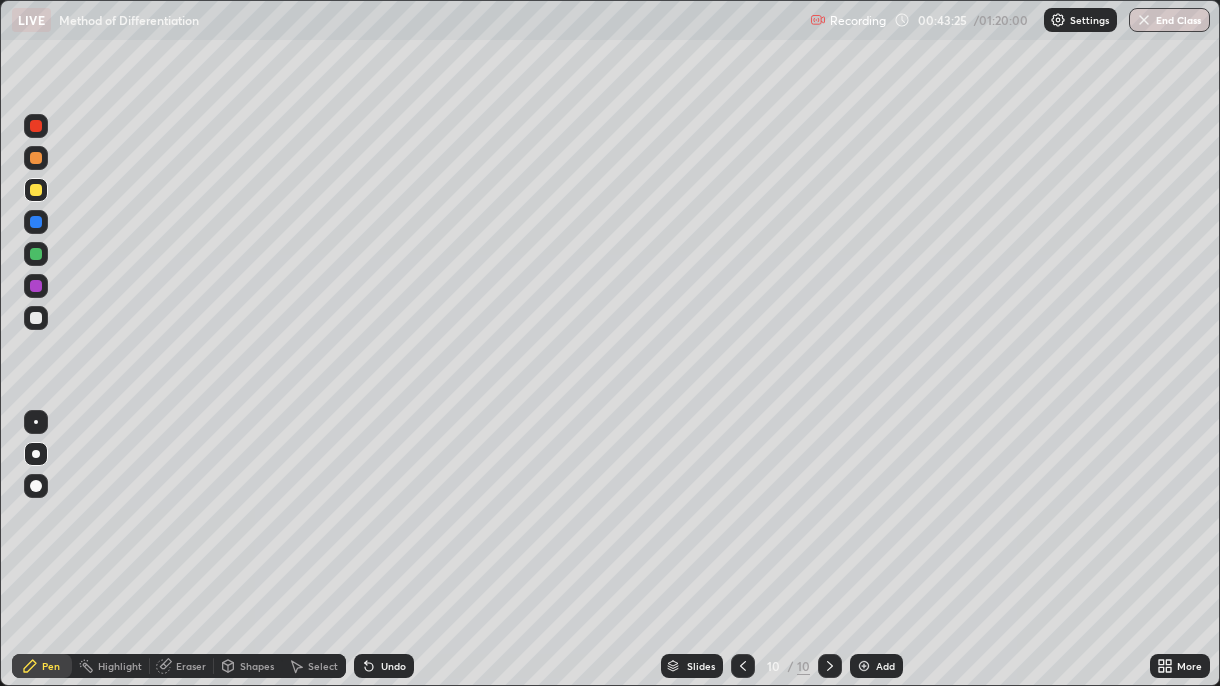 click at bounding box center [36, 286] 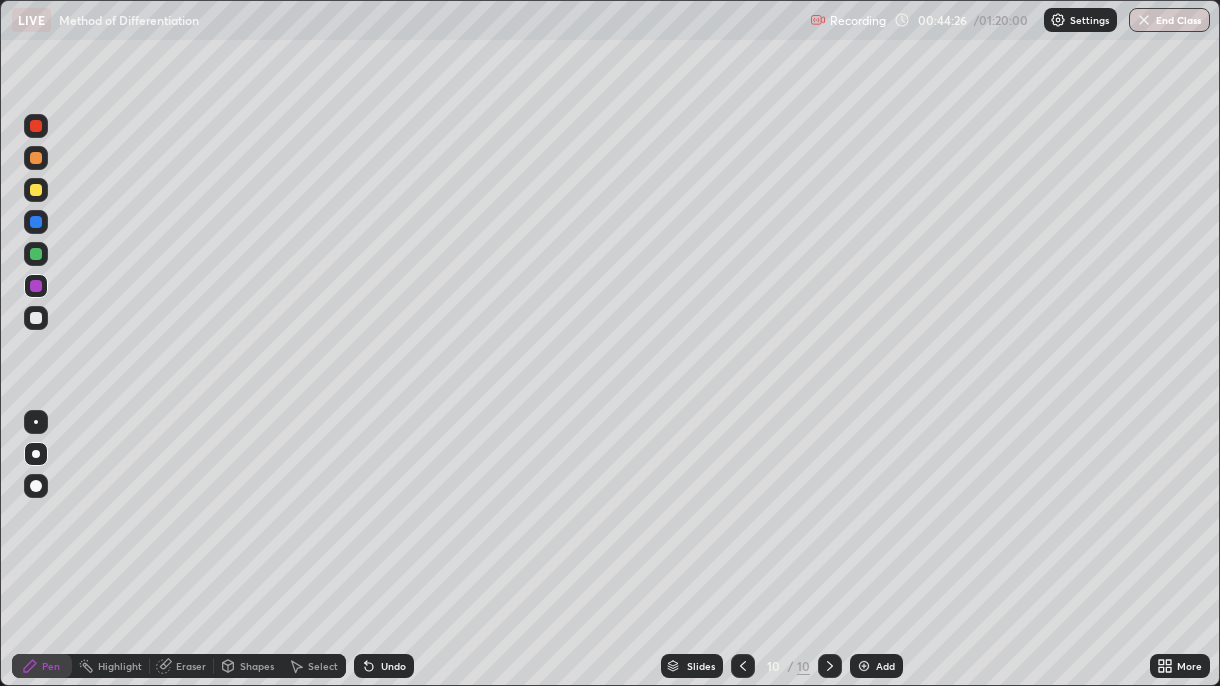 click at bounding box center (36, 222) 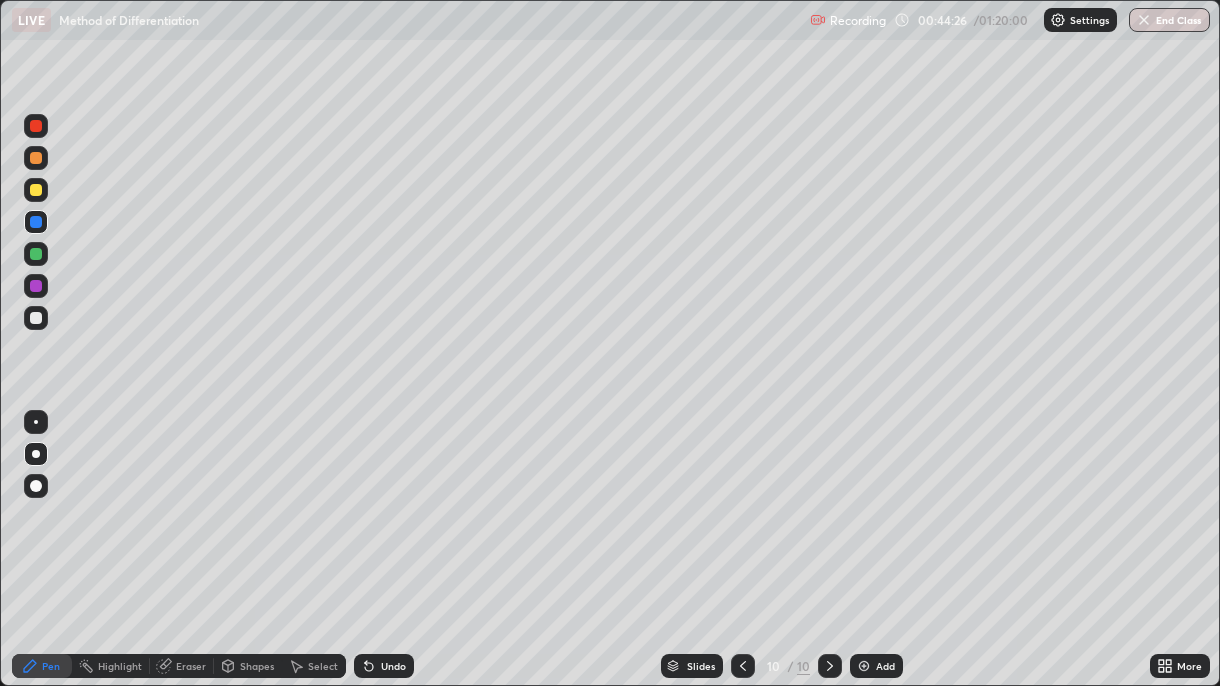 click at bounding box center [36, 286] 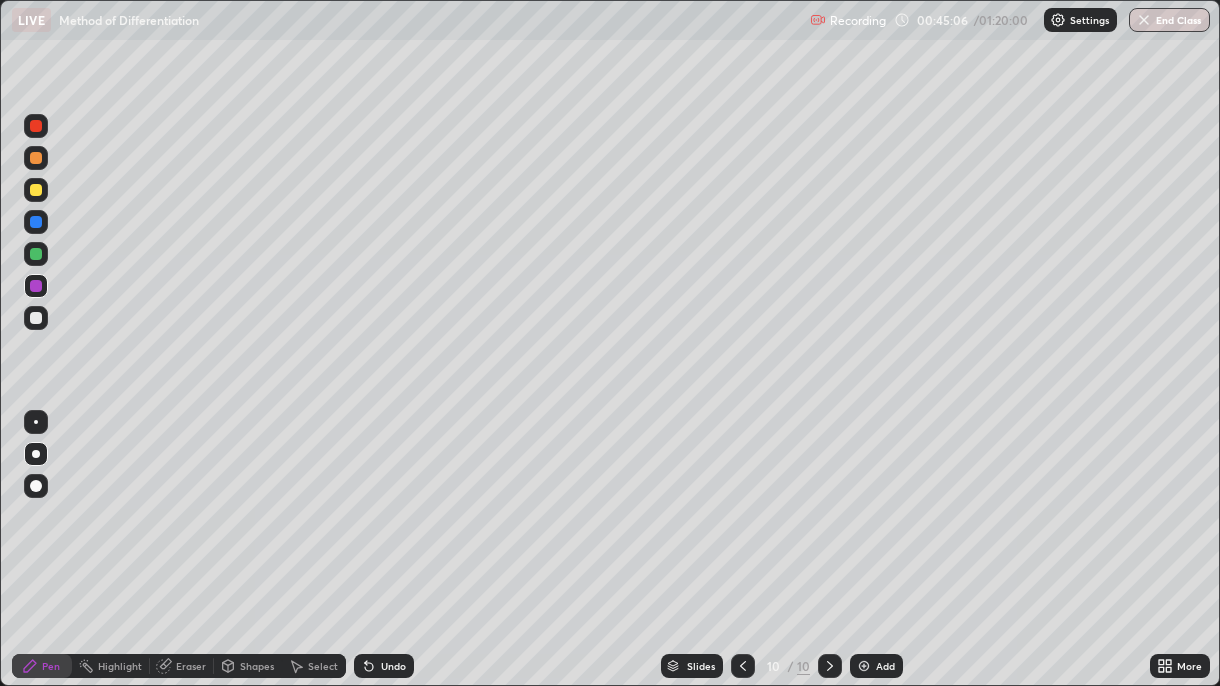 click on "Undo" at bounding box center (393, 666) 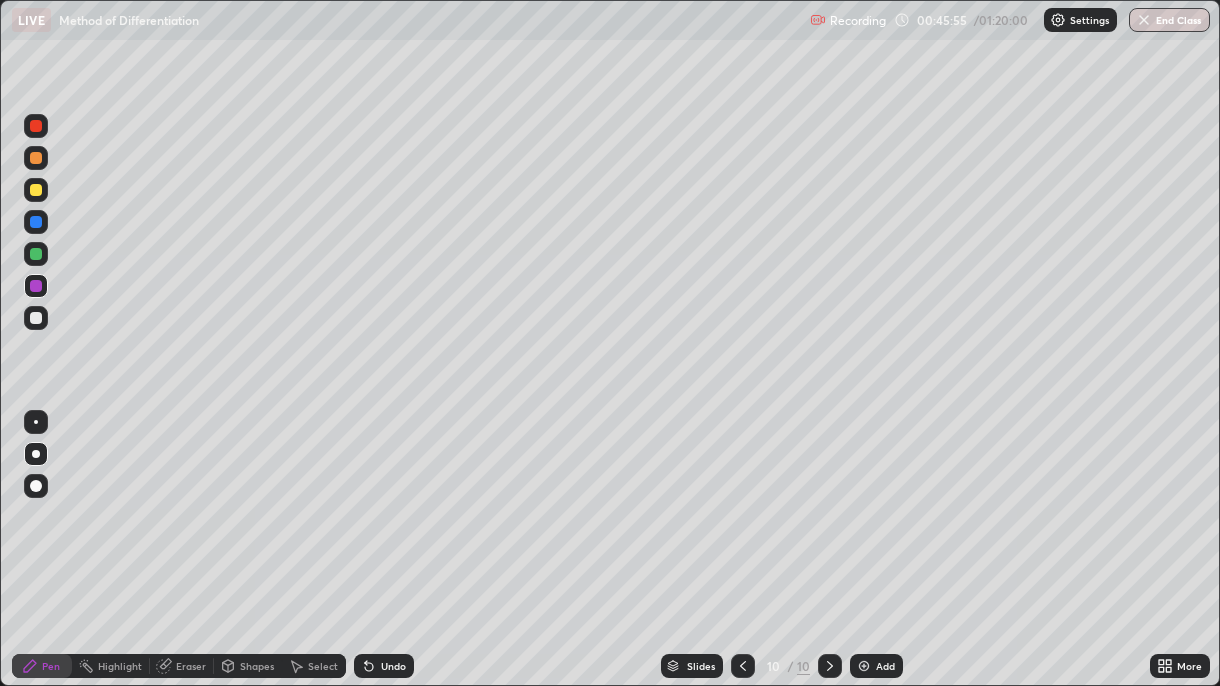 click at bounding box center [743, 666] 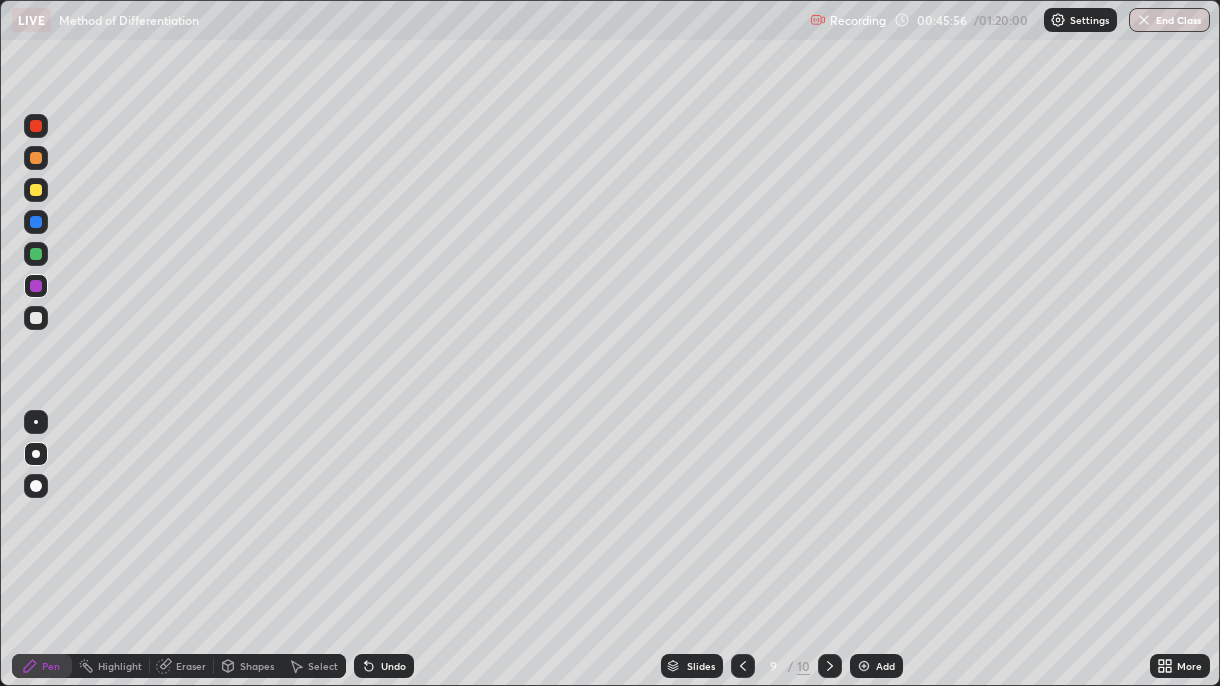 click at bounding box center [743, 666] 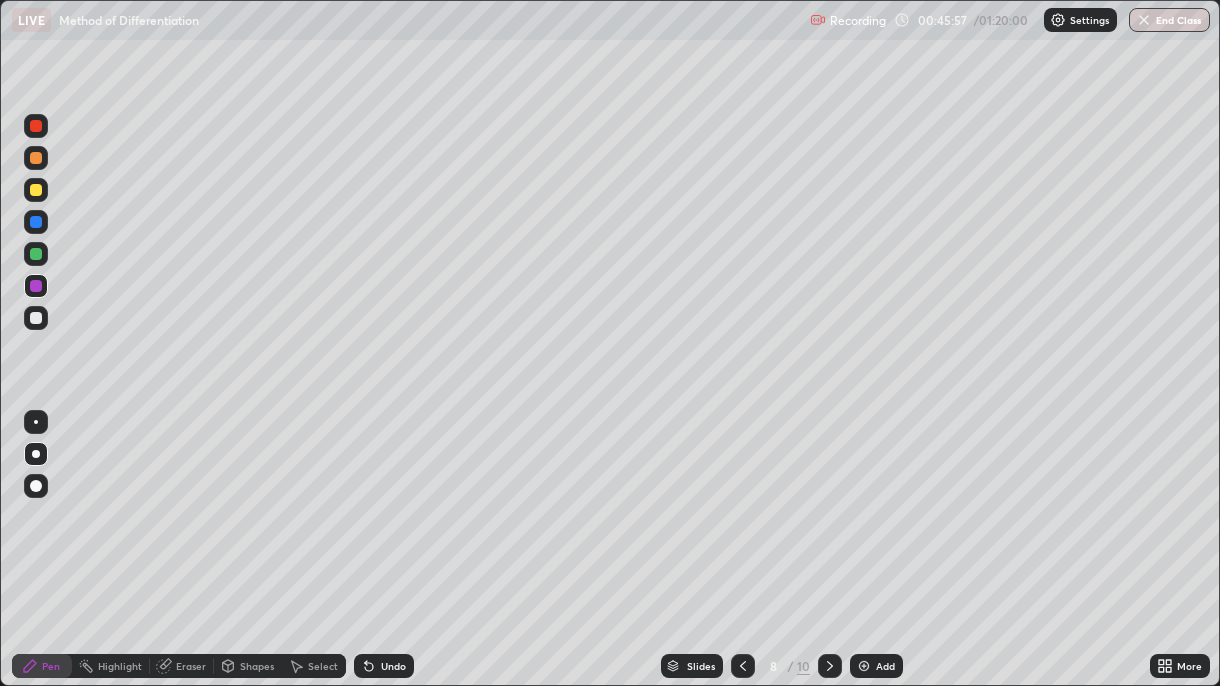 click 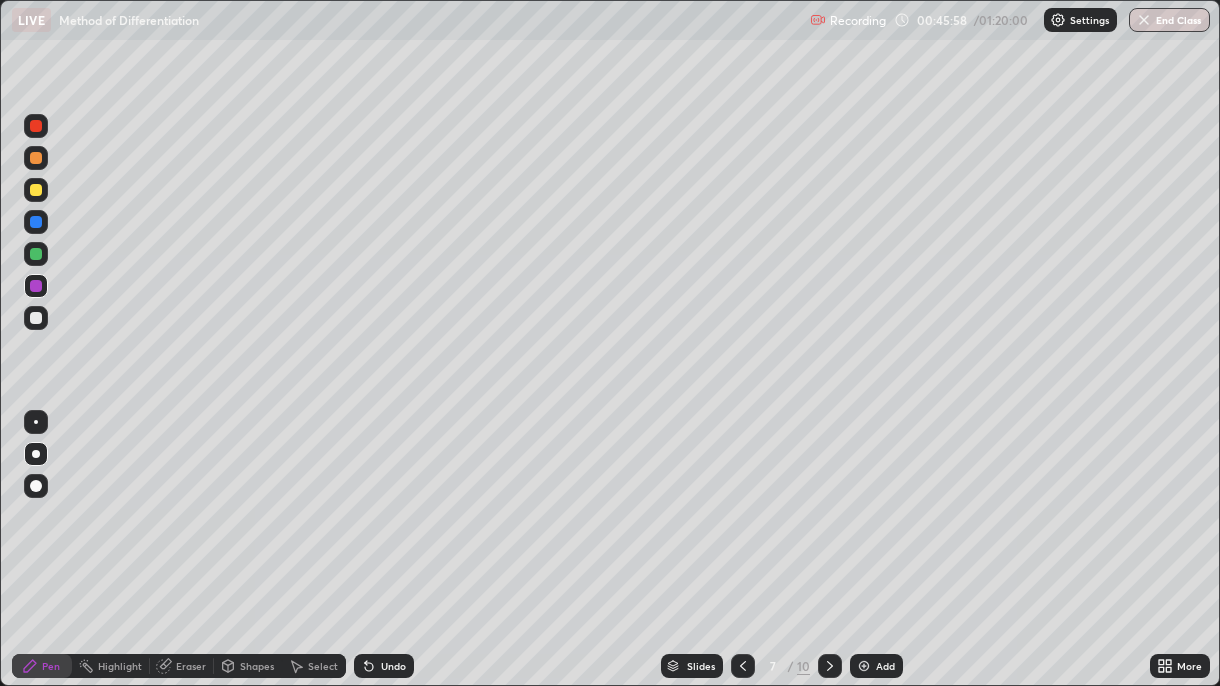 click 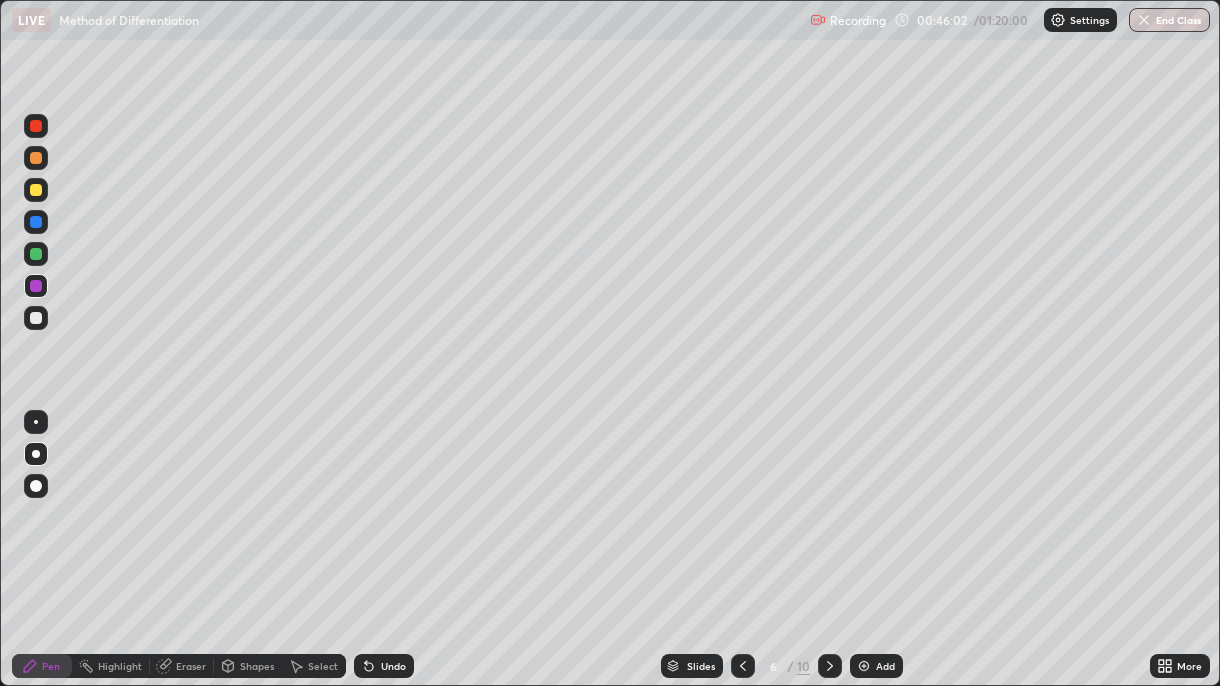 click at bounding box center [36, 190] 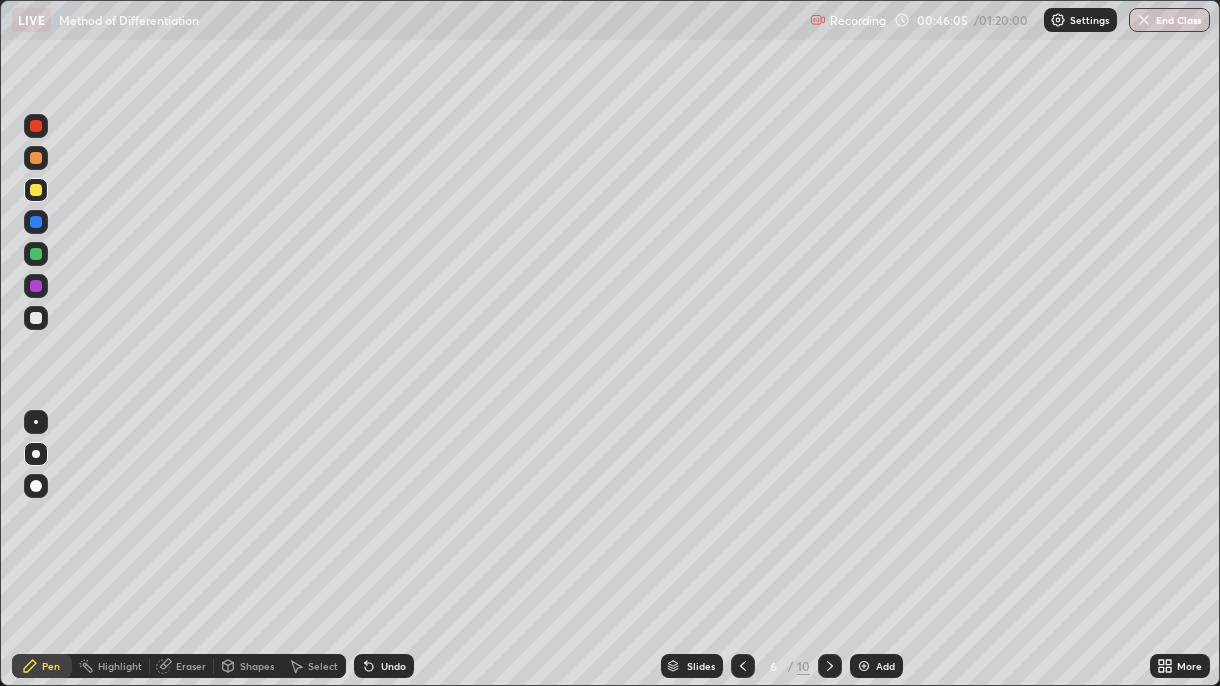 click on "Undo" at bounding box center [380, 666] 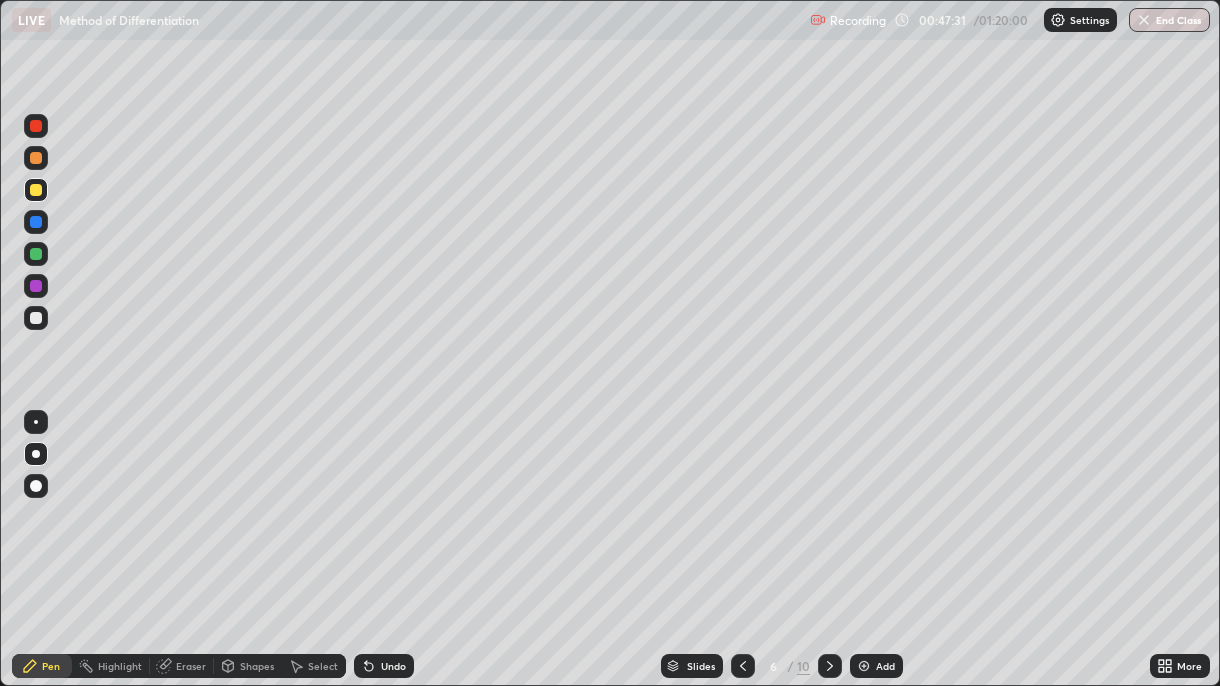 click at bounding box center [864, 666] 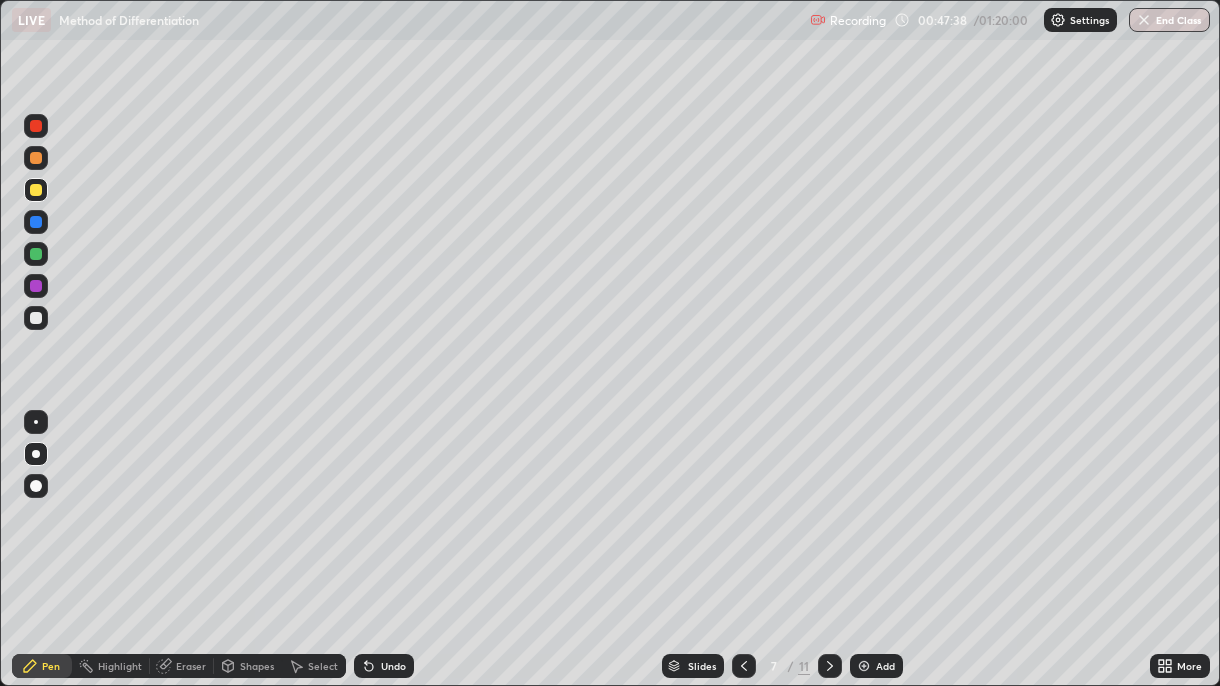 click on "Undo" at bounding box center [393, 666] 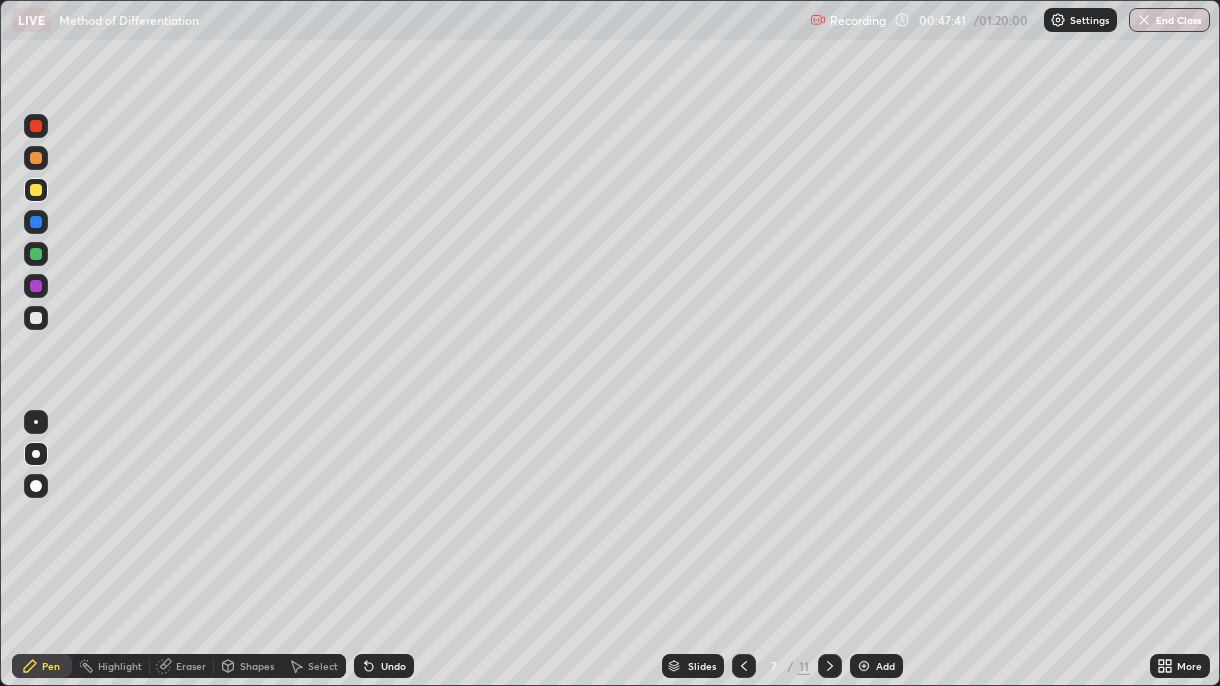 click on "Undo" at bounding box center (384, 666) 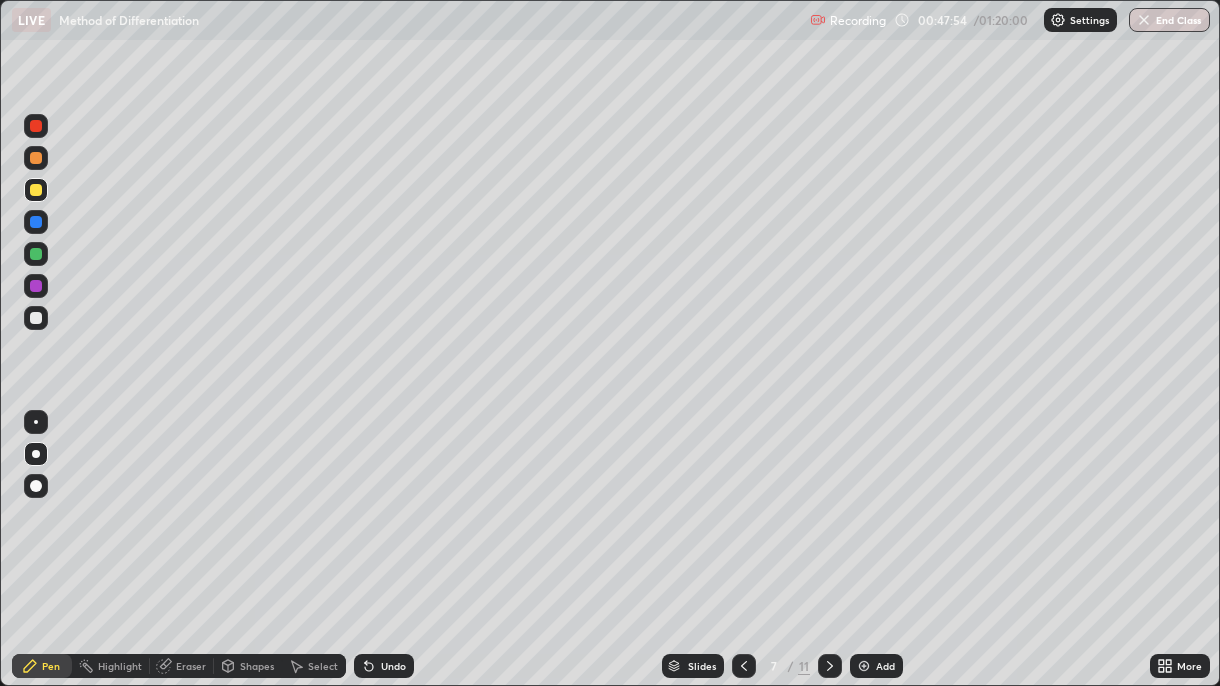 click at bounding box center (36, 318) 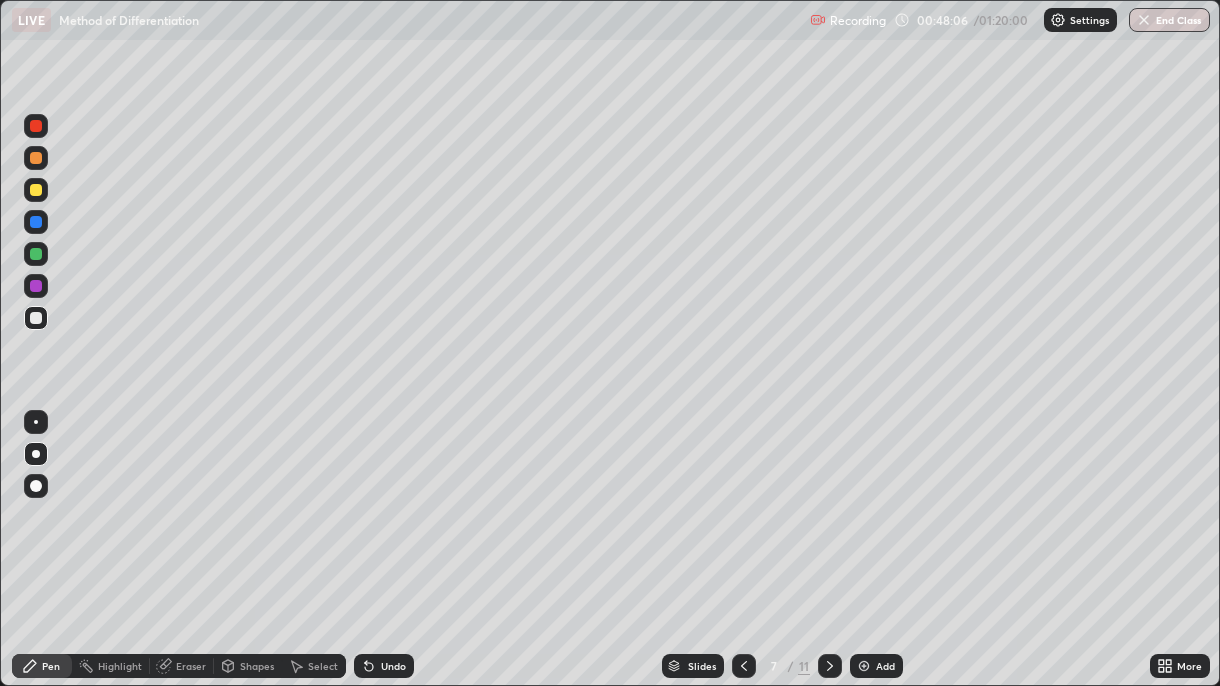 click 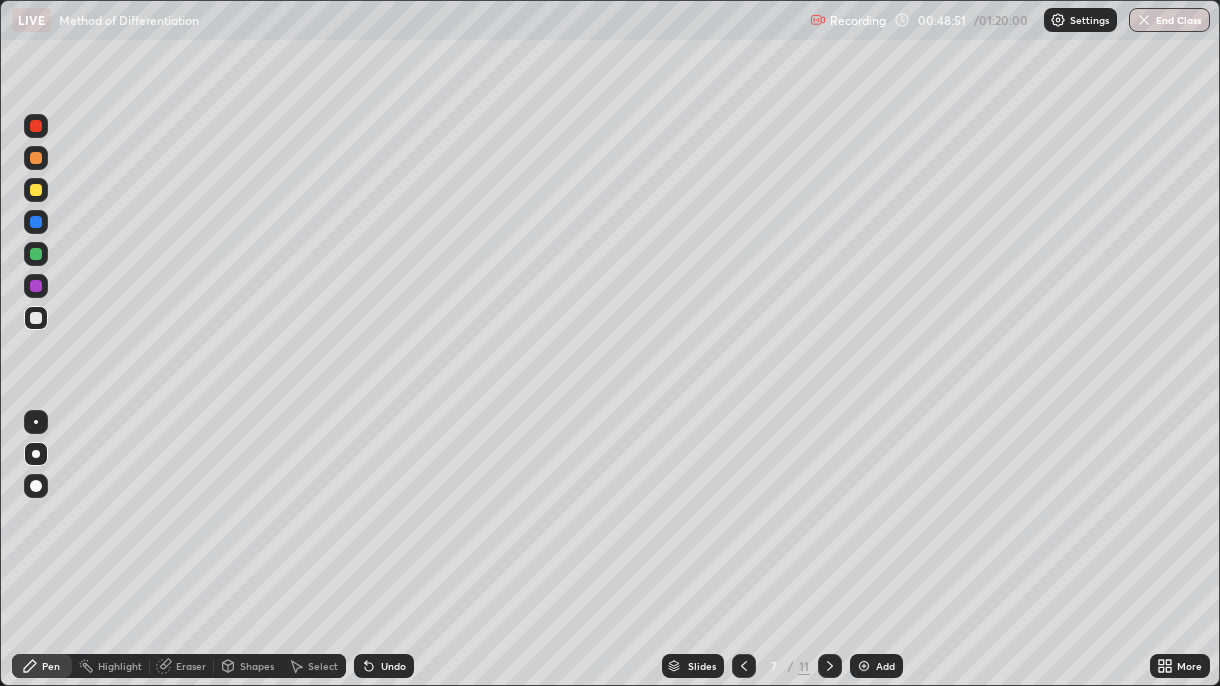 click at bounding box center [36, 286] 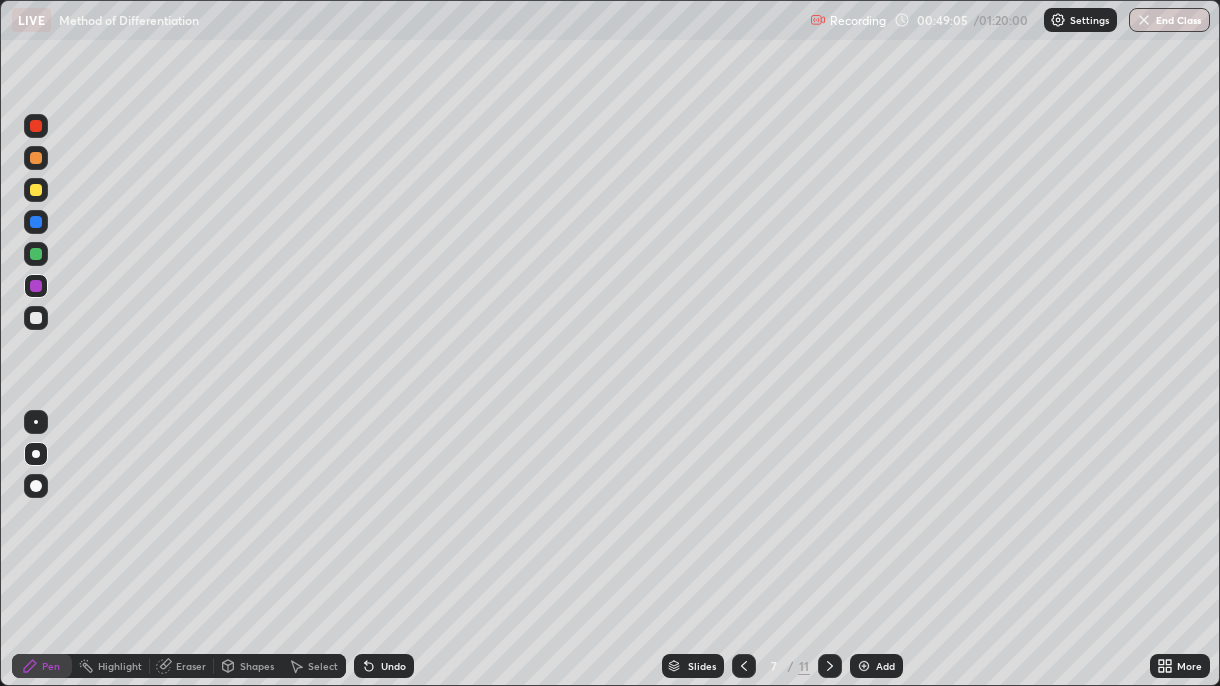 click on "Undo" at bounding box center (384, 666) 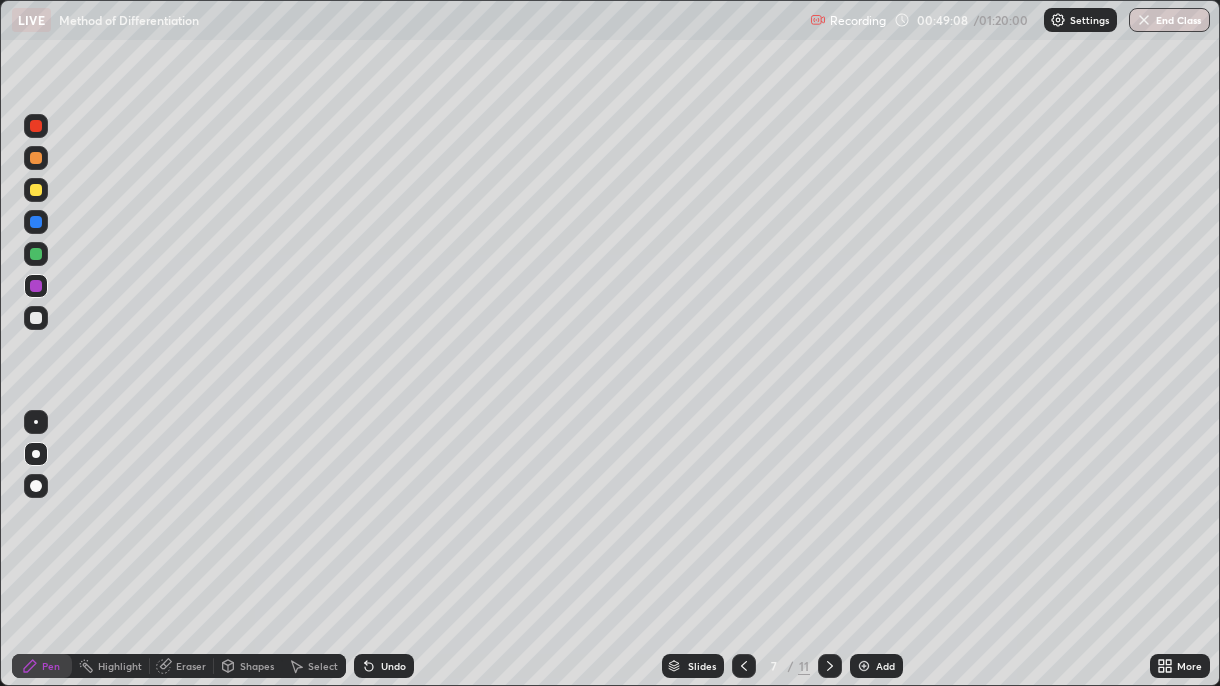 click on "Undo" at bounding box center [393, 666] 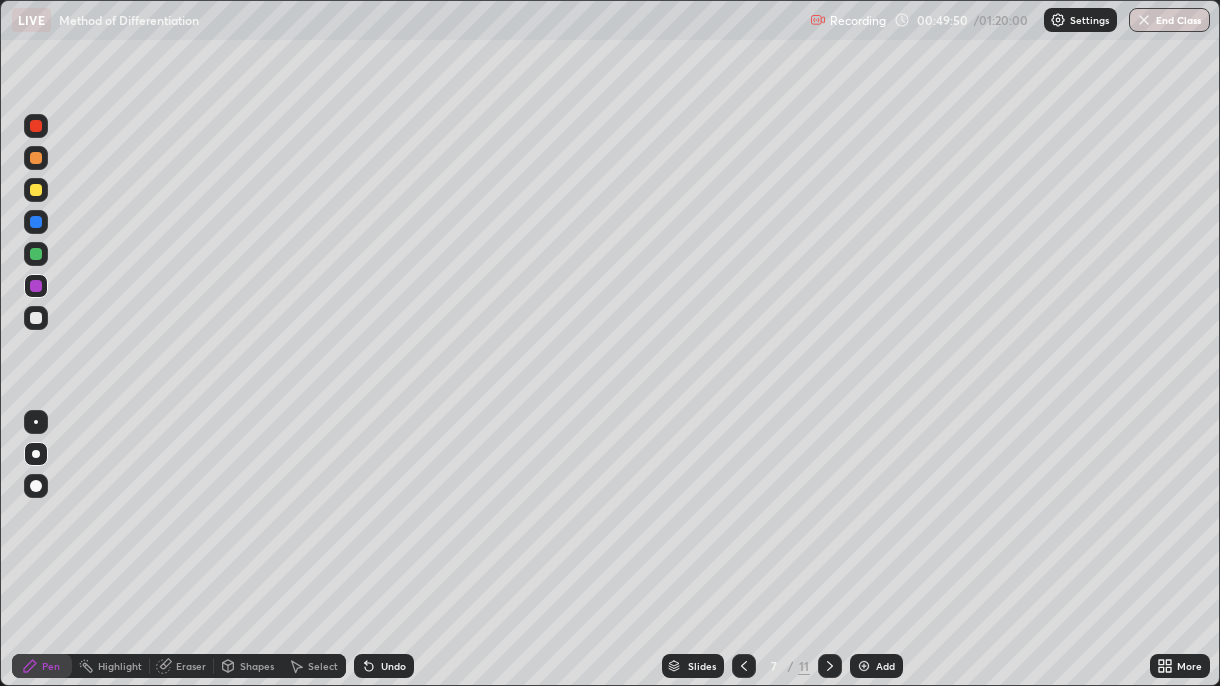 click on "Undo" at bounding box center (380, 666) 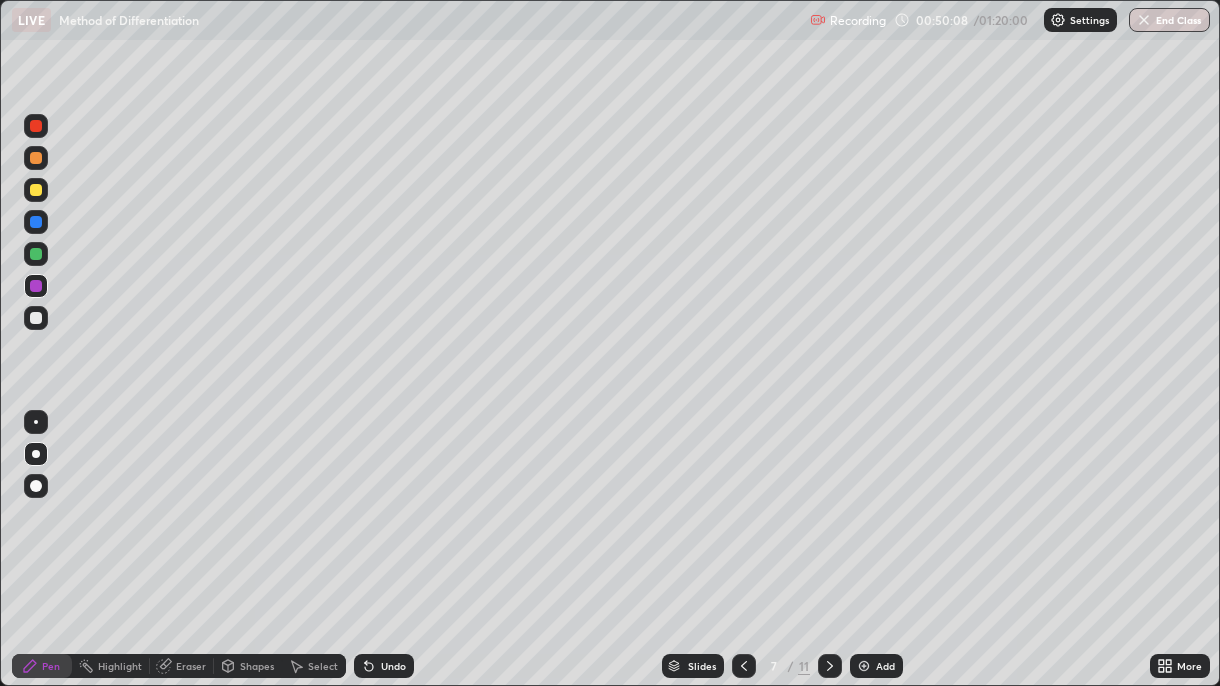 click 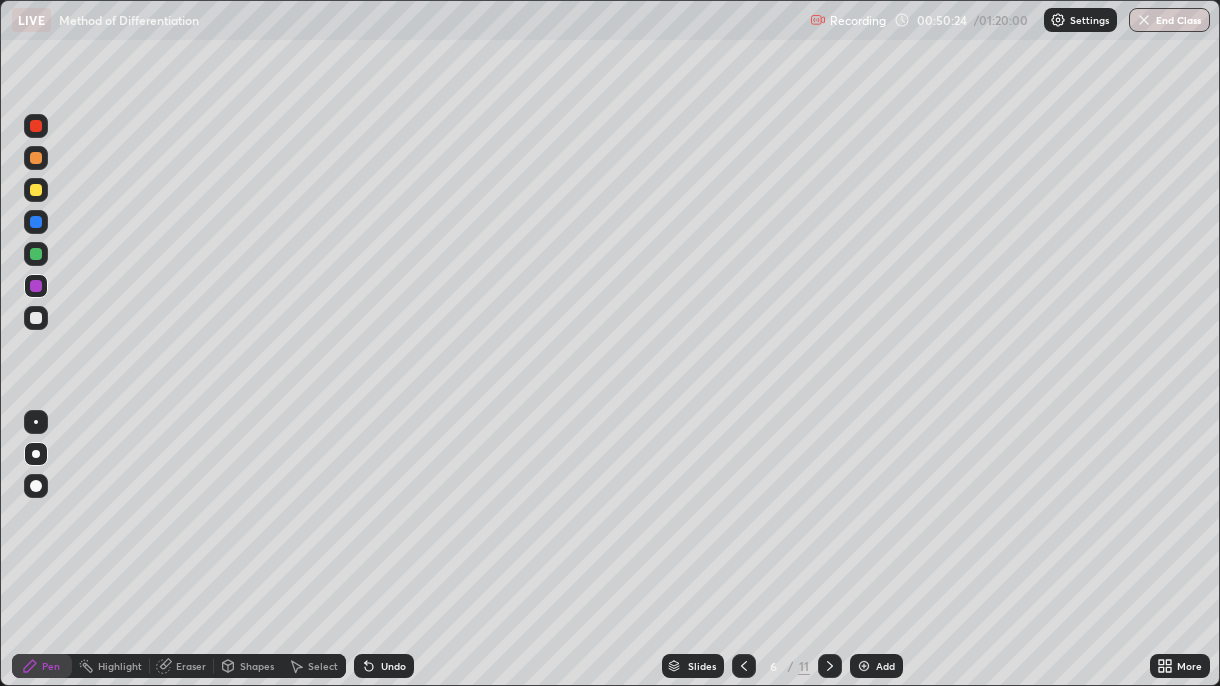 click at bounding box center (830, 666) 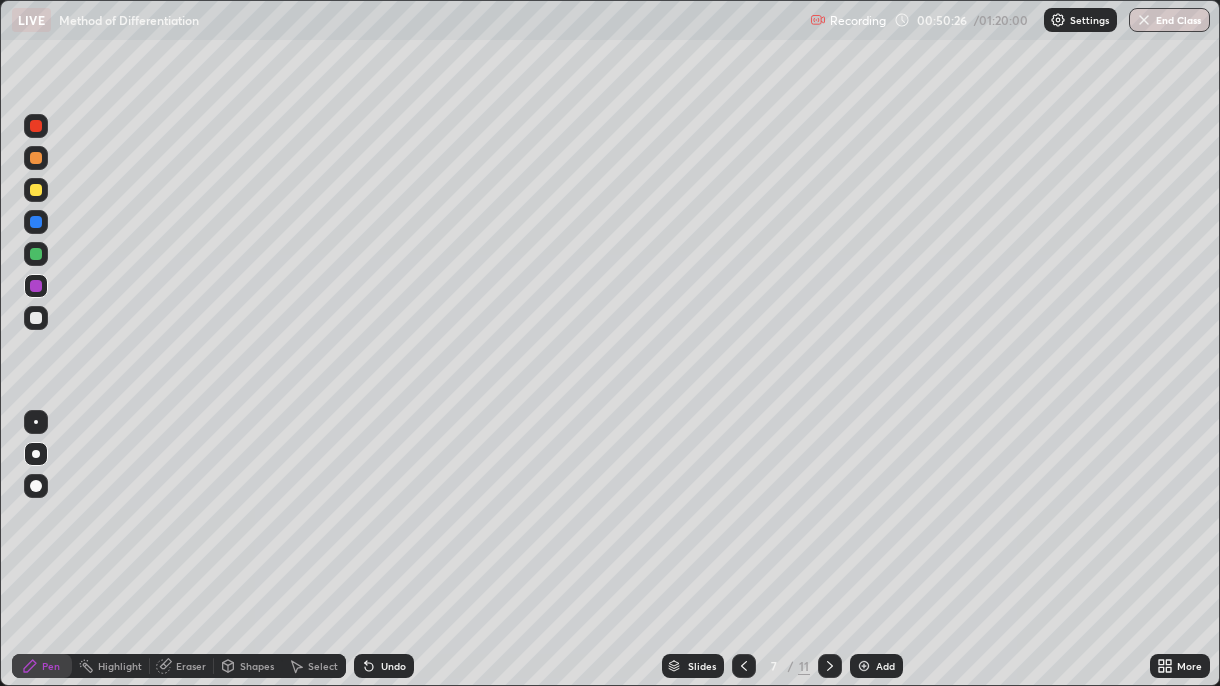 click at bounding box center [36, 254] 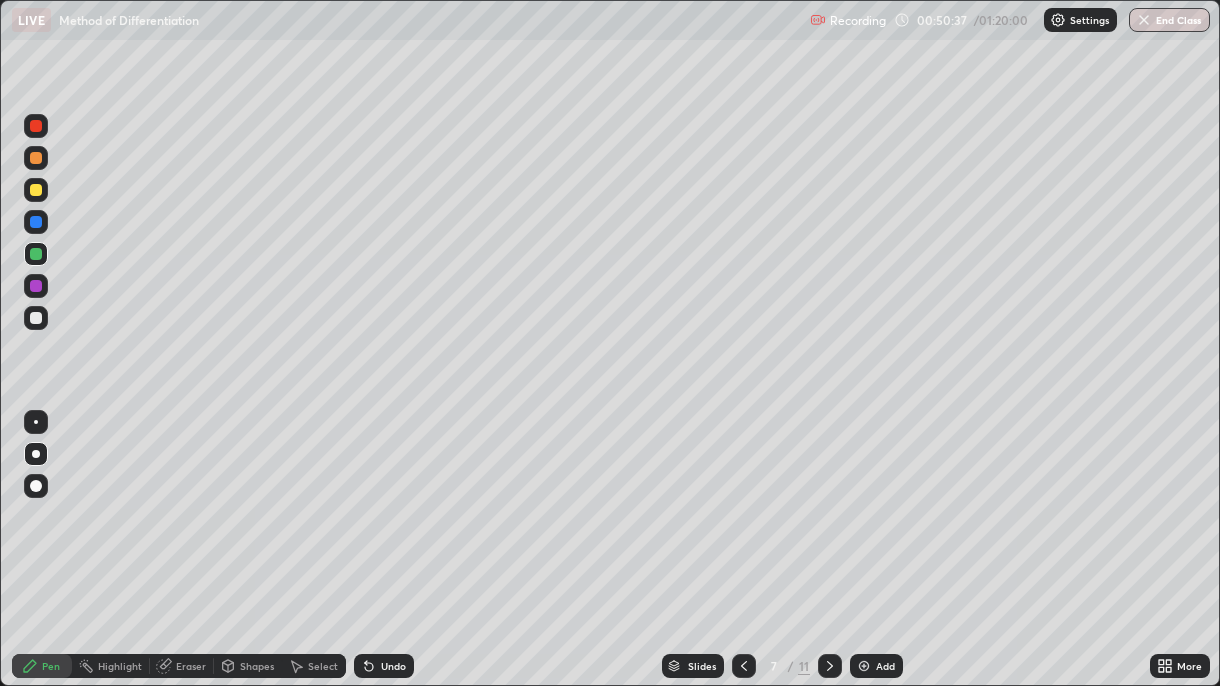 click on "Undo" at bounding box center (384, 666) 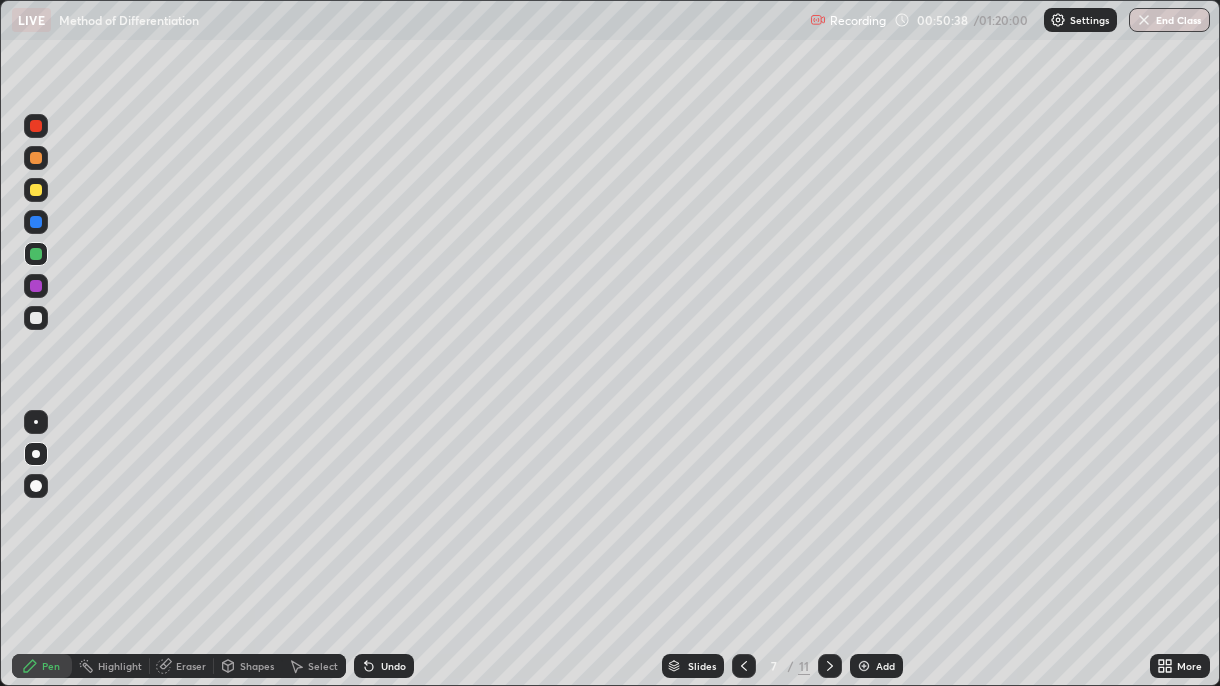 click on "Undo" at bounding box center (384, 666) 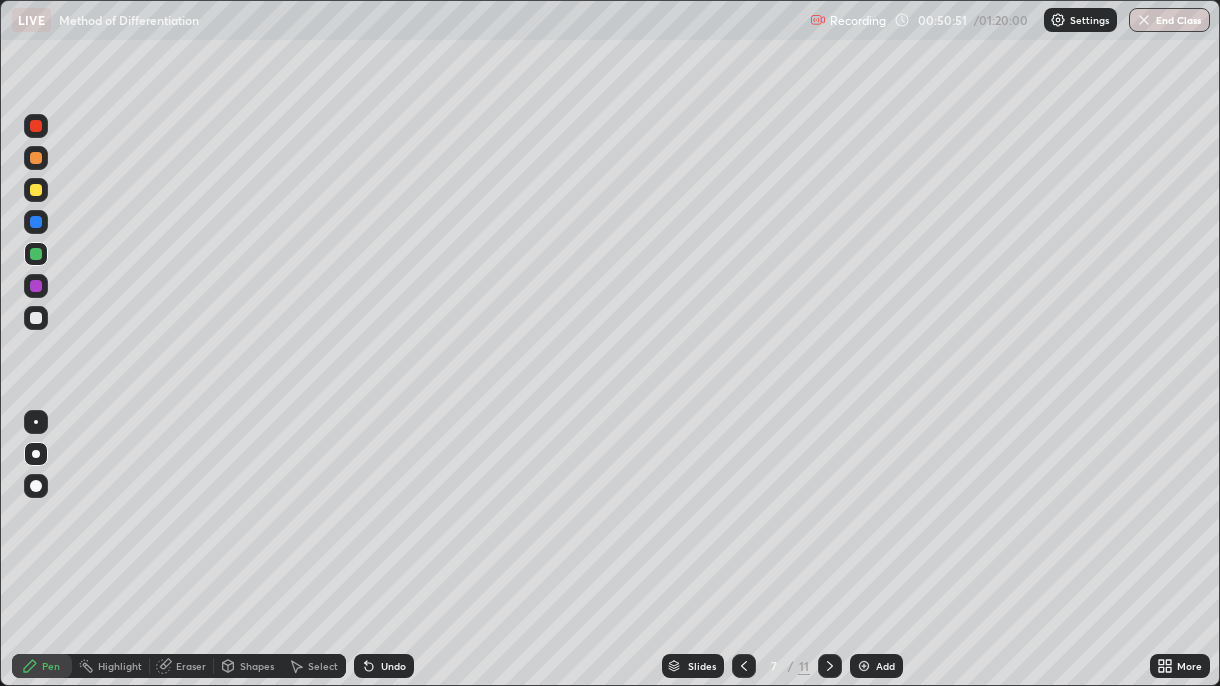 click on "Add" at bounding box center [876, 666] 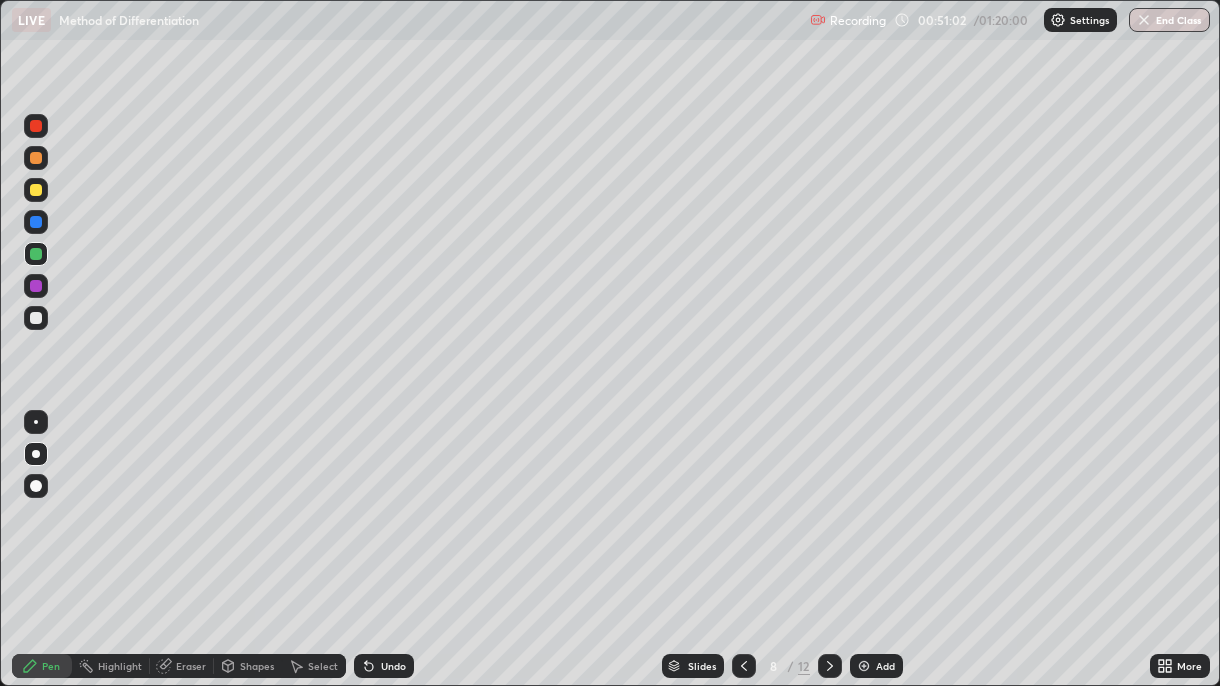 click at bounding box center (36, 222) 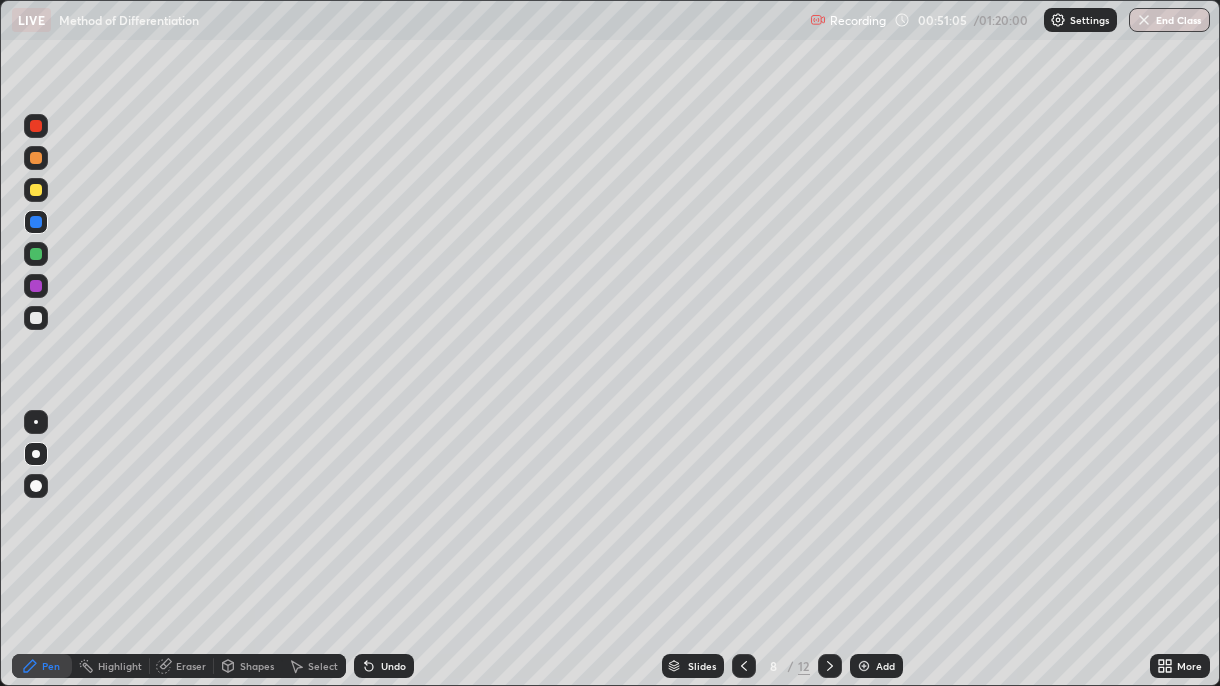 click on "Undo" at bounding box center (384, 666) 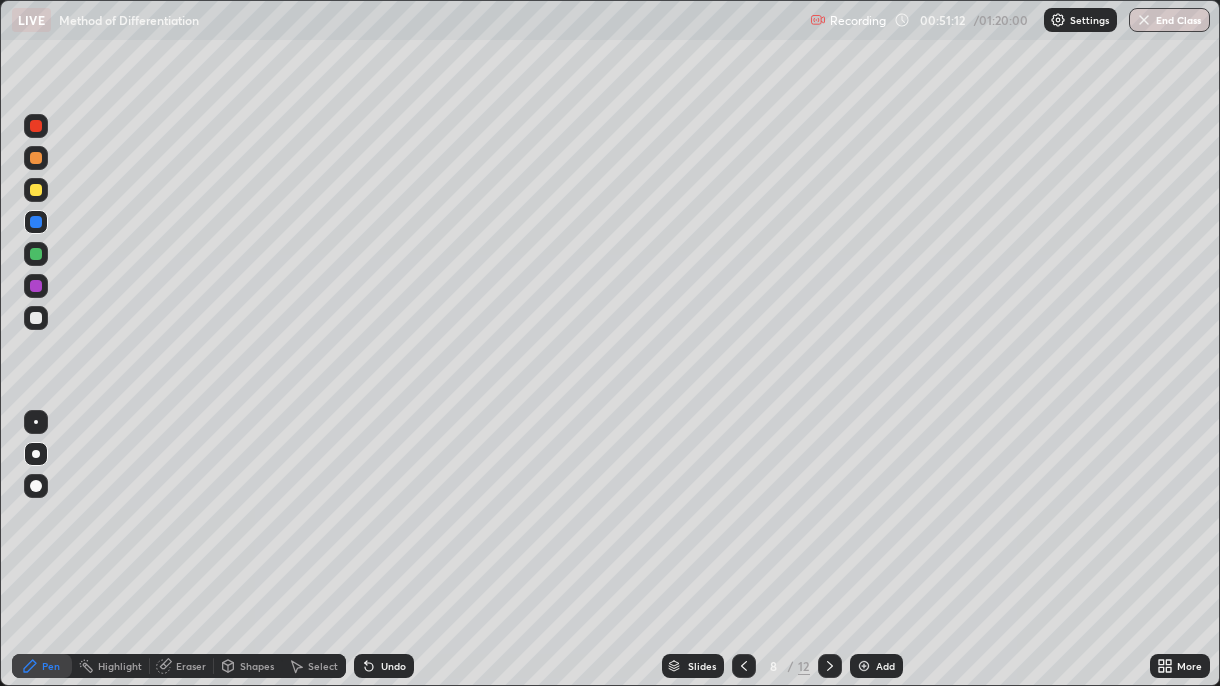 click at bounding box center (36, 254) 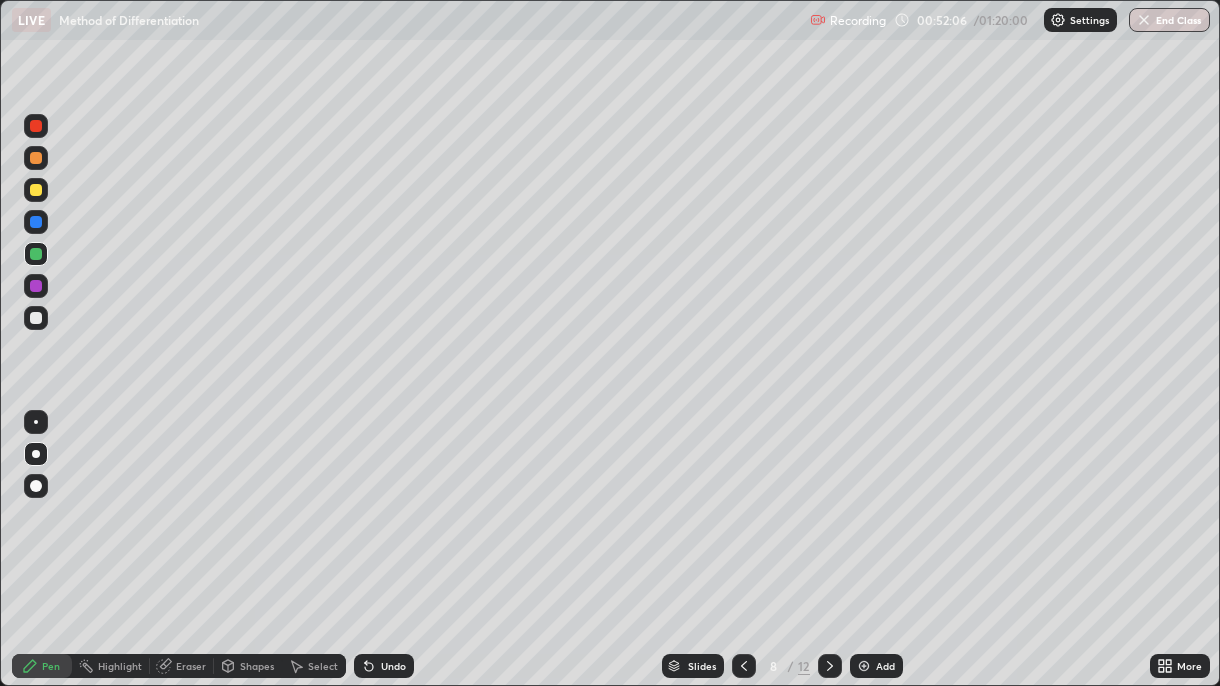 click on "Undo" at bounding box center [393, 666] 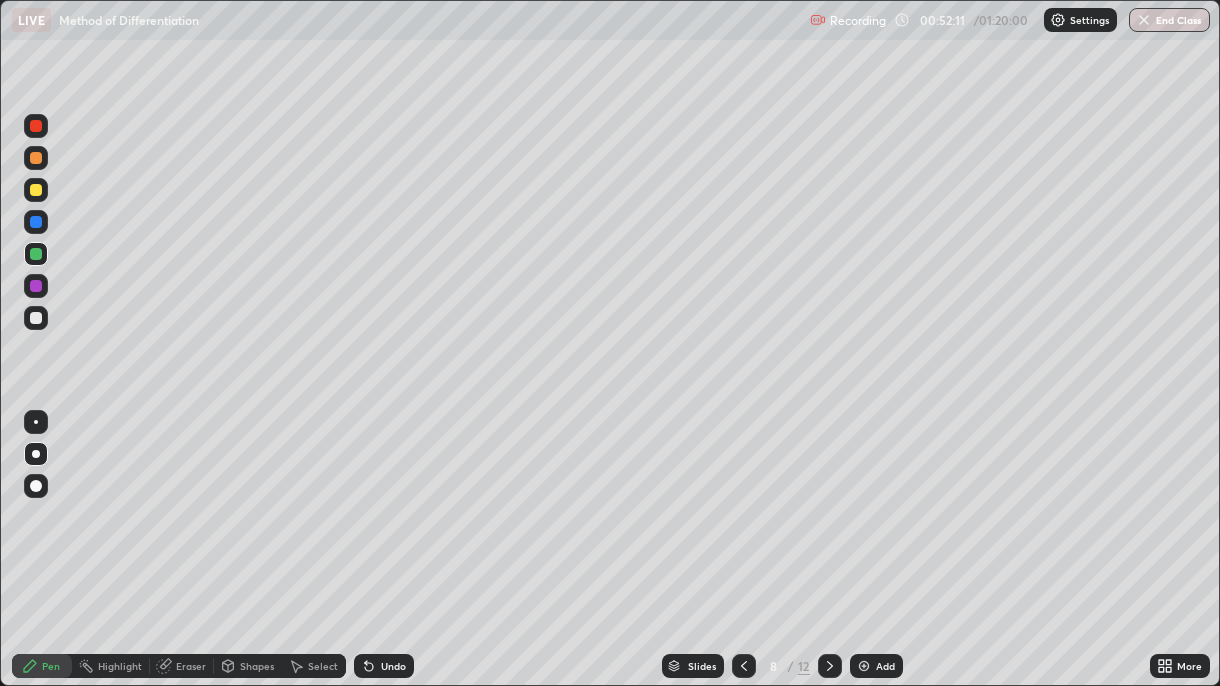 click 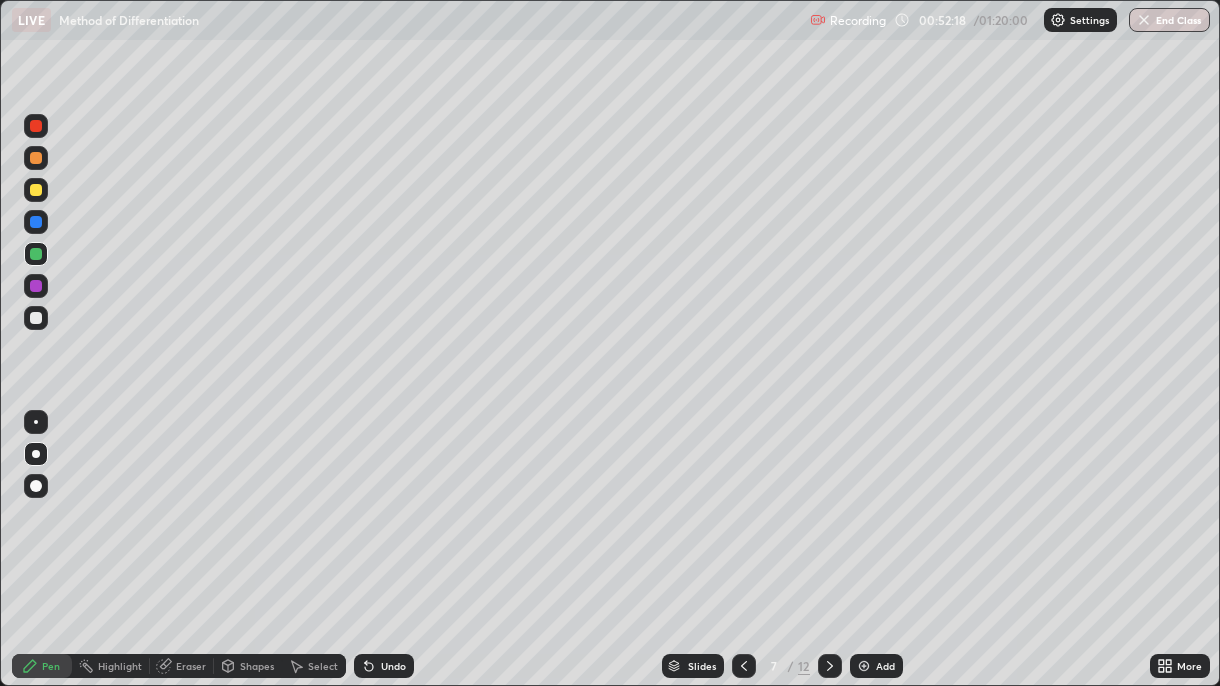click 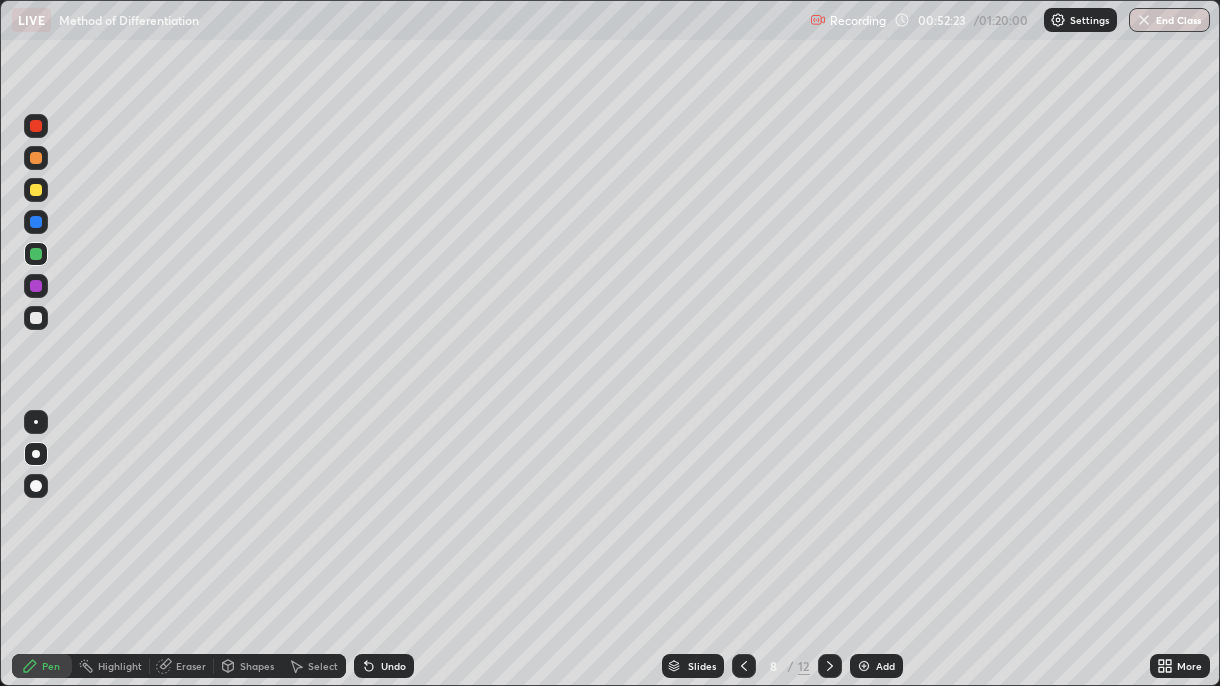 click at bounding box center [36, 318] 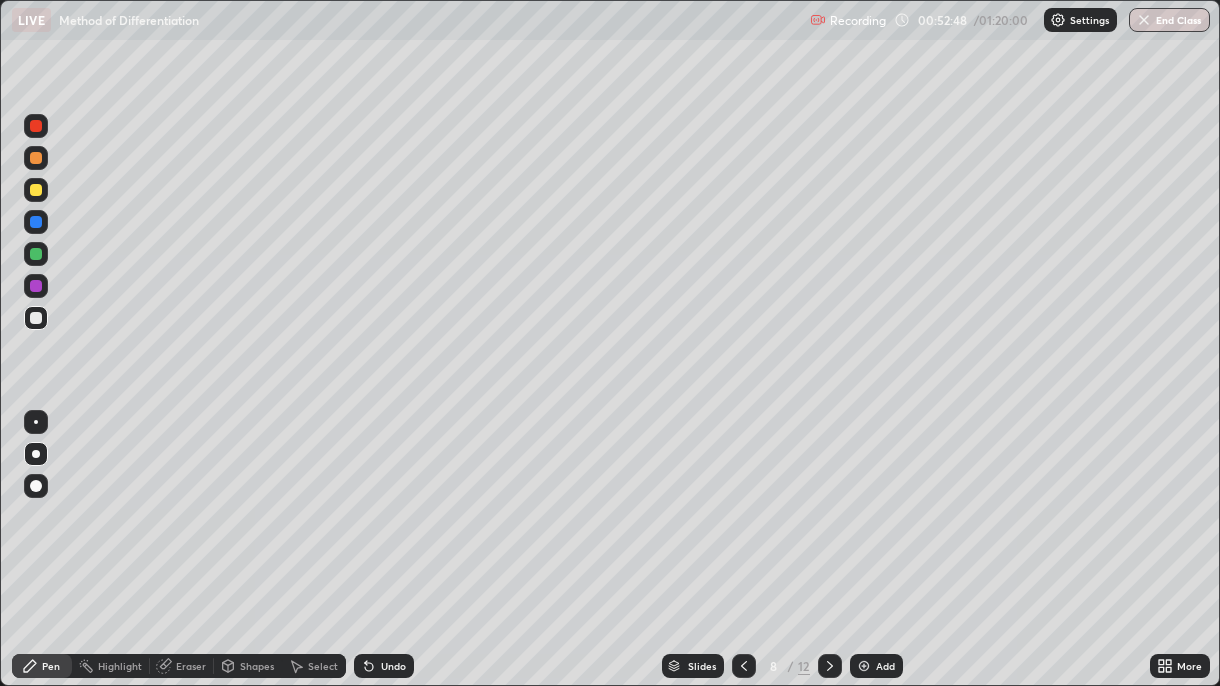 click on "Undo" at bounding box center [380, 666] 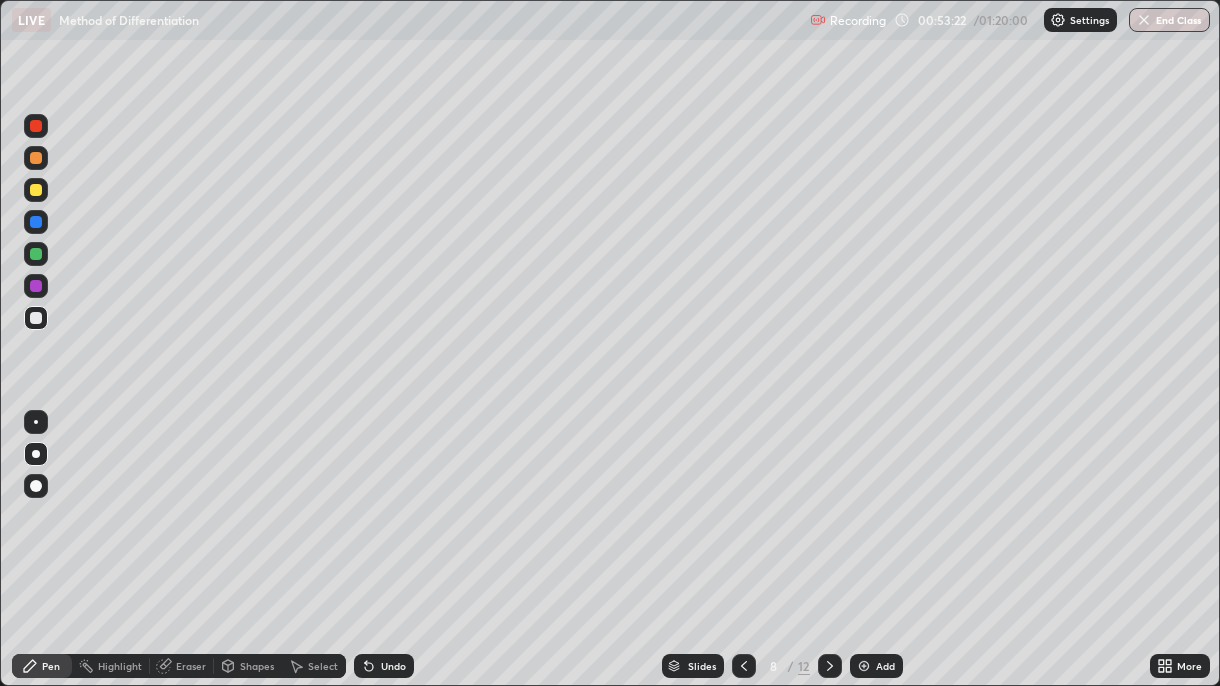 click on "Eraser" at bounding box center (191, 666) 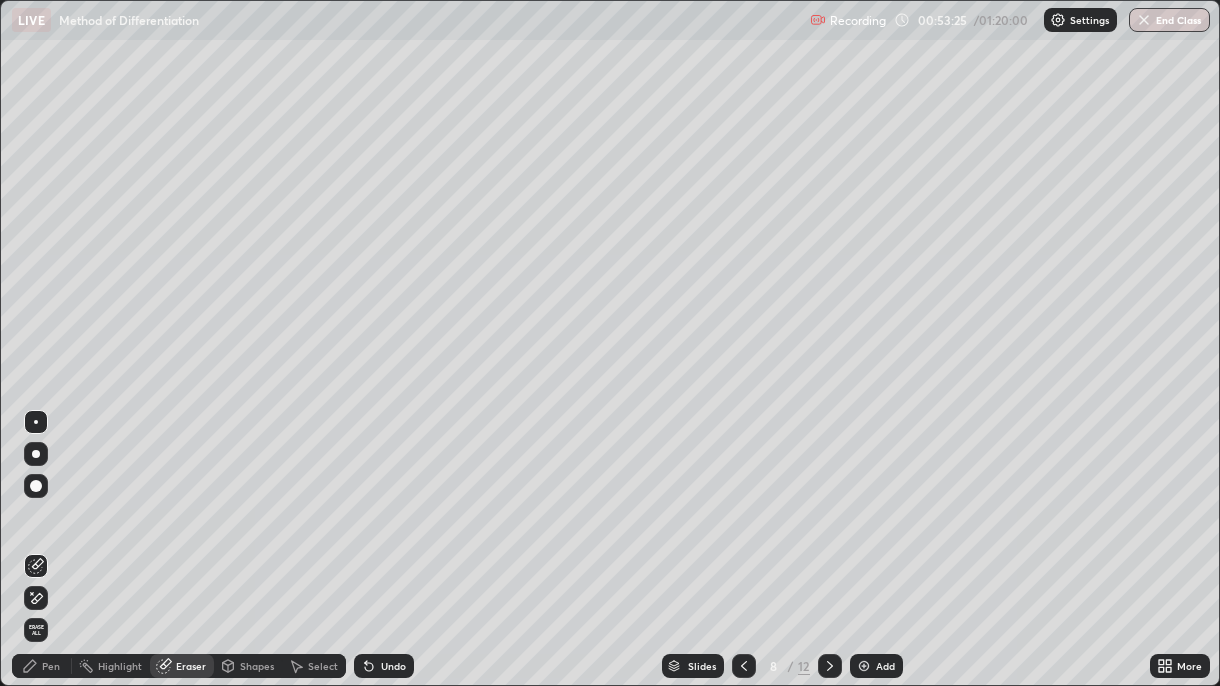 click on "Pen" at bounding box center (51, 666) 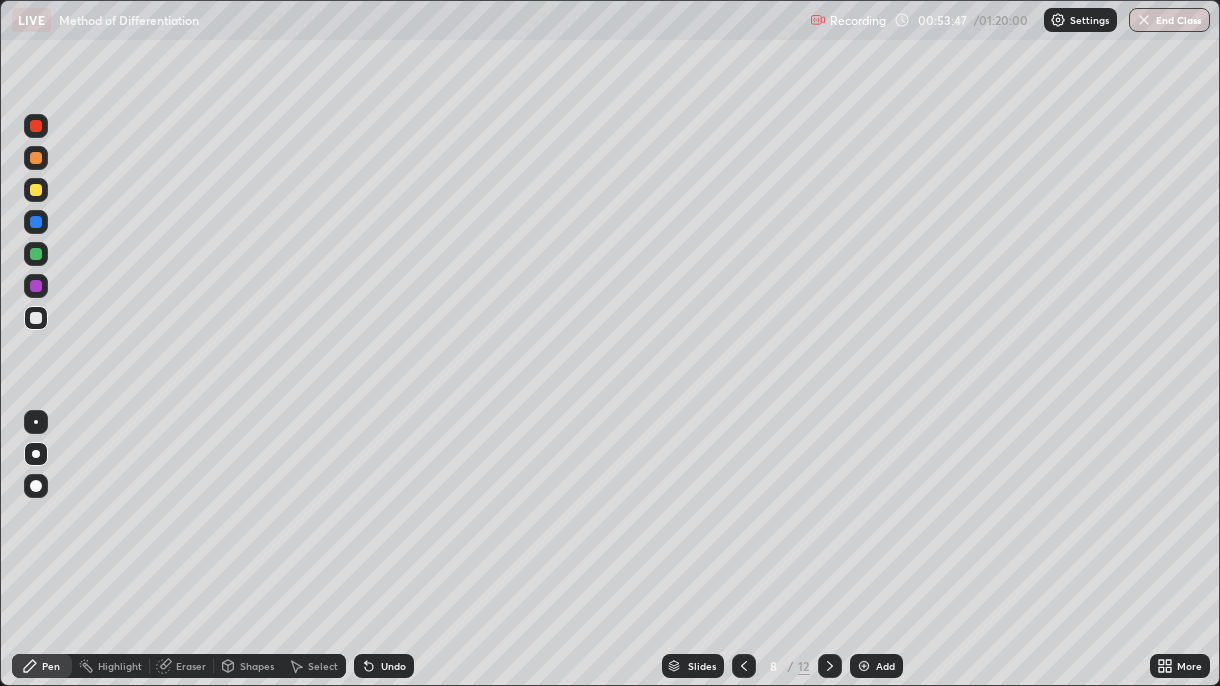 click 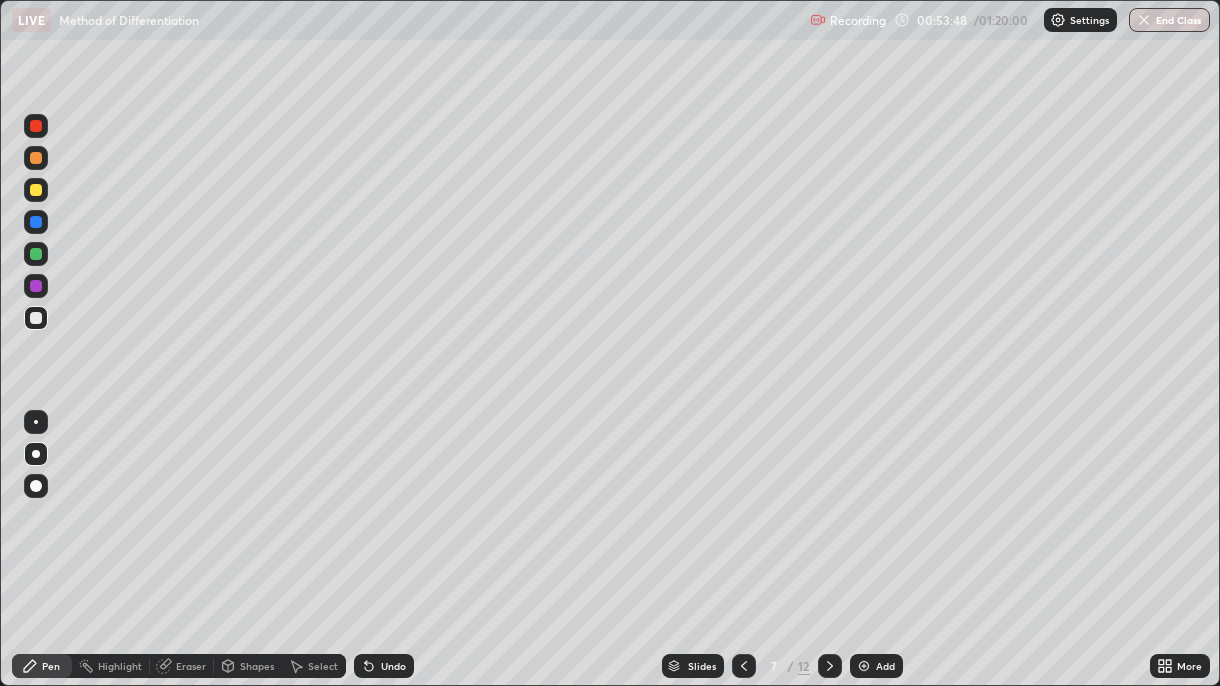click 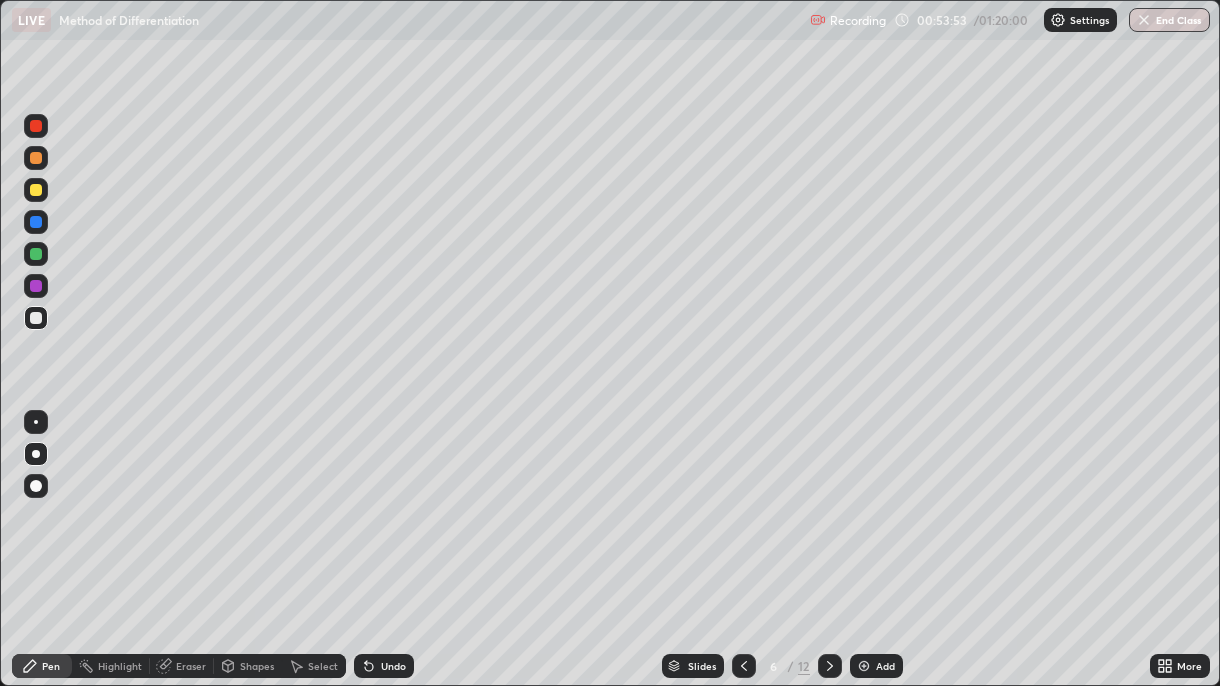 click 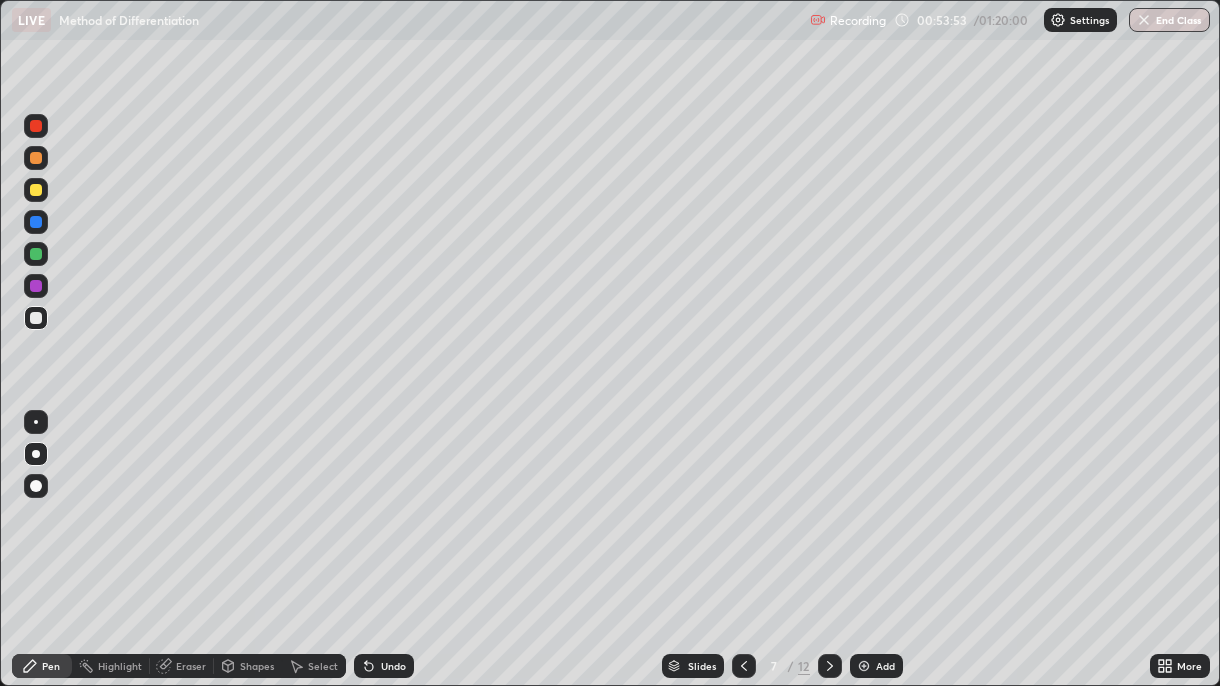 click 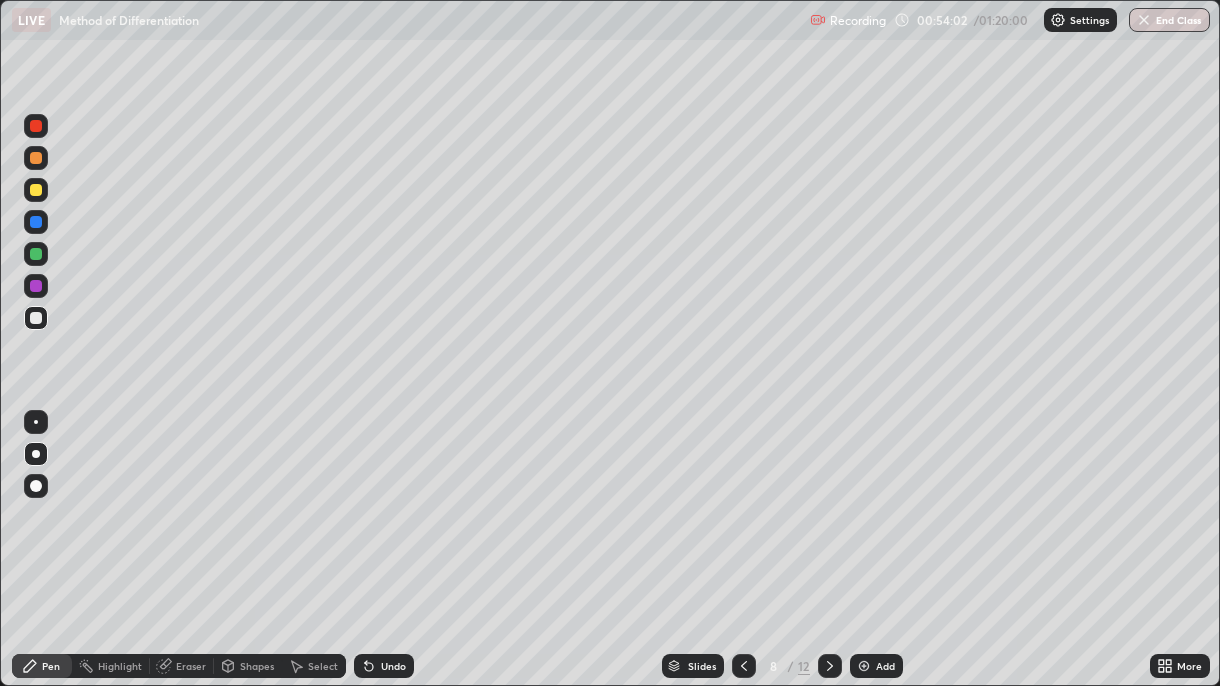 click 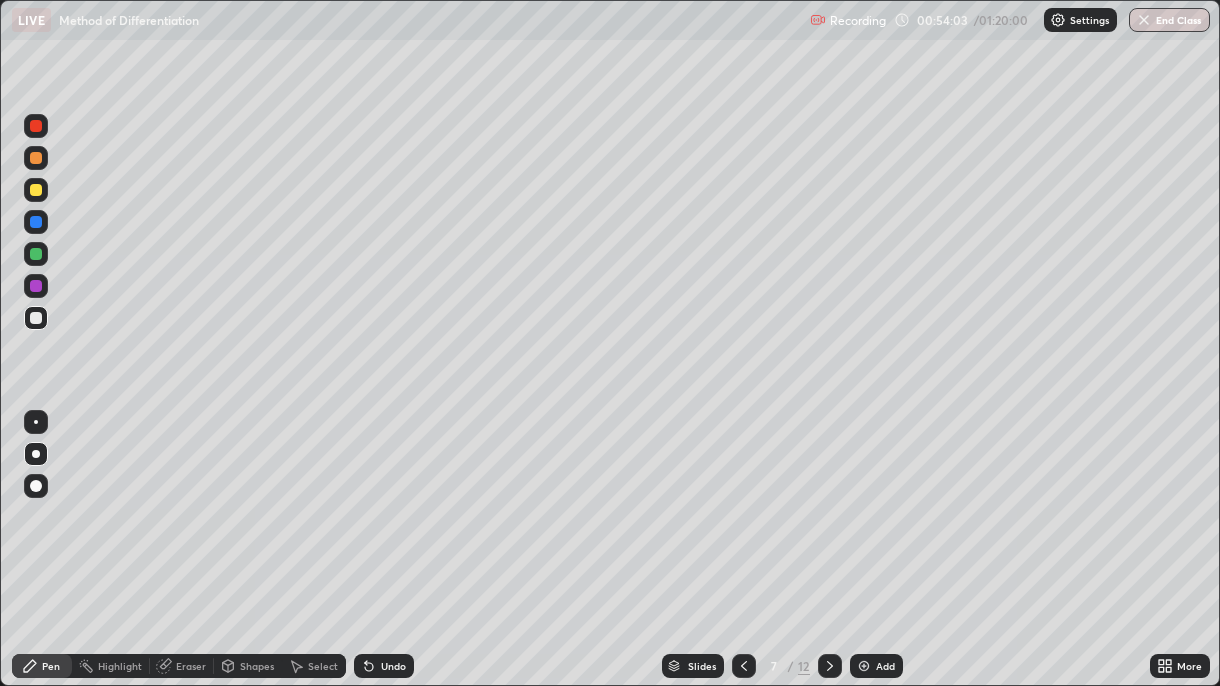 click 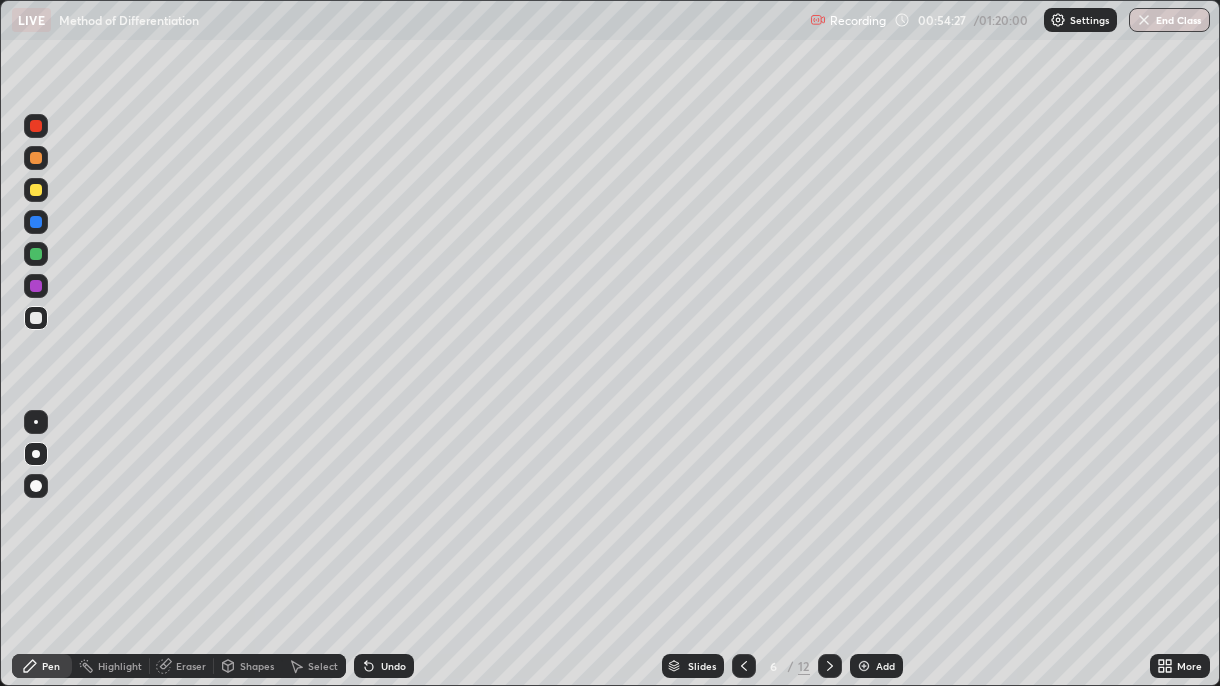 click 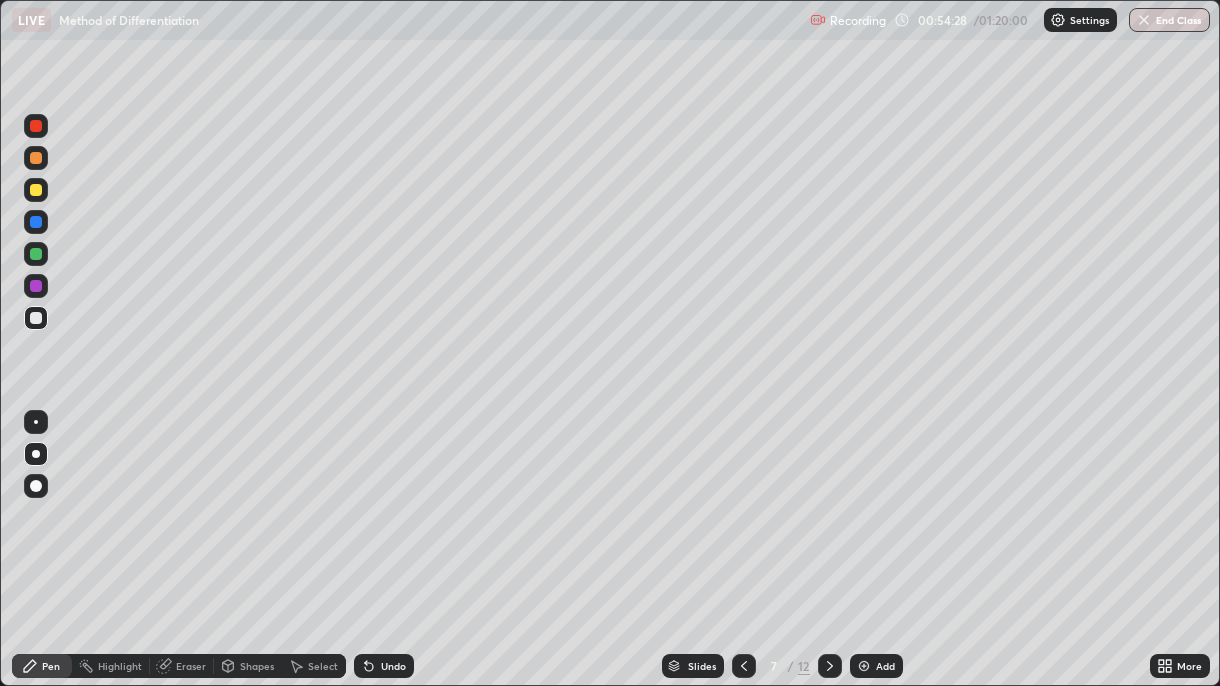 click 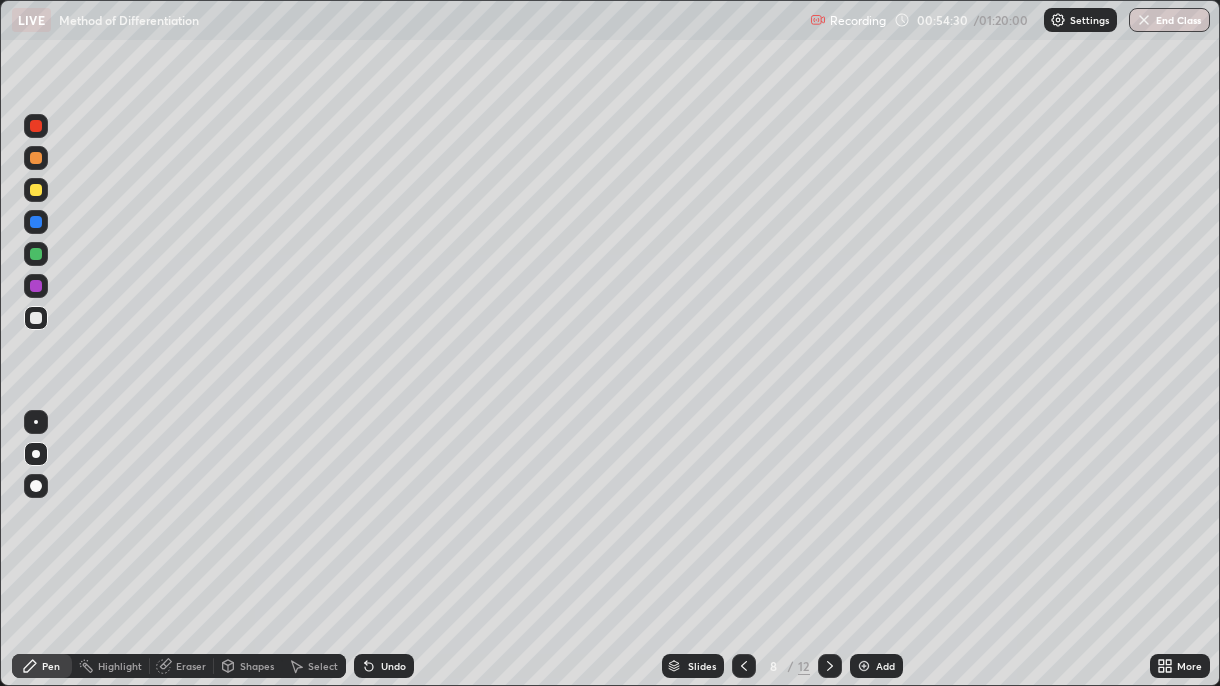 click at bounding box center (36, 190) 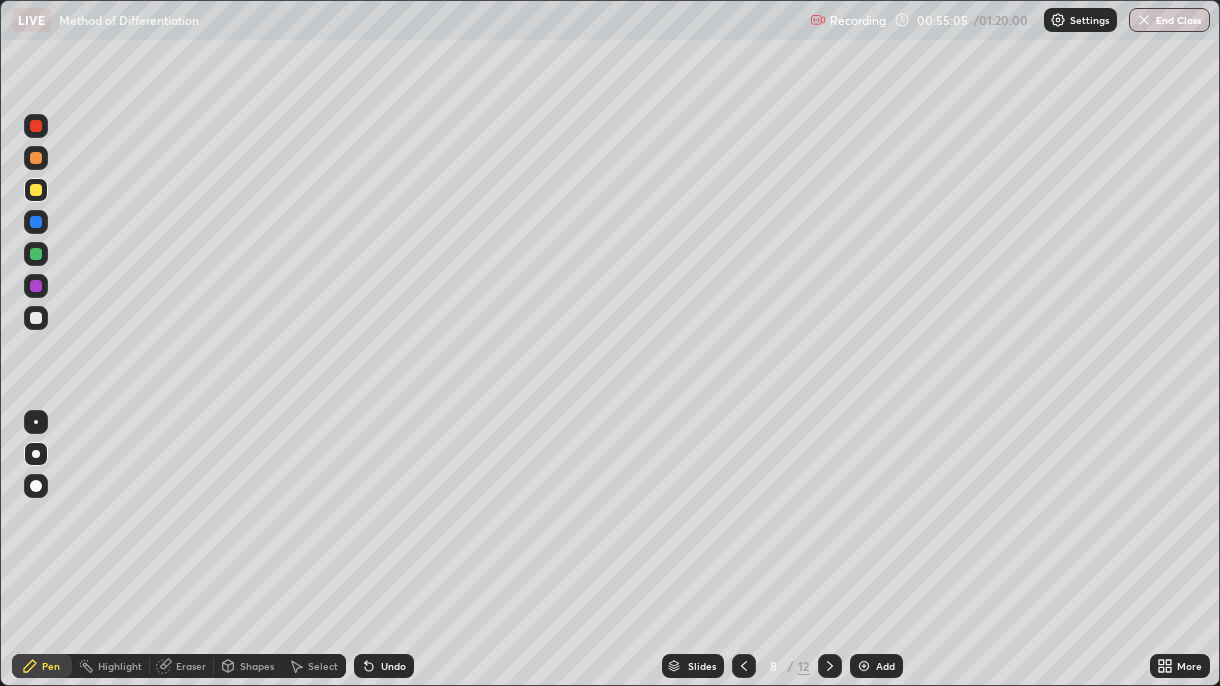 click on "Undo" at bounding box center (393, 666) 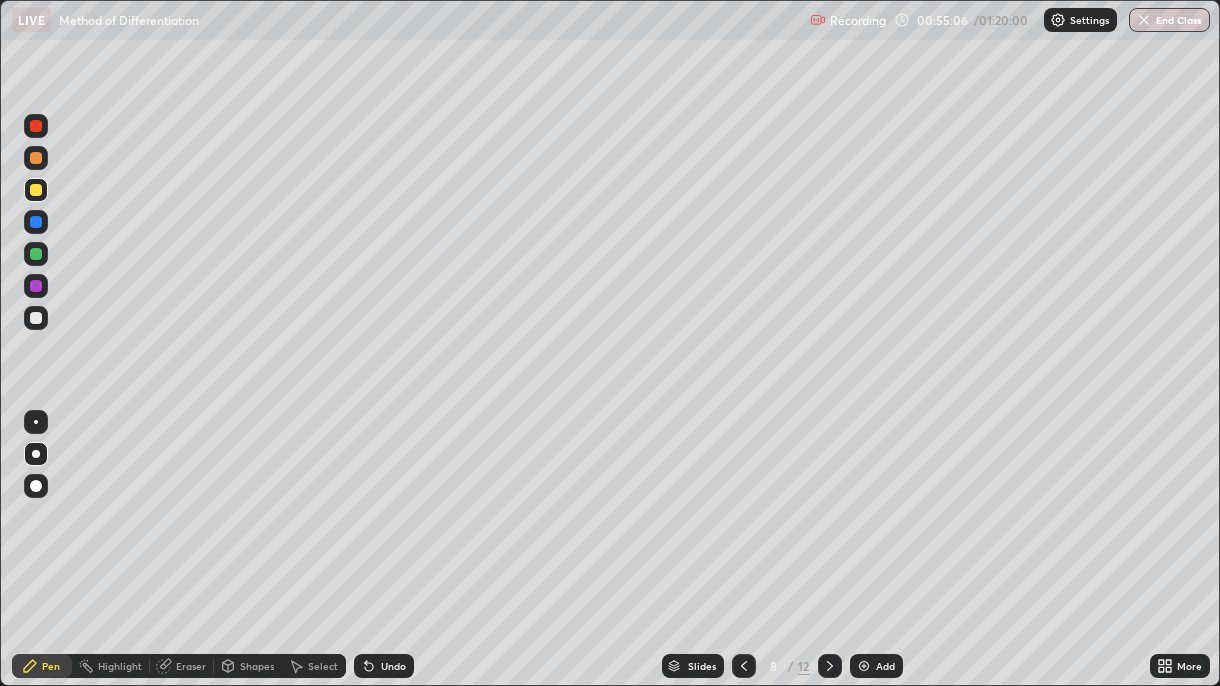 click on "Undo" at bounding box center [384, 666] 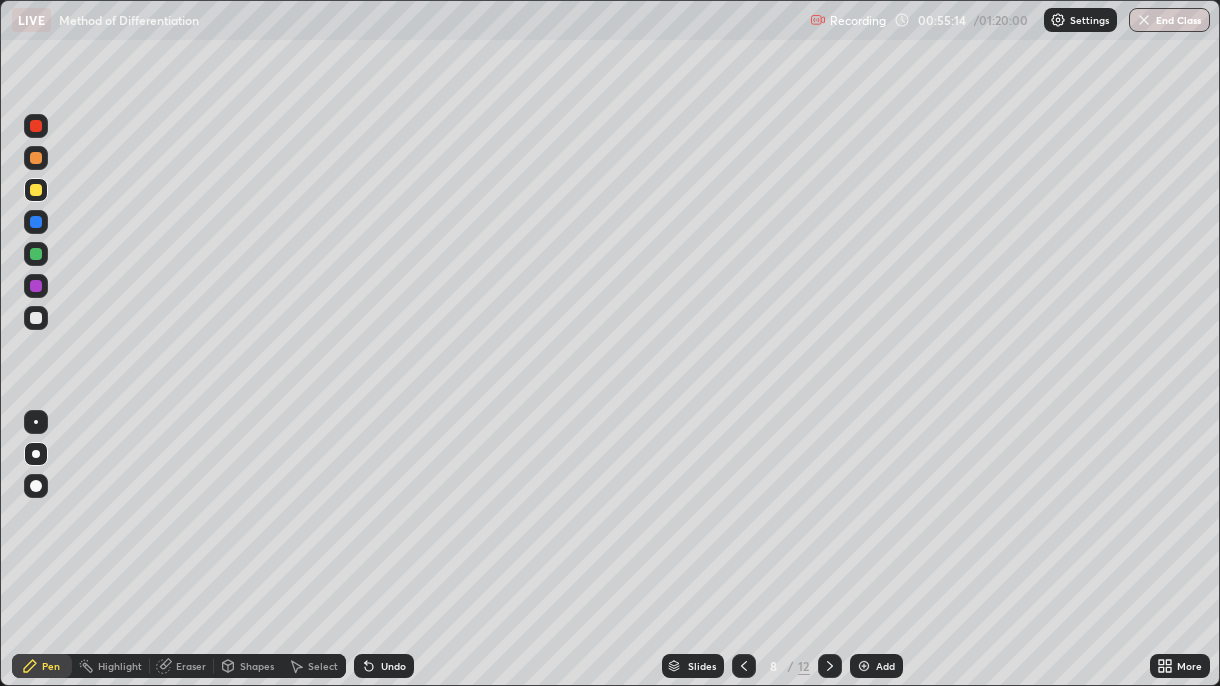 click 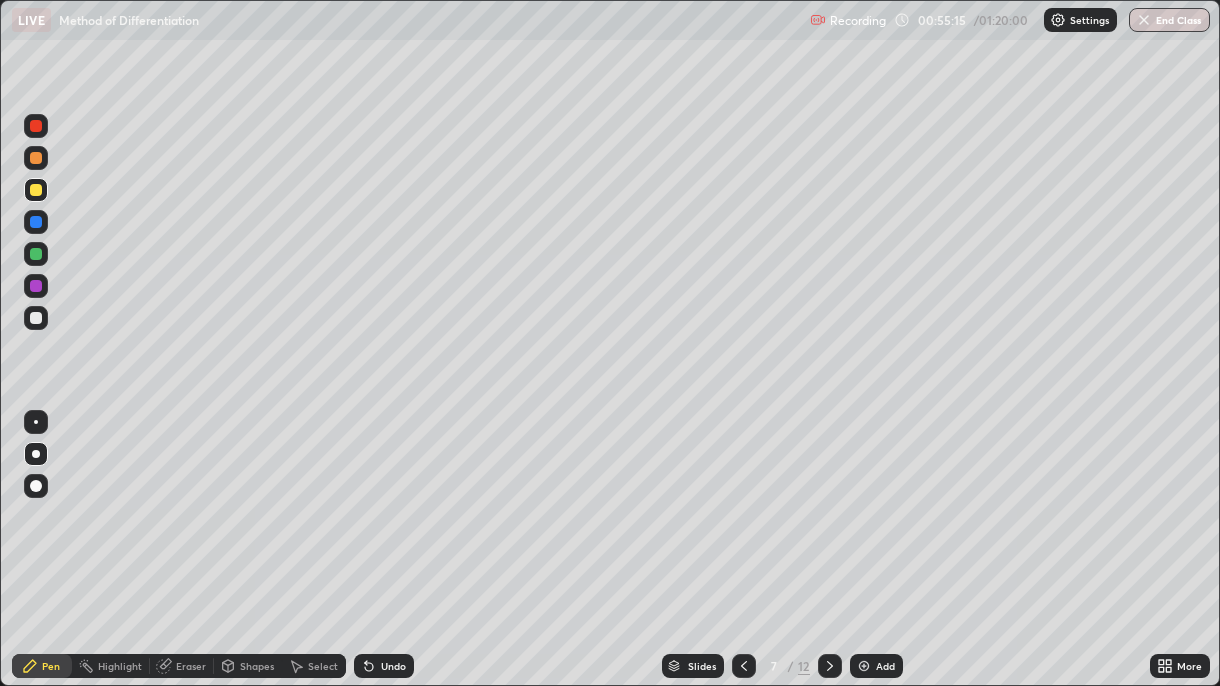 click at bounding box center [744, 666] 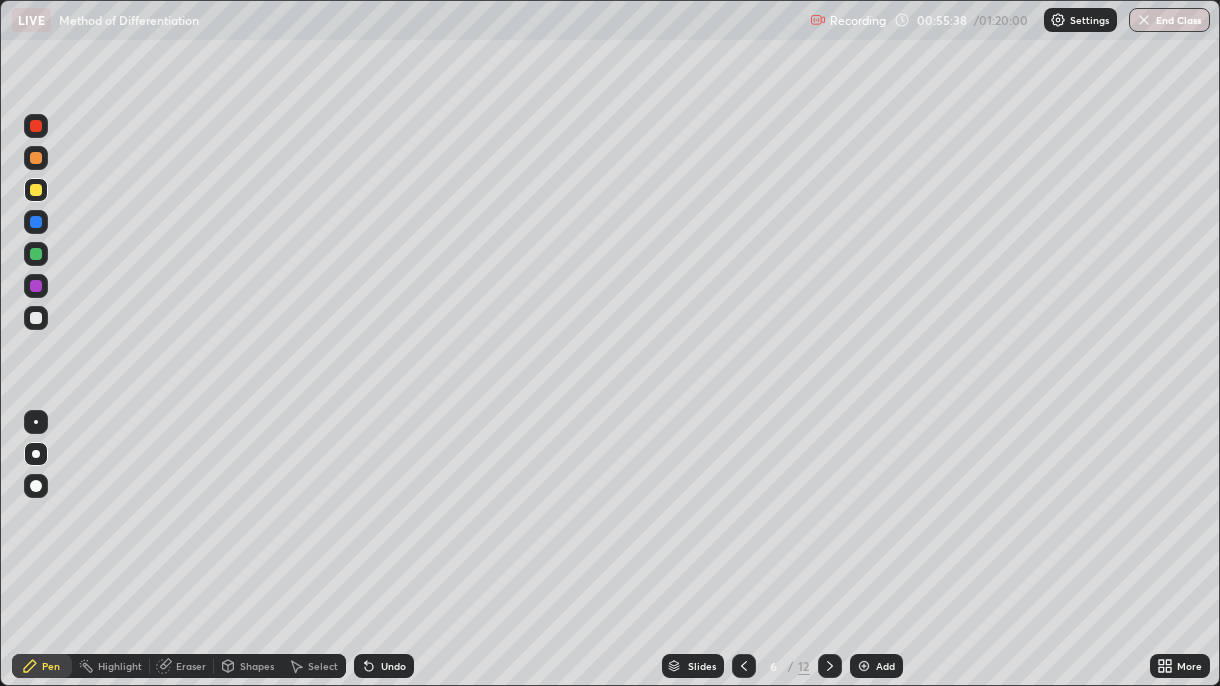 click 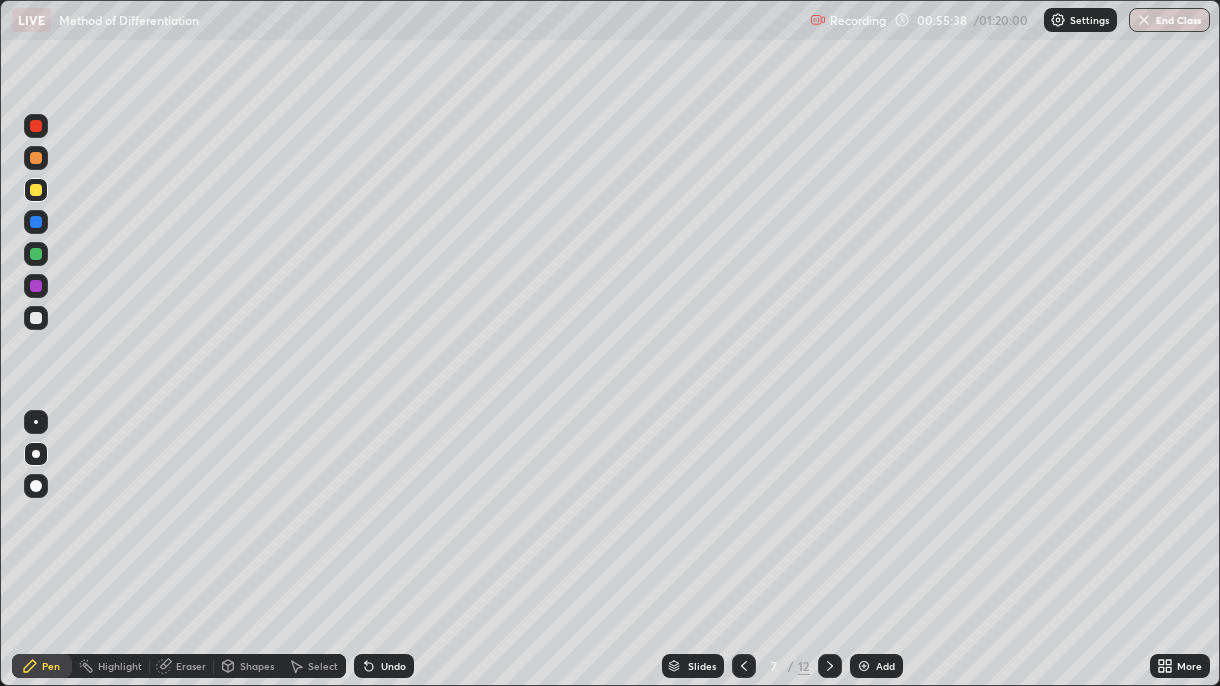click 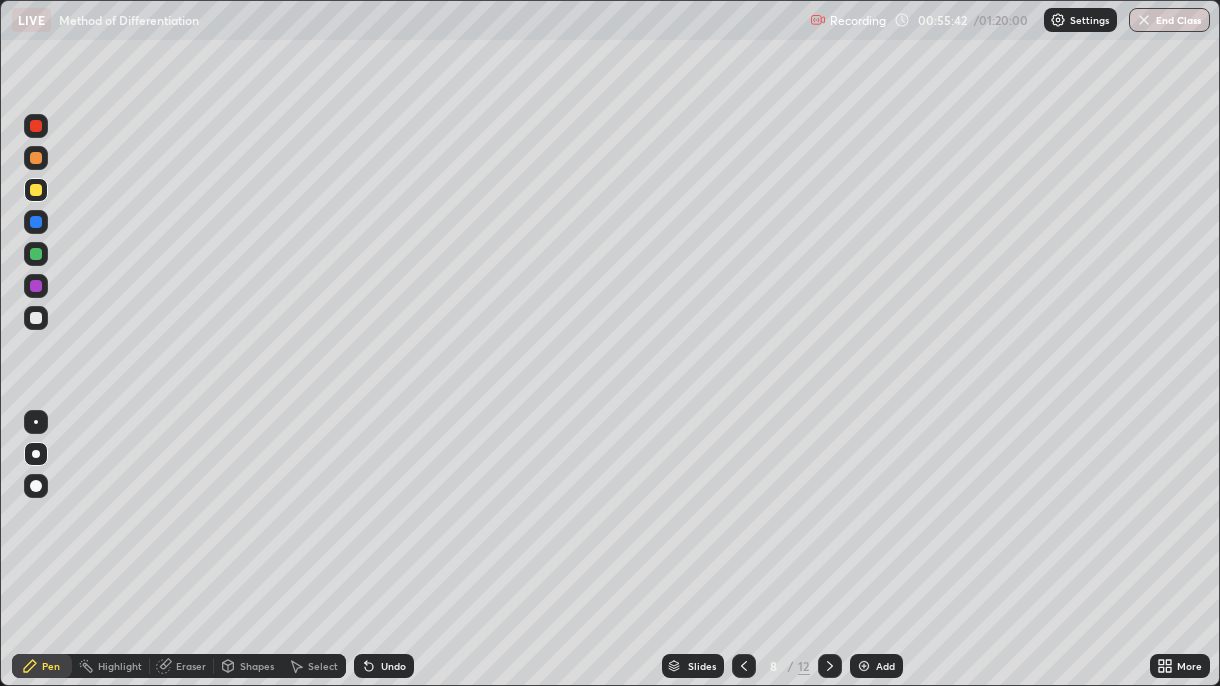 click 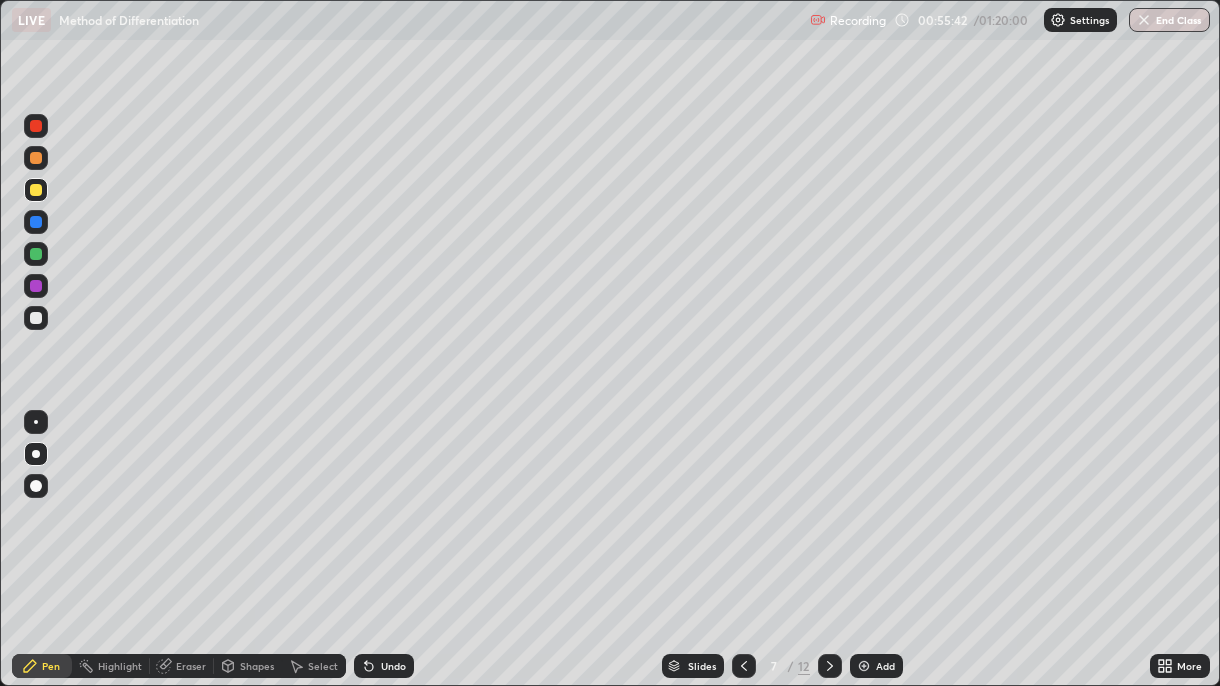 click 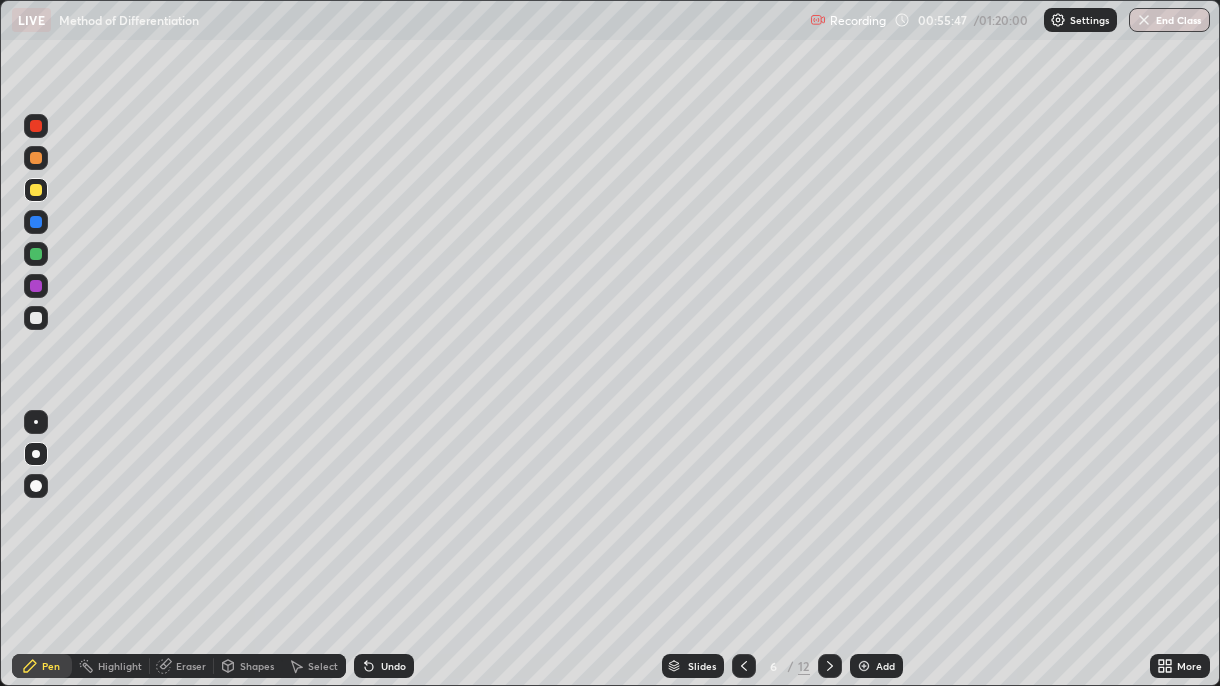 click on "Undo" at bounding box center (380, 666) 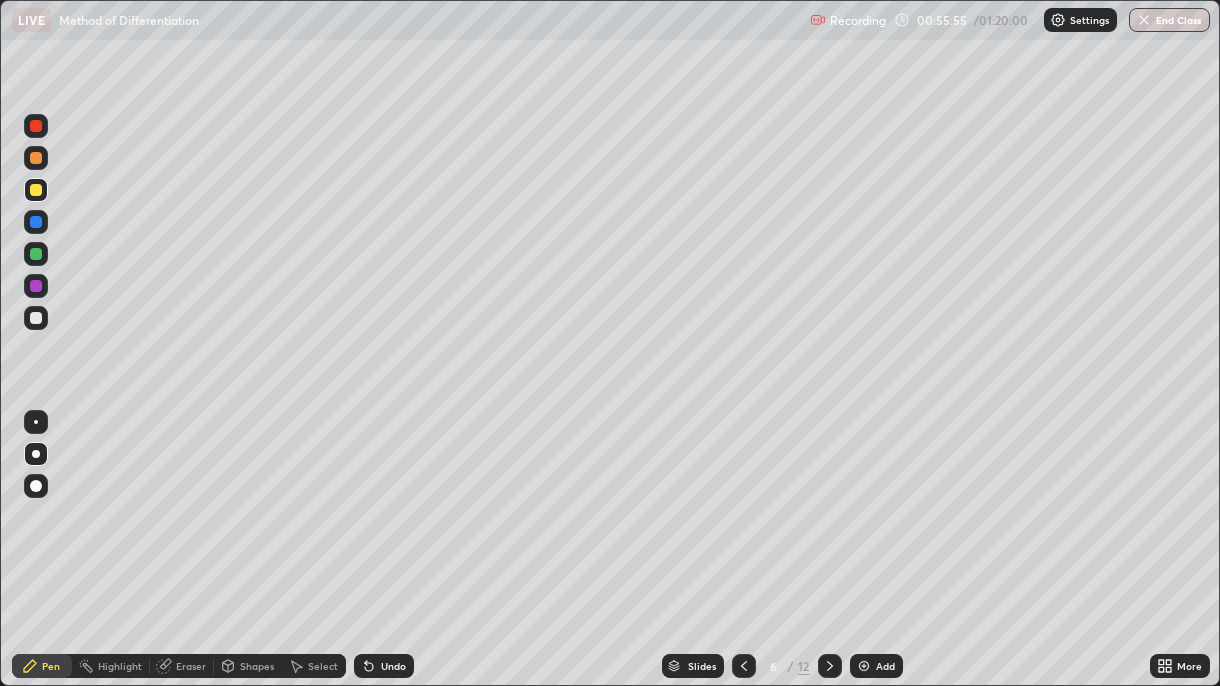 click at bounding box center [830, 666] 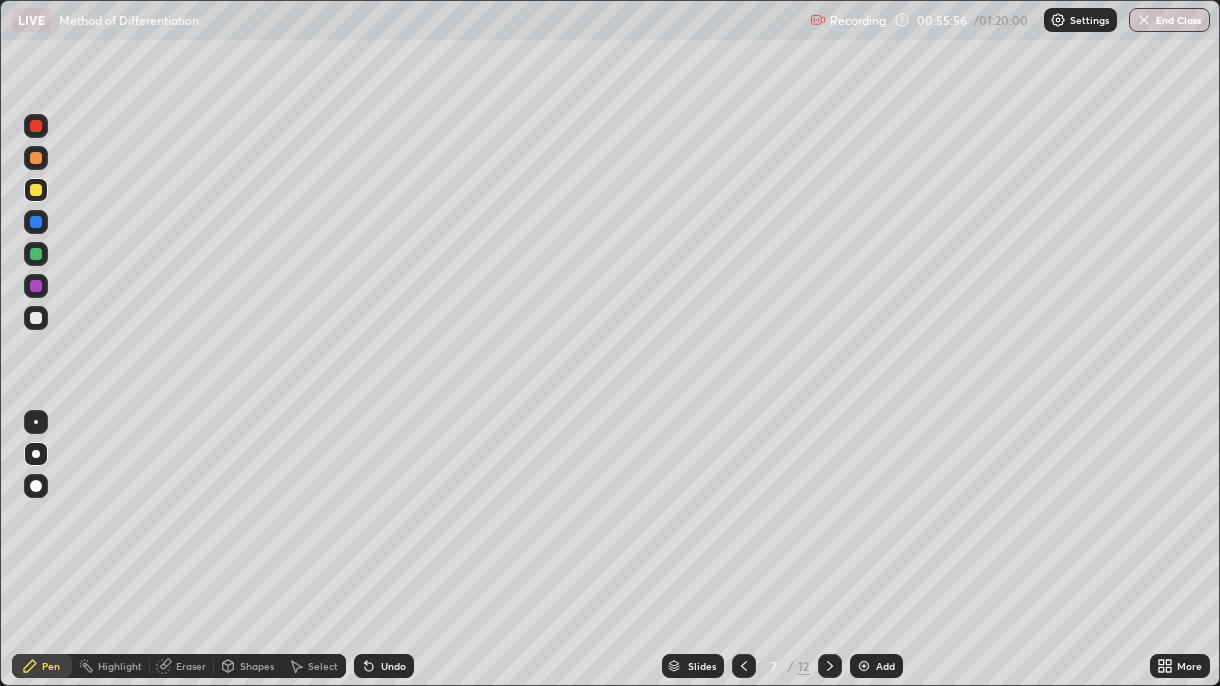 click 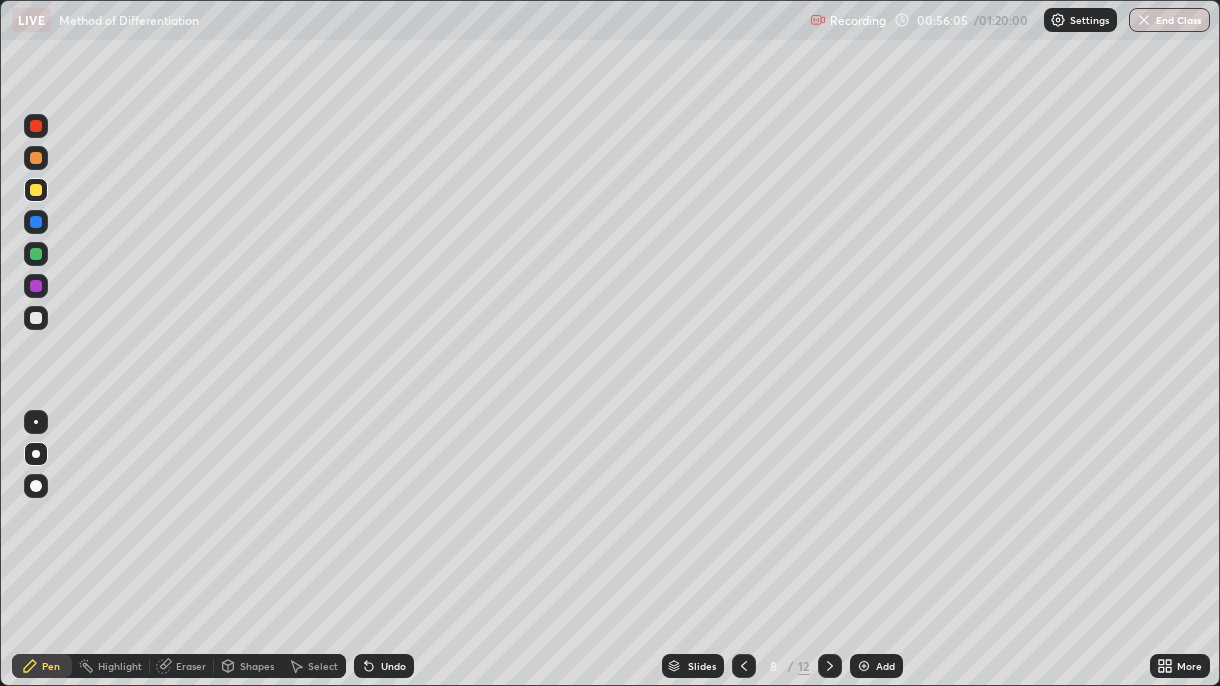click on "Undo" at bounding box center [393, 666] 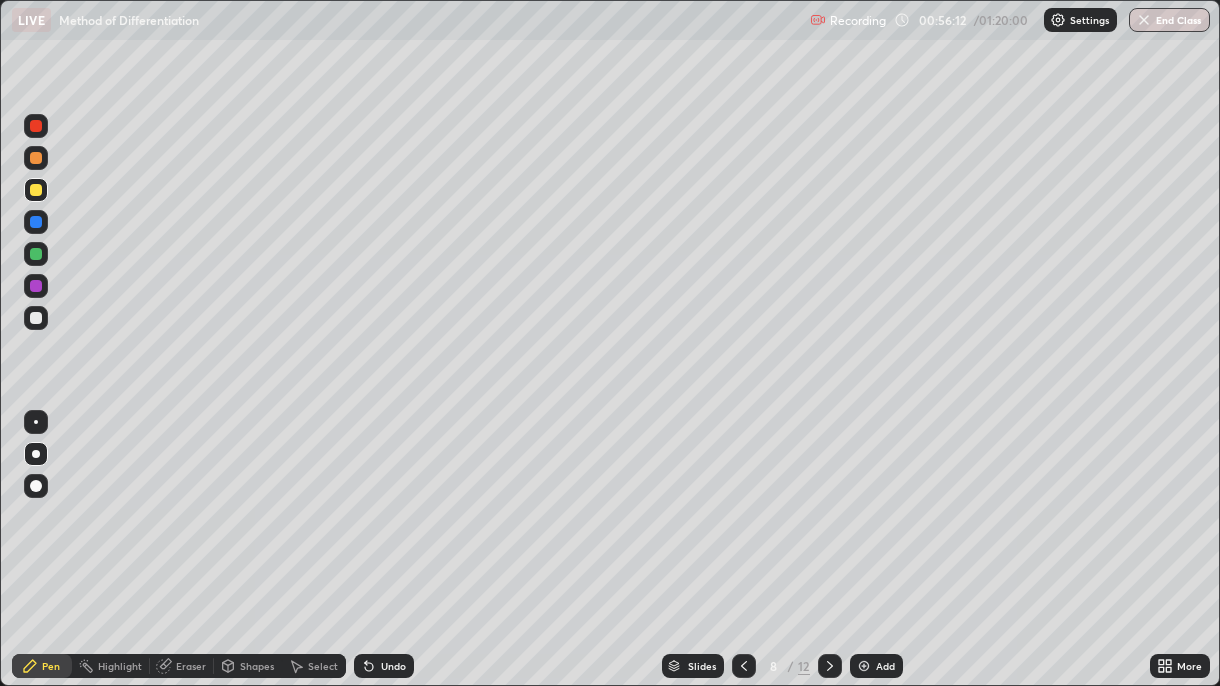 click 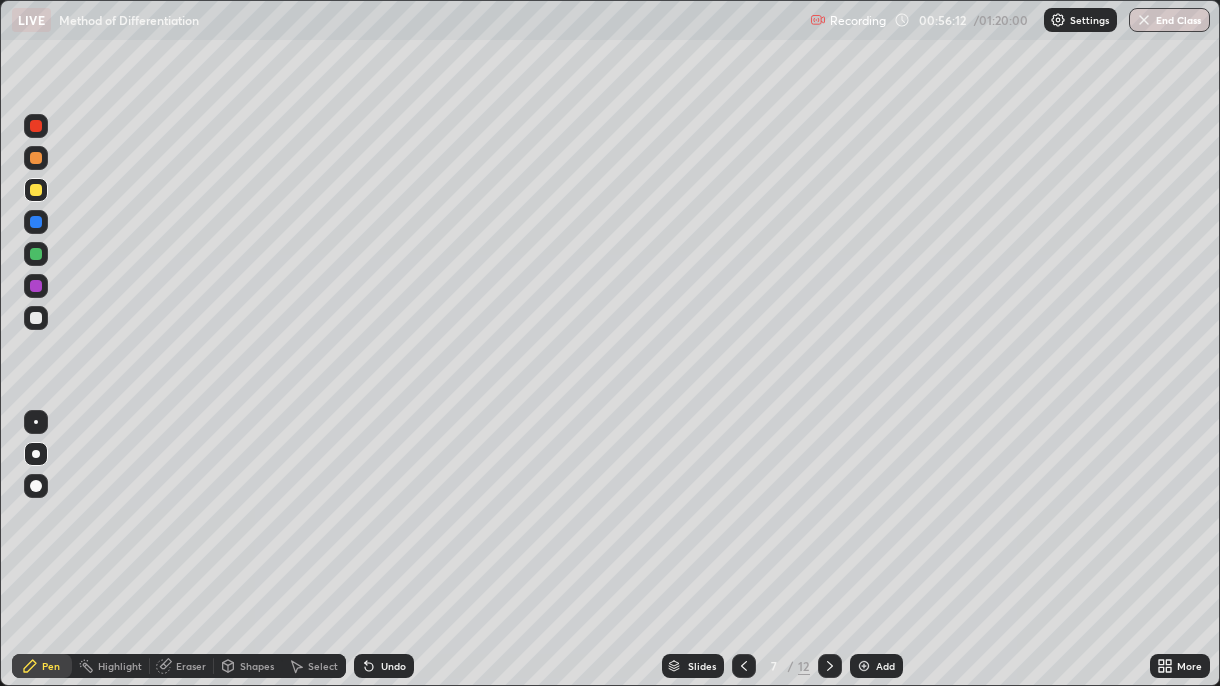 click 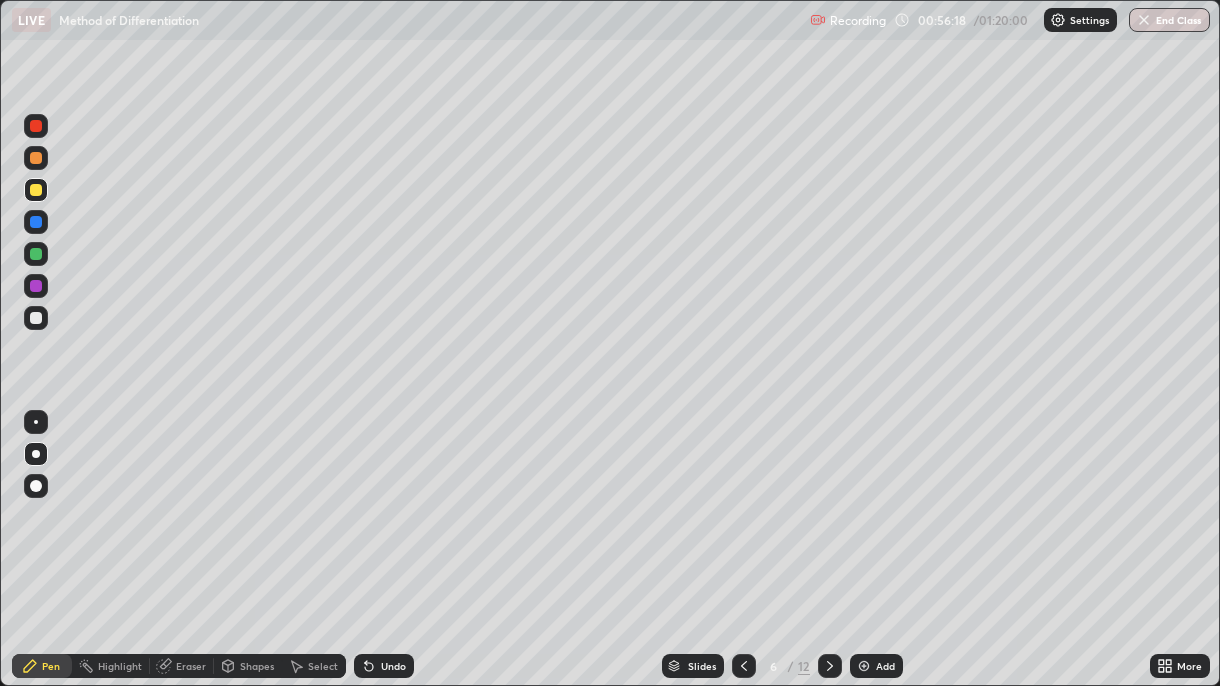 click on "12" at bounding box center [804, 666] 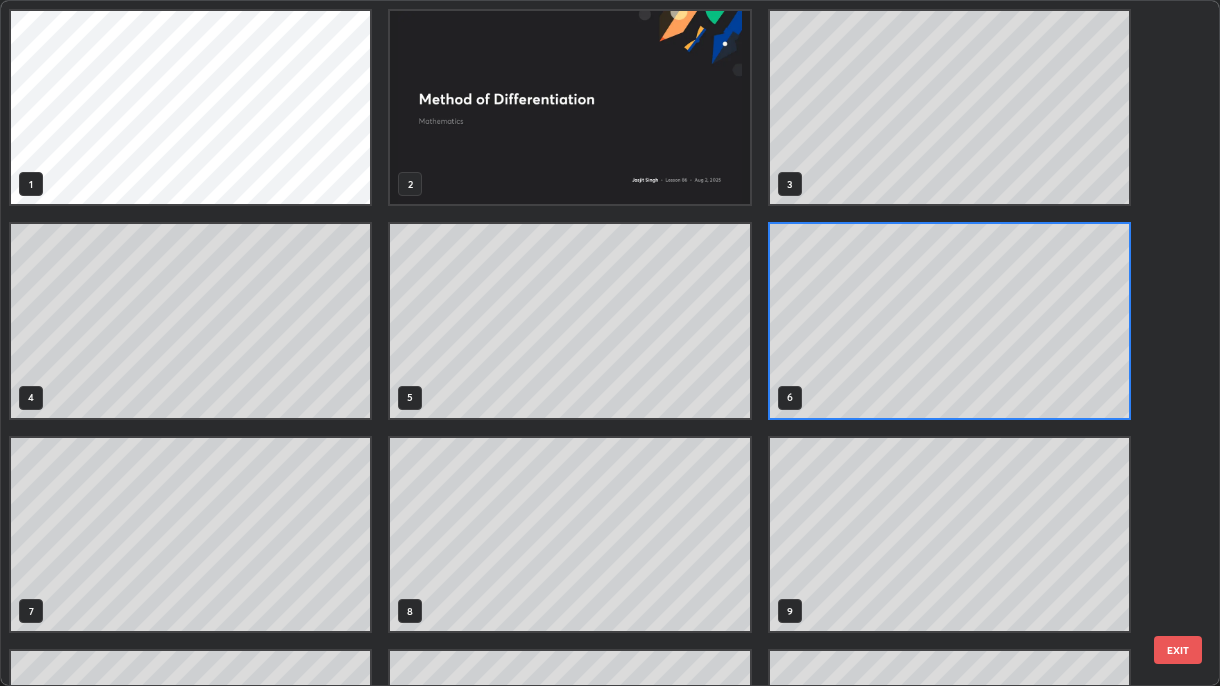 scroll, scrollTop: 6, scrollLeft: 10, axis: both 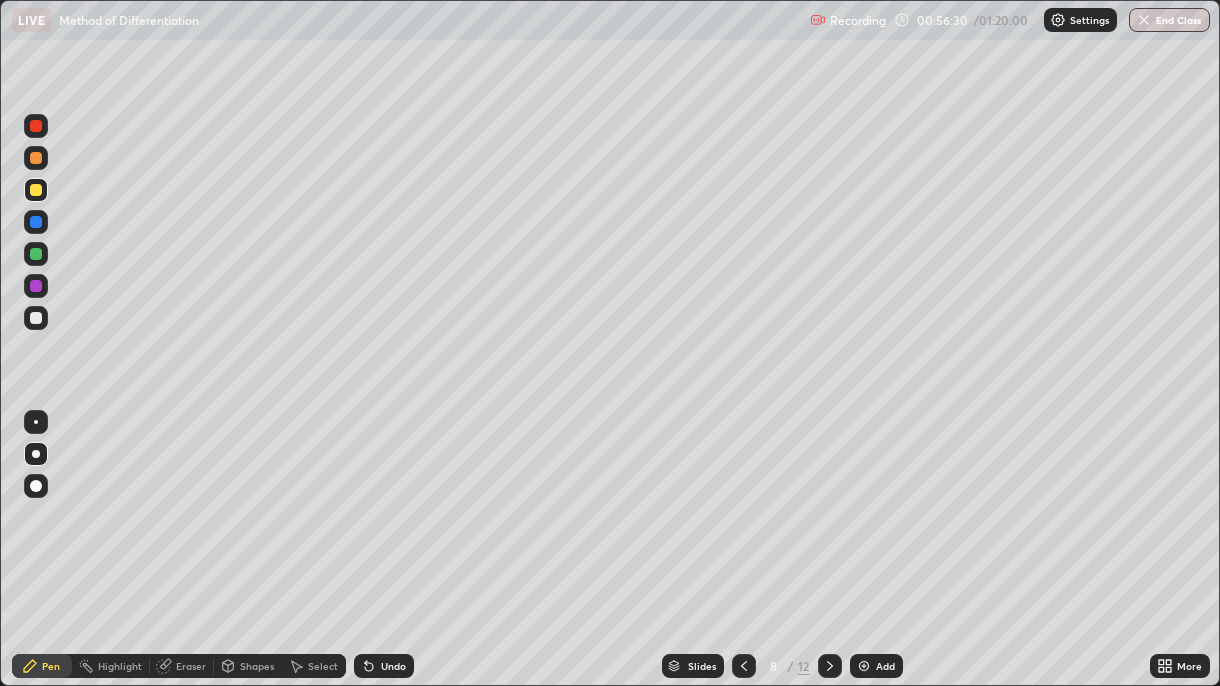 click at bounding box center [830, 666] 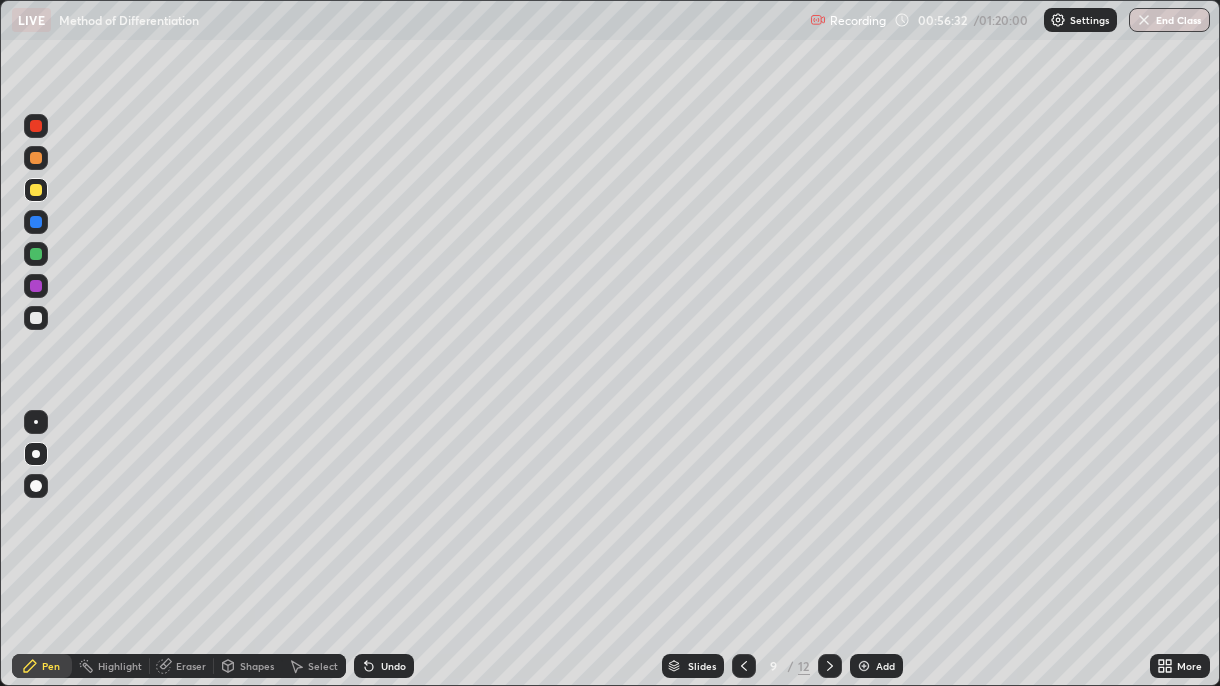 click 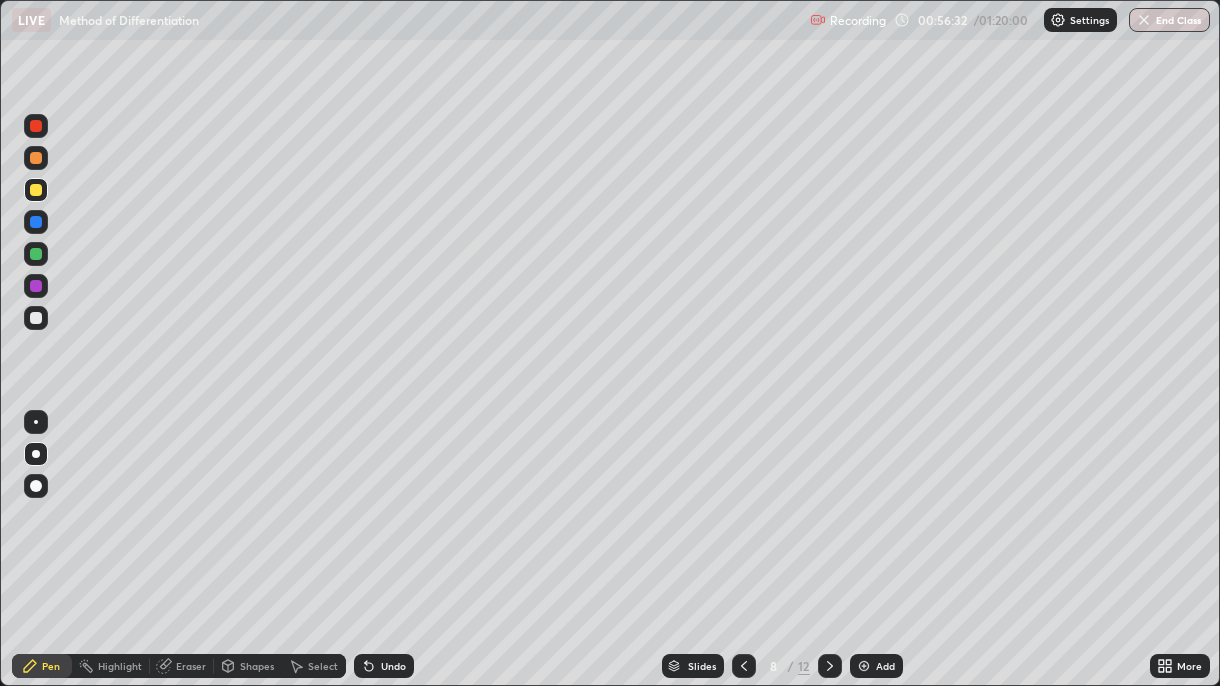 click 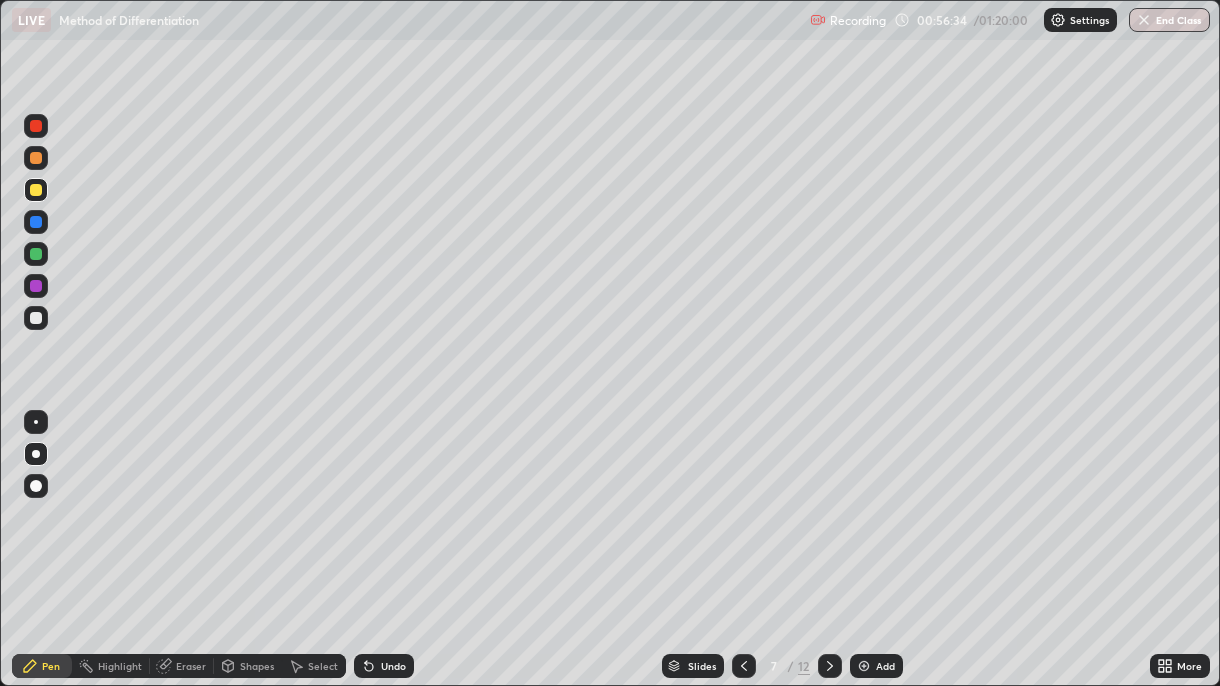 click 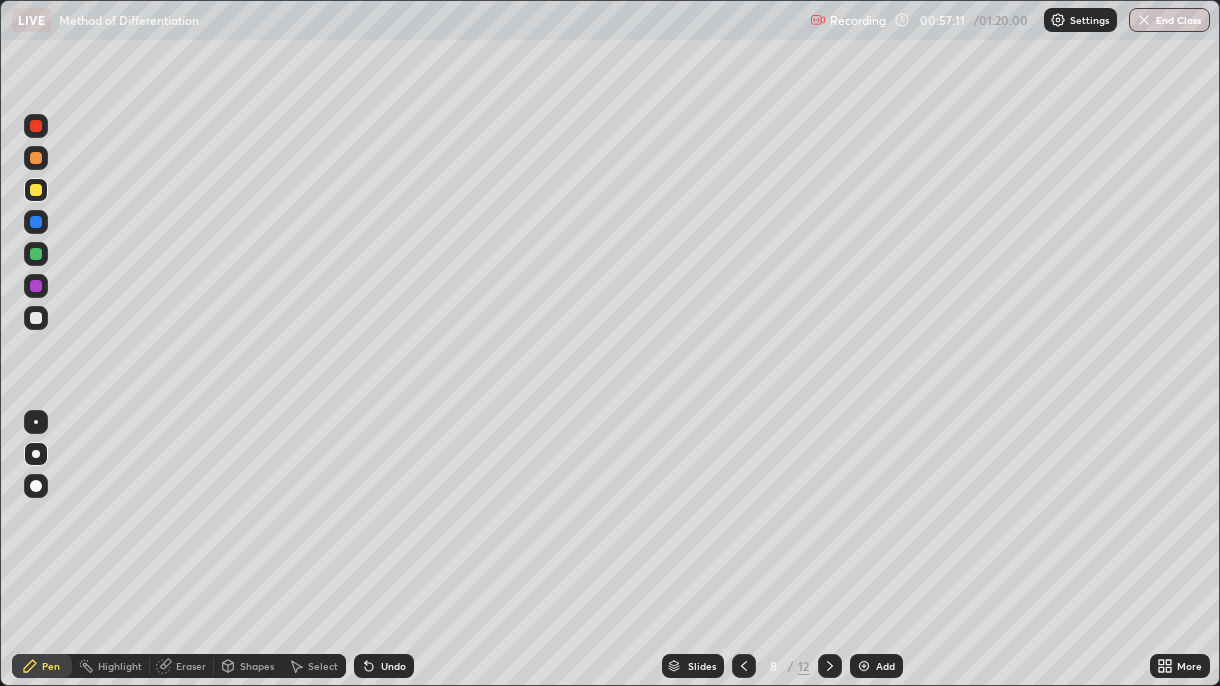 click 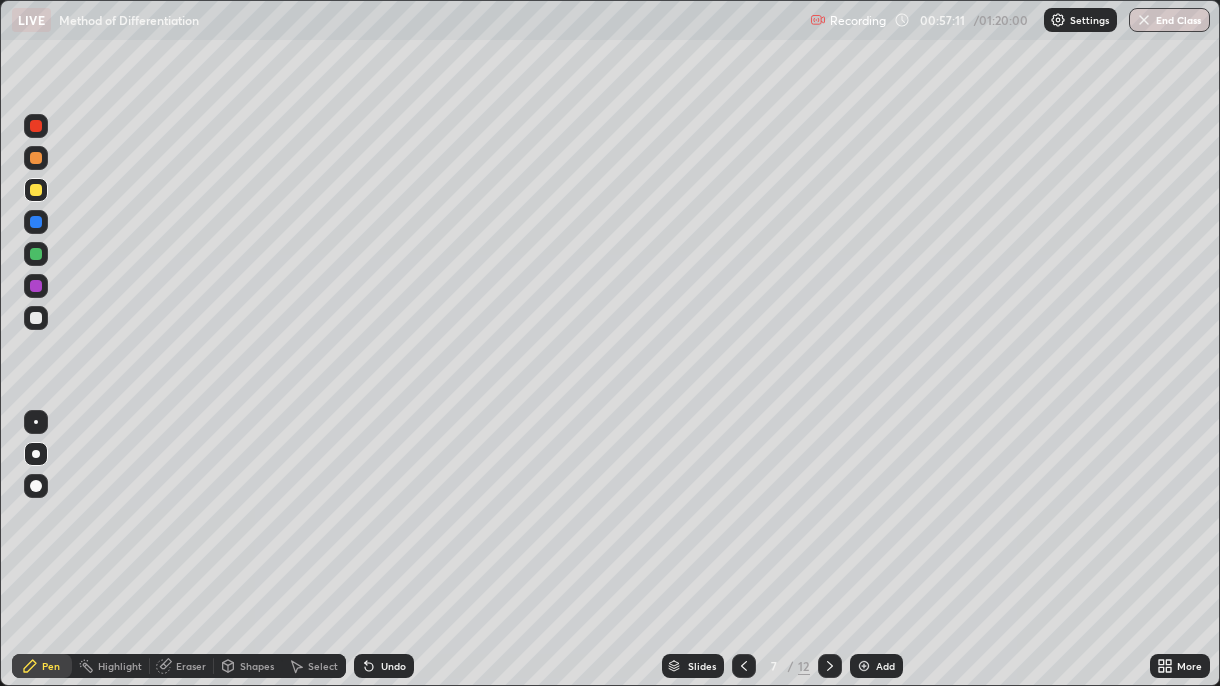 click 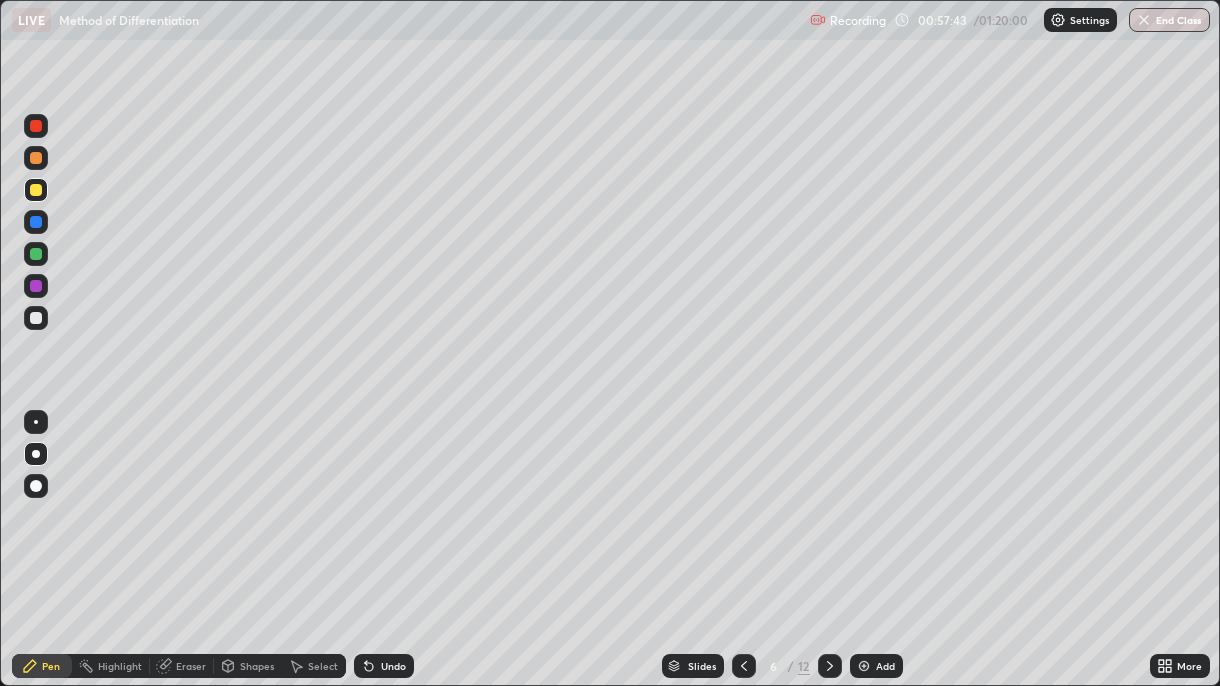 click at bounding box center [830, 666] 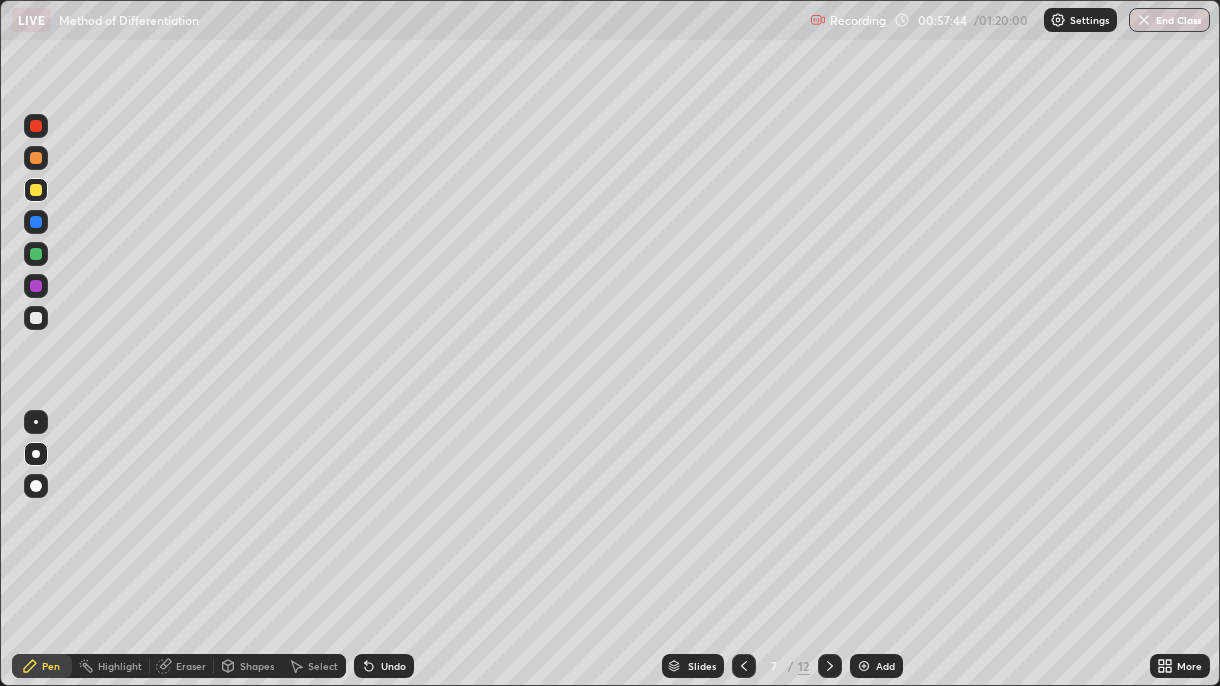 click at bounding box center [830, 666] 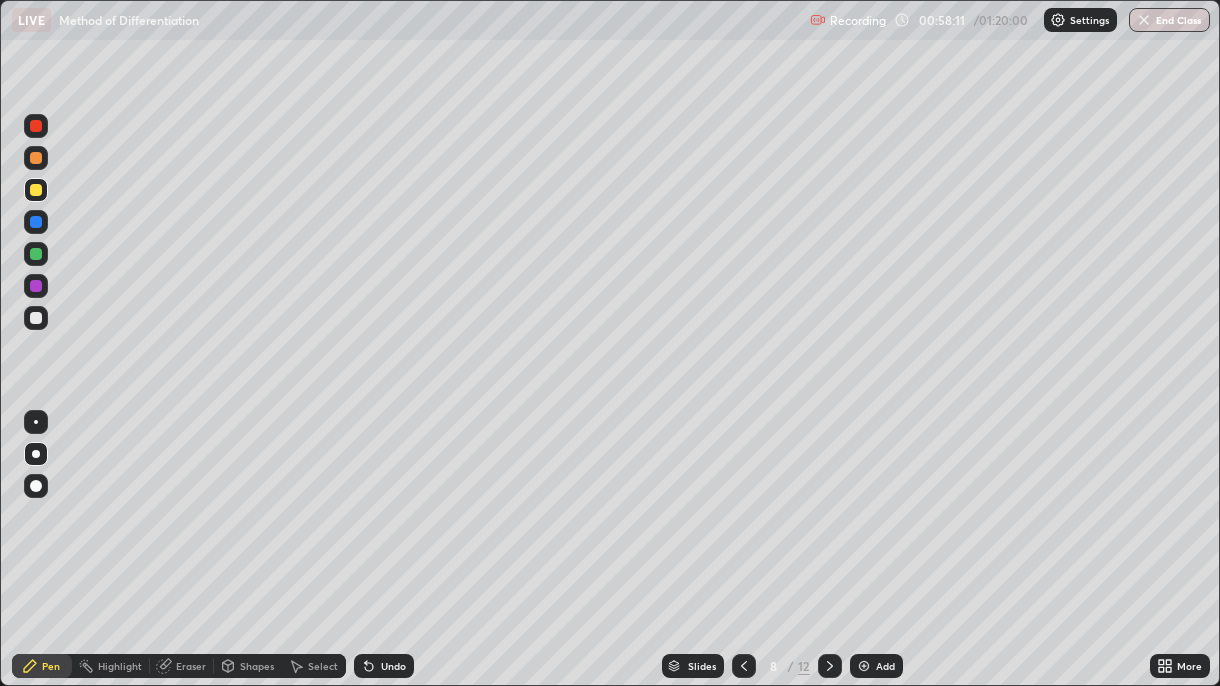 click at bounding box center [864, 666] 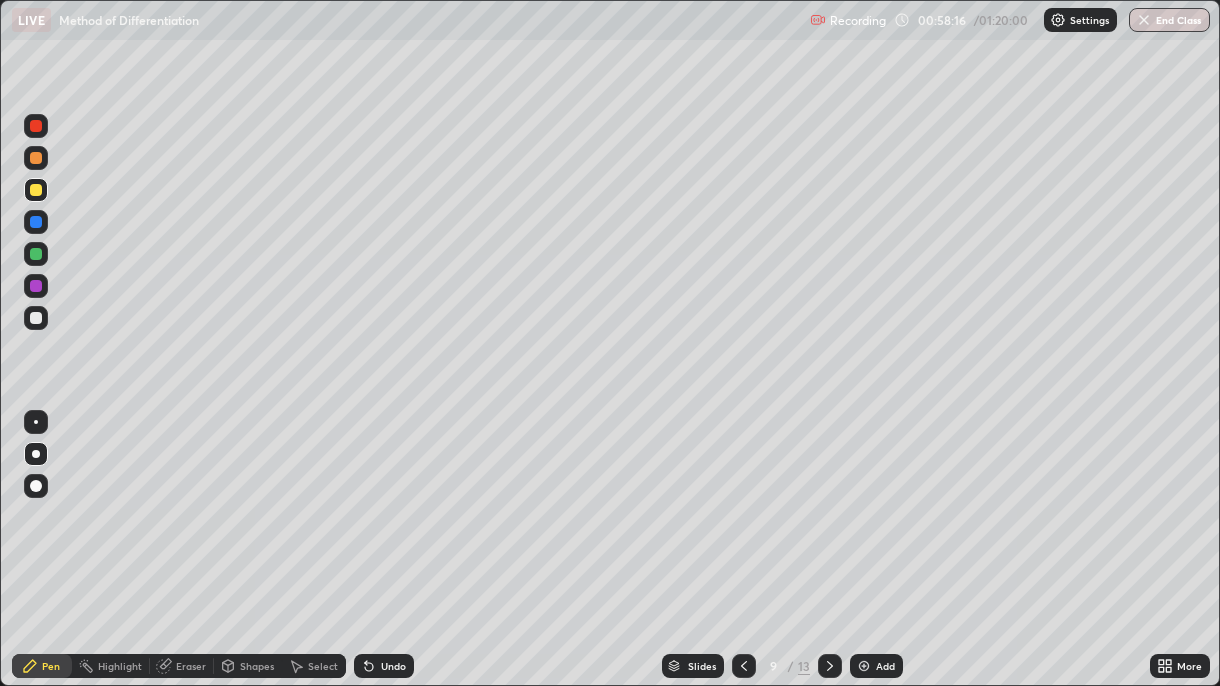 click at bounding box center (744, 666) 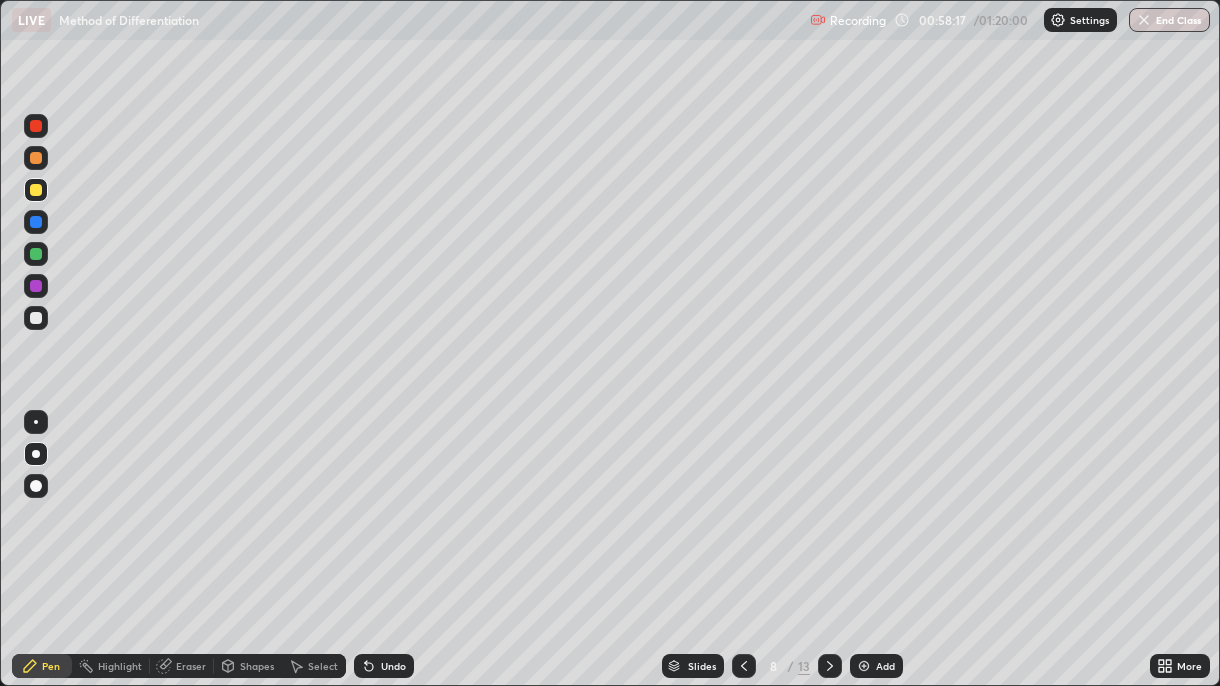click at bounding box center [830, 666] 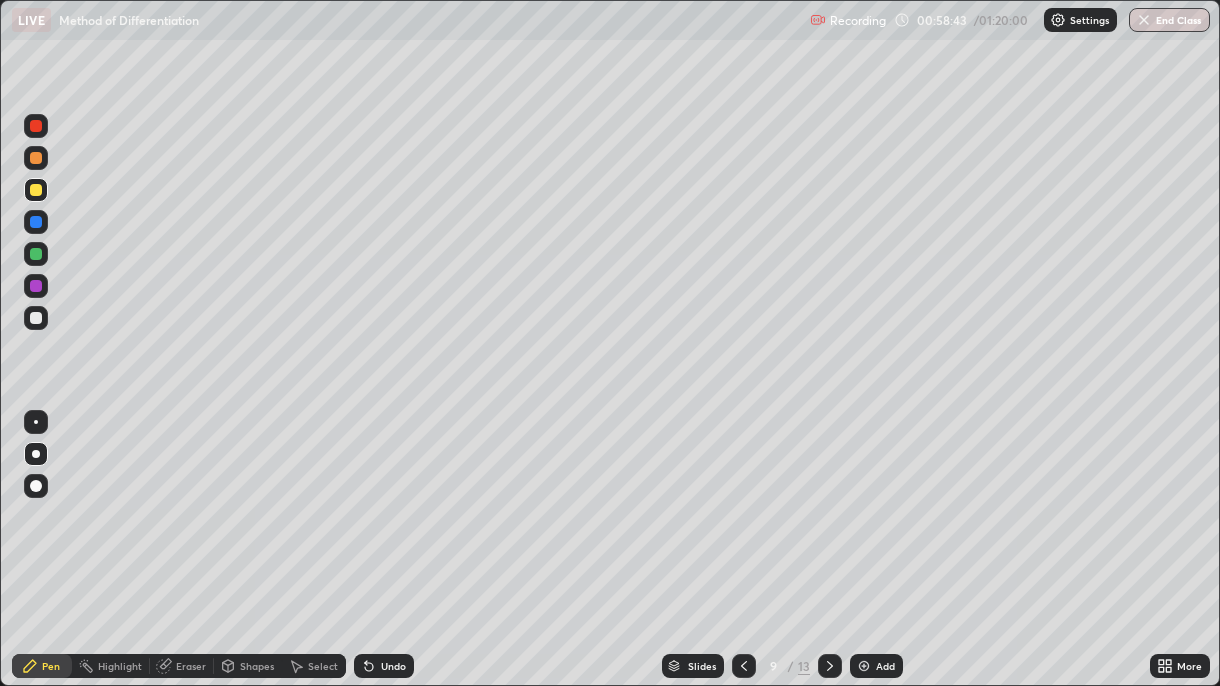 click 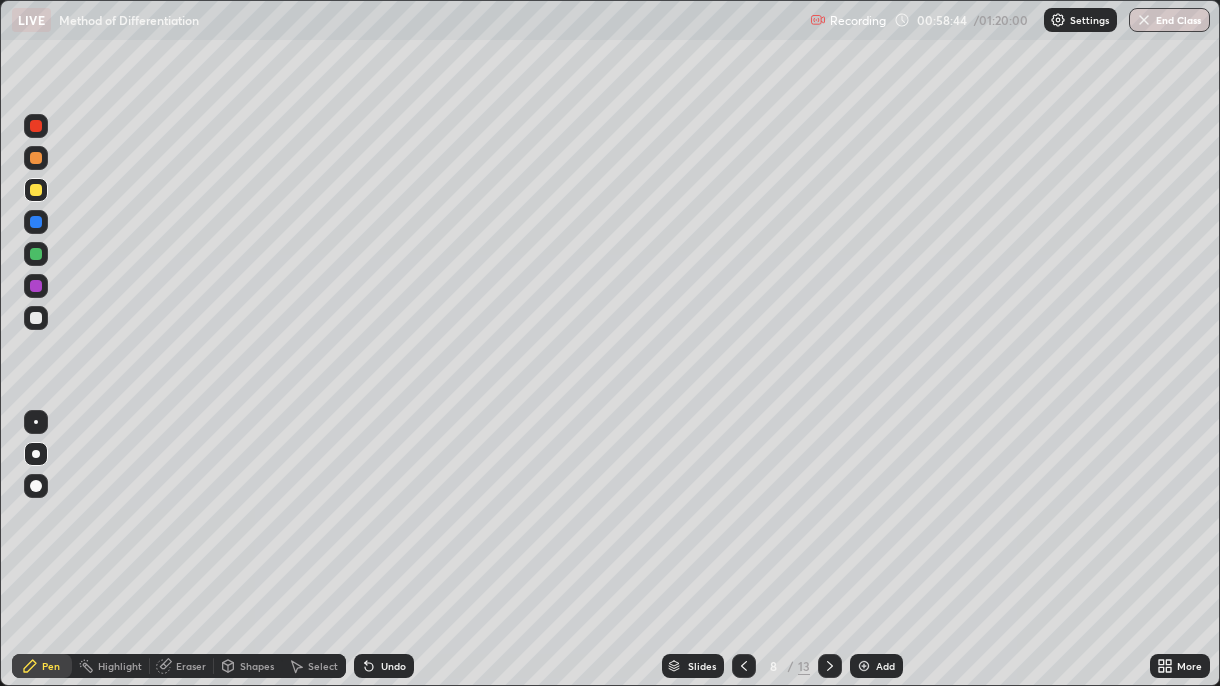 click 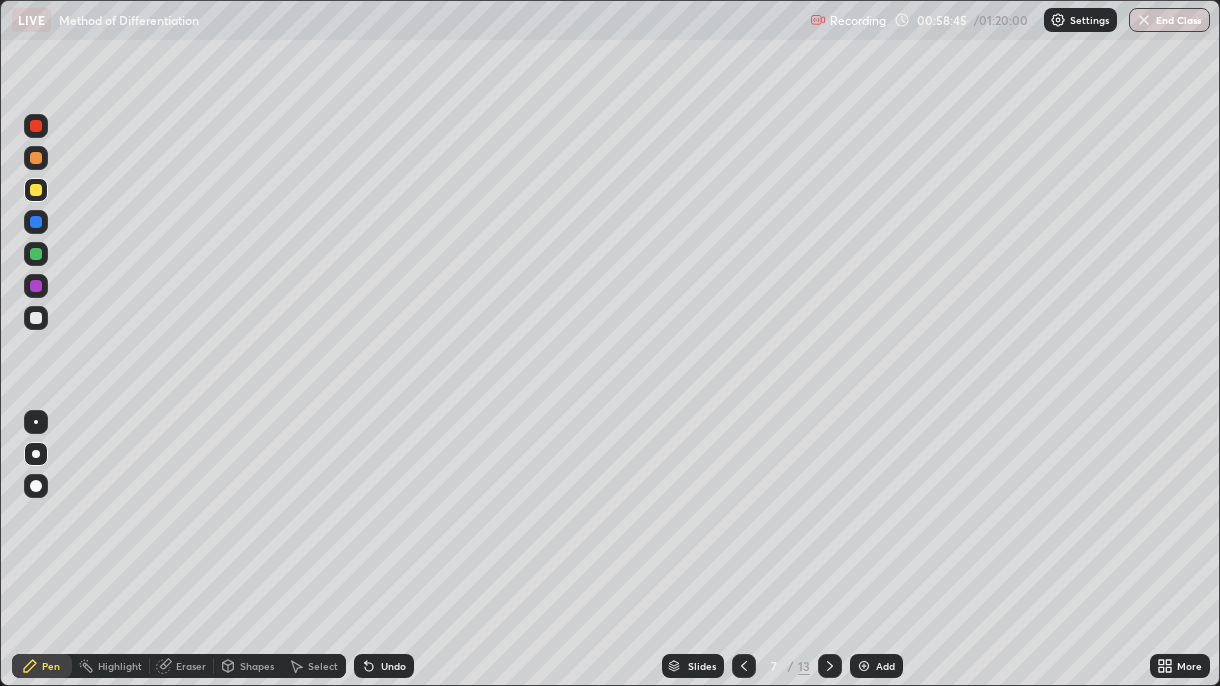 click 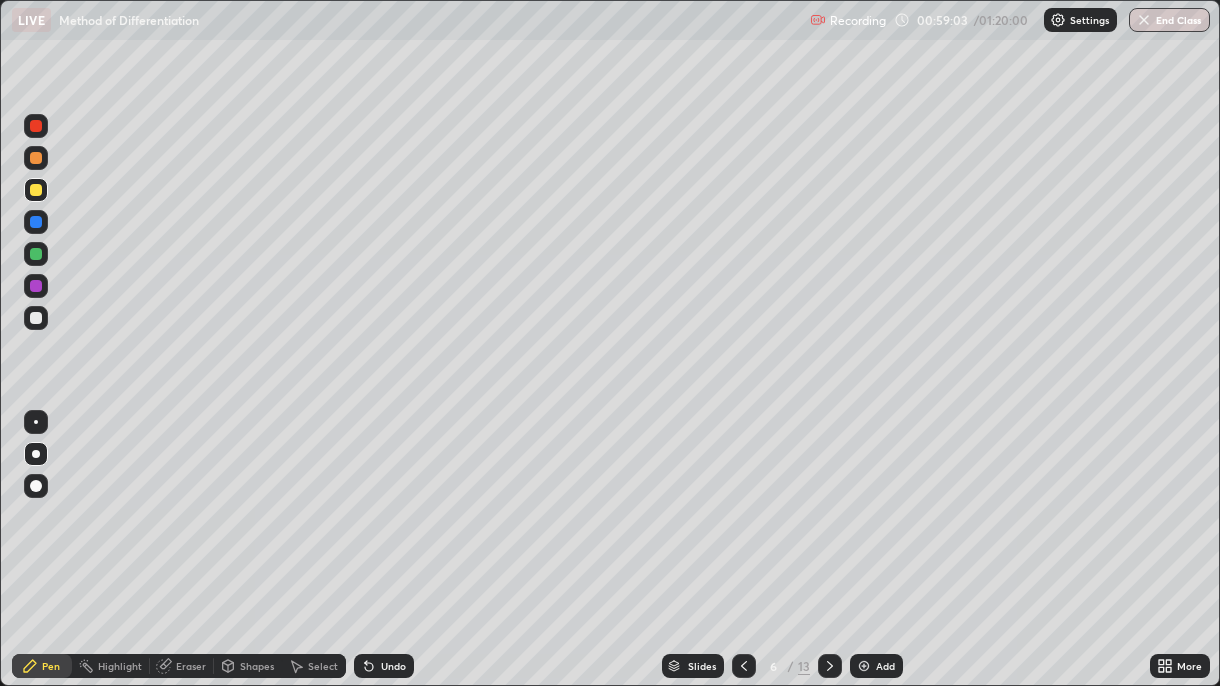 click at bounding box center (830, 666) 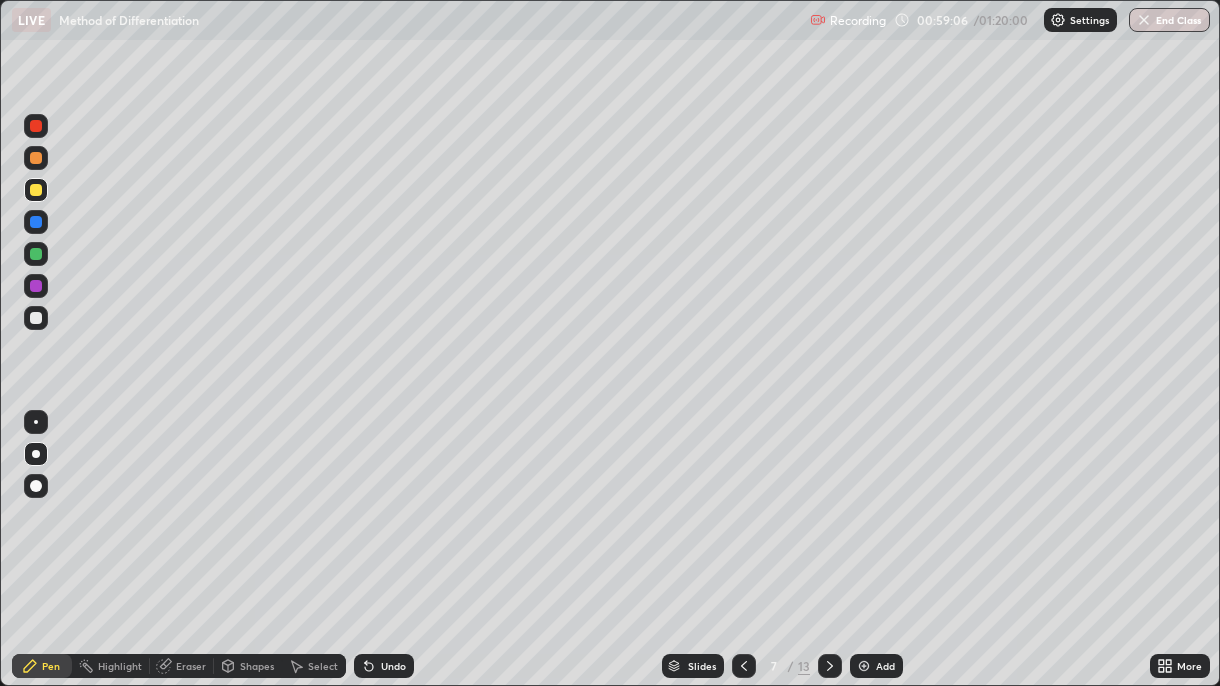 click 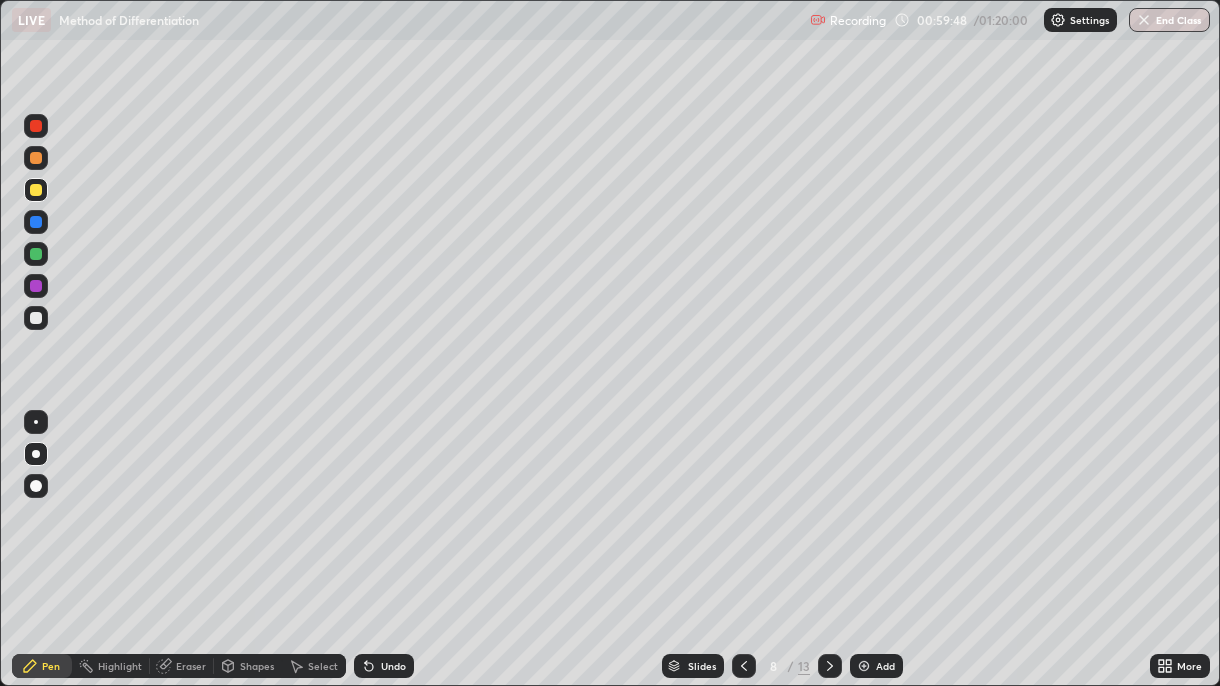 click 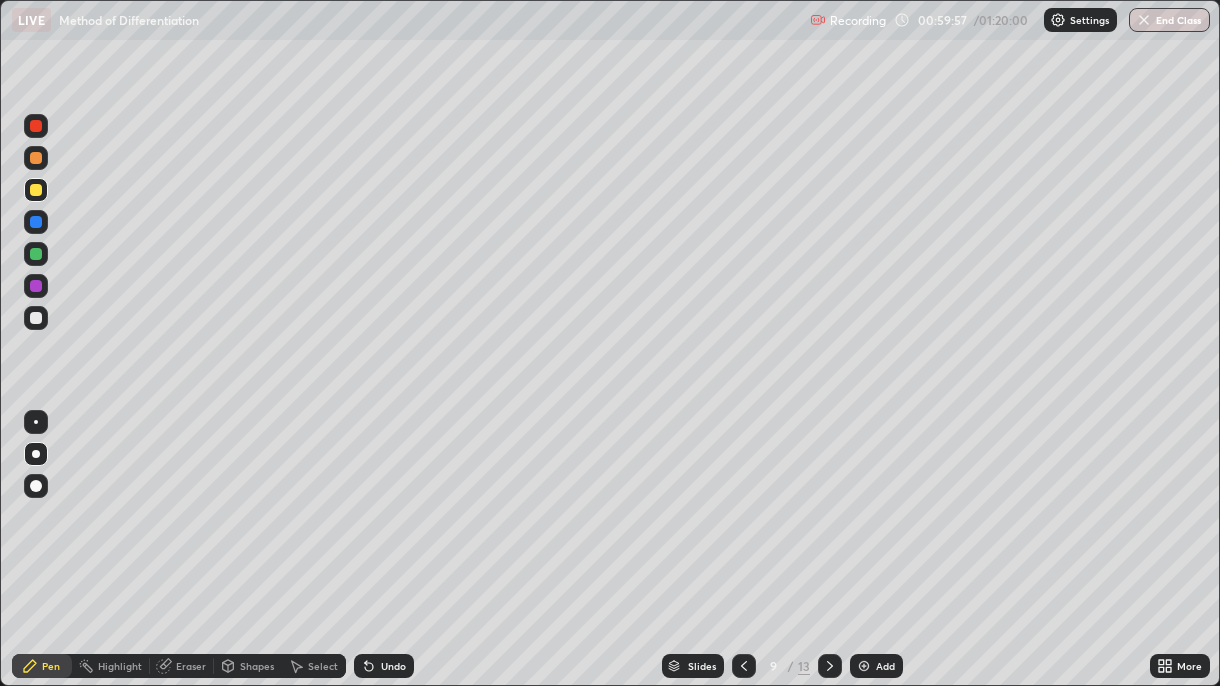click 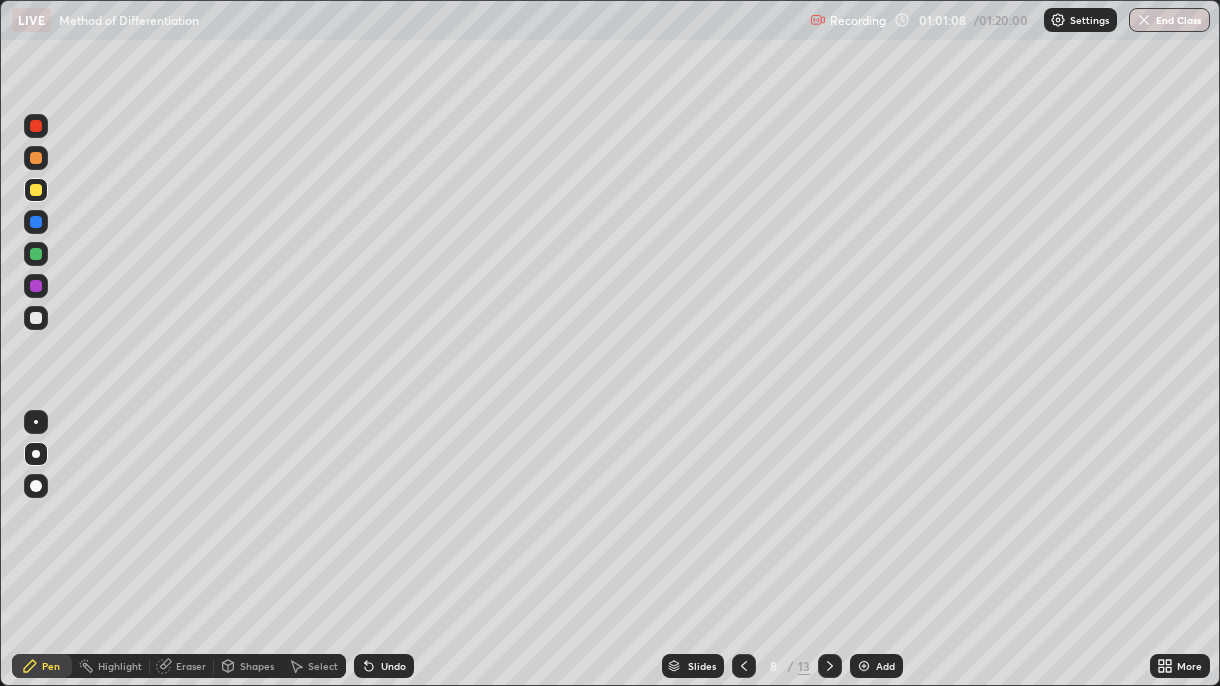 click 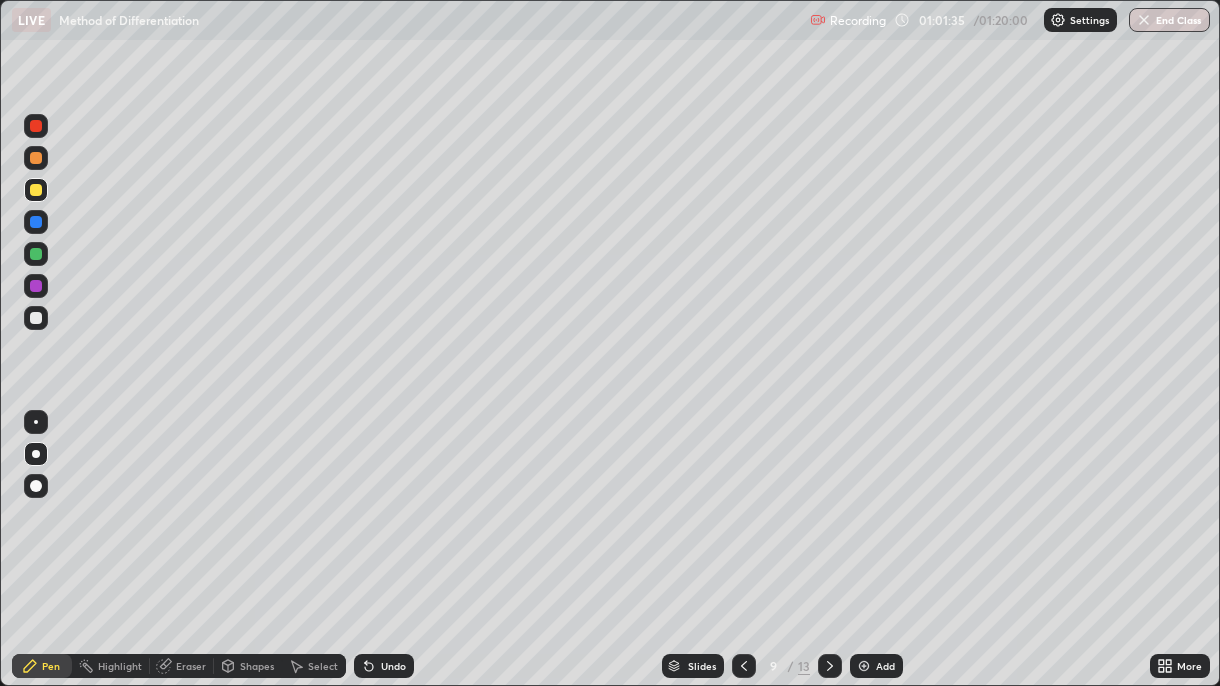 click 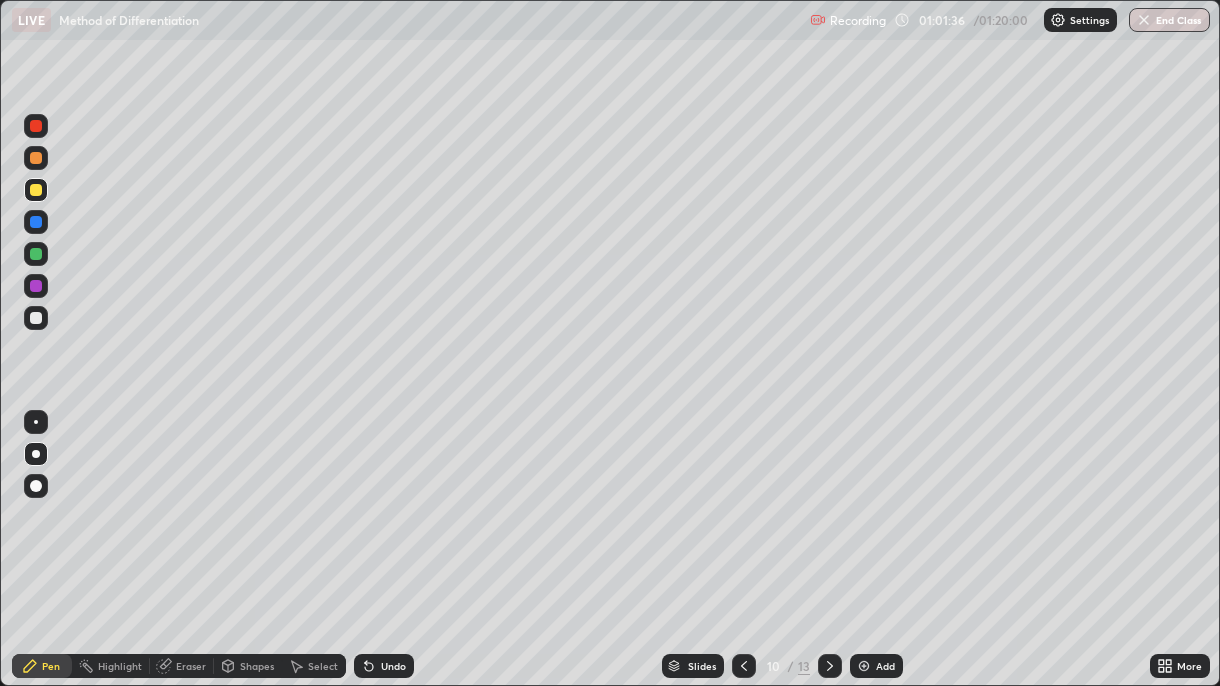 click 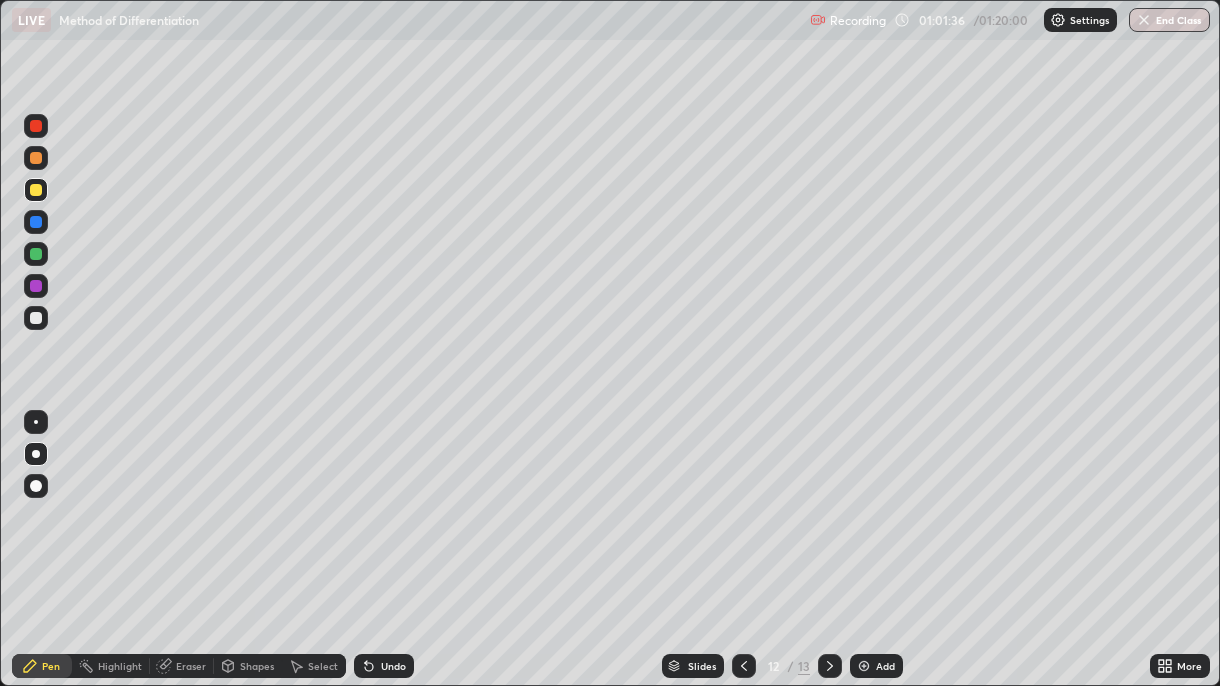 click 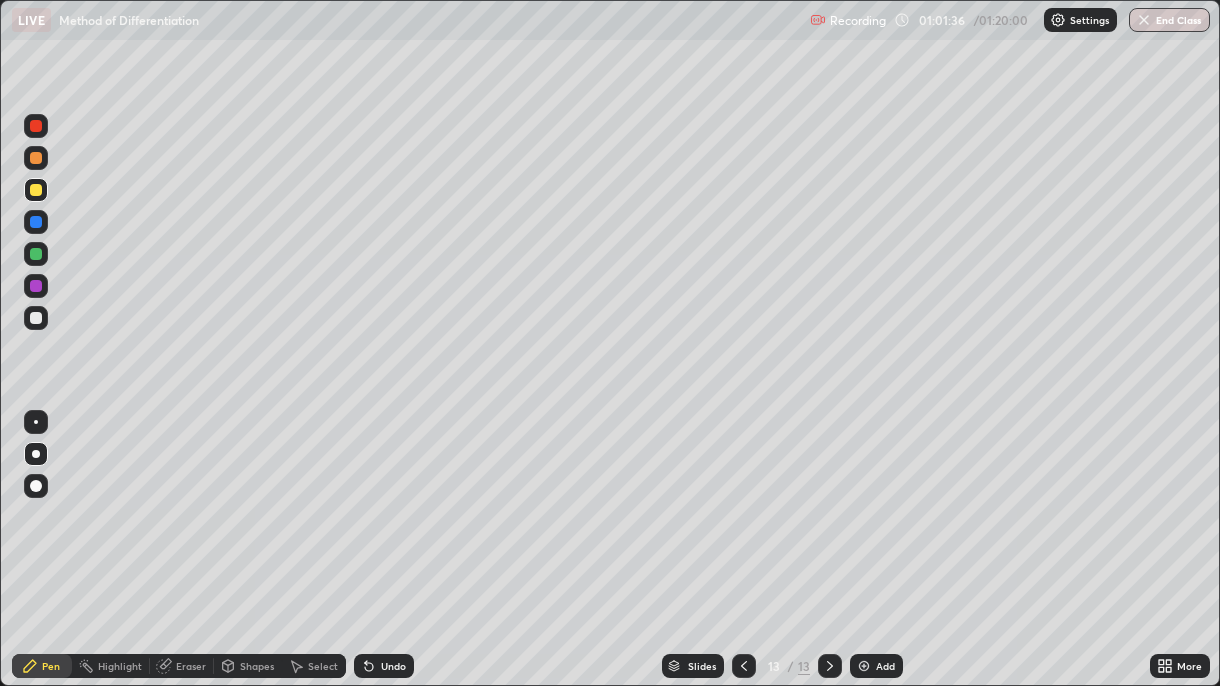 click on "Add" at bounding box center [876, 666] 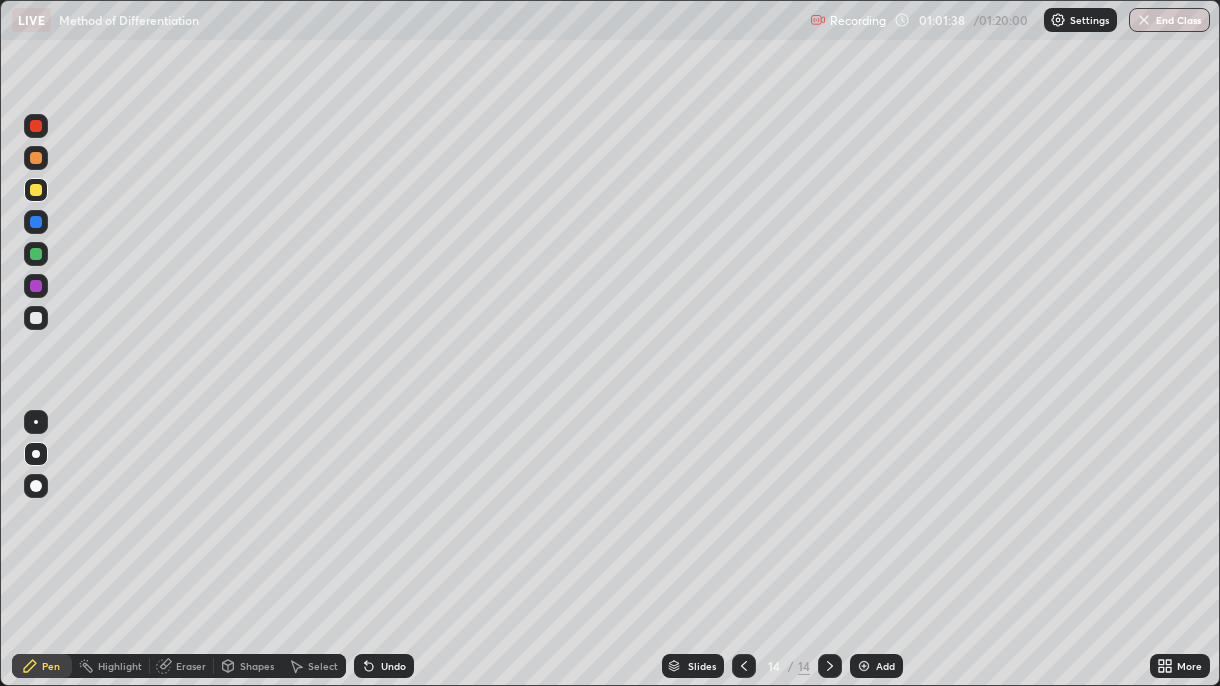 click at bounding box center (36, 254) 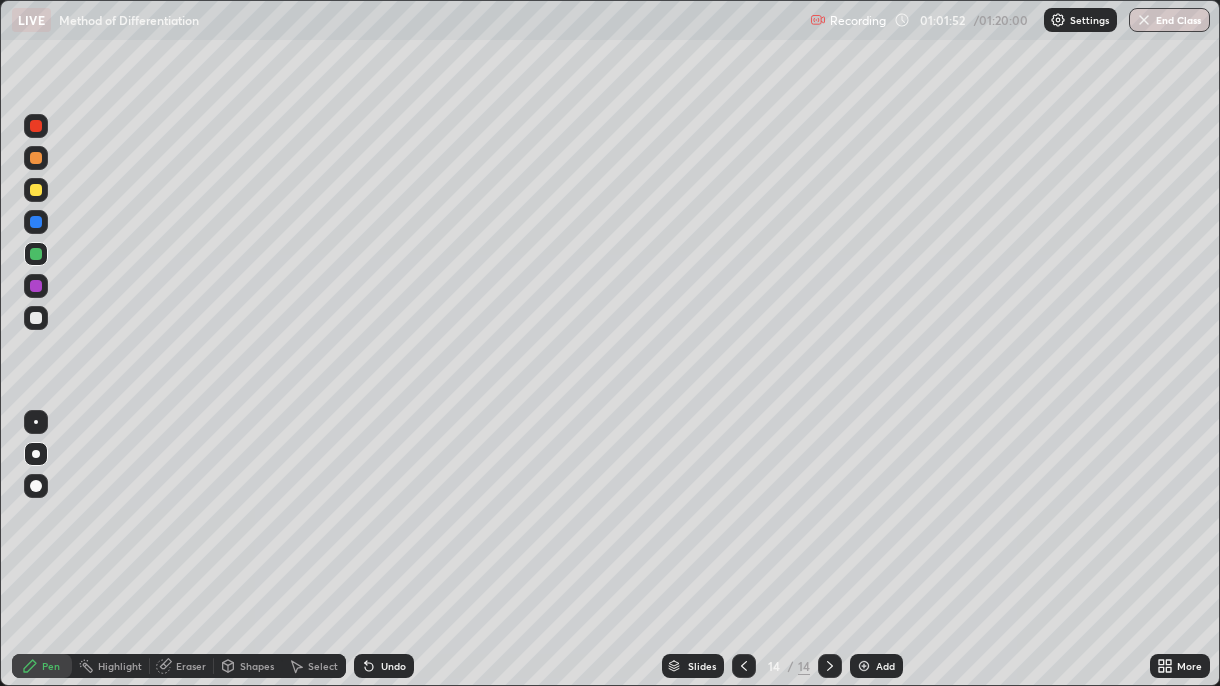 click on "Undo" at bounding box center (380, 666) 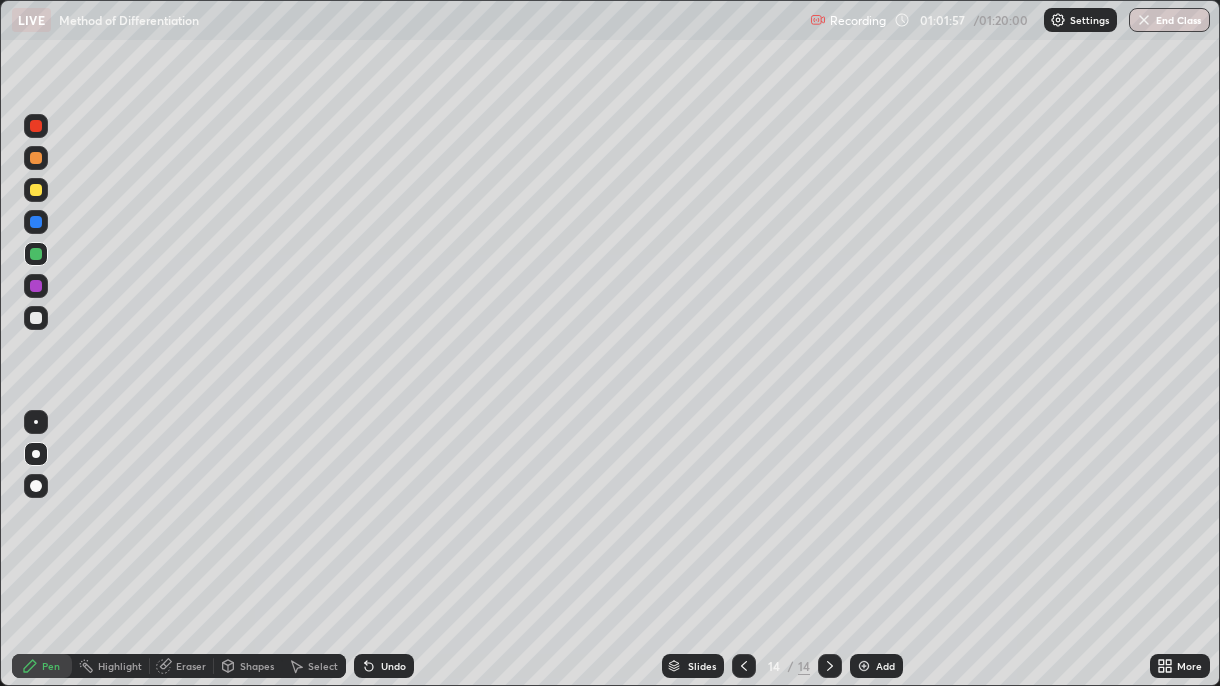 click at bounding box center [36, 190] 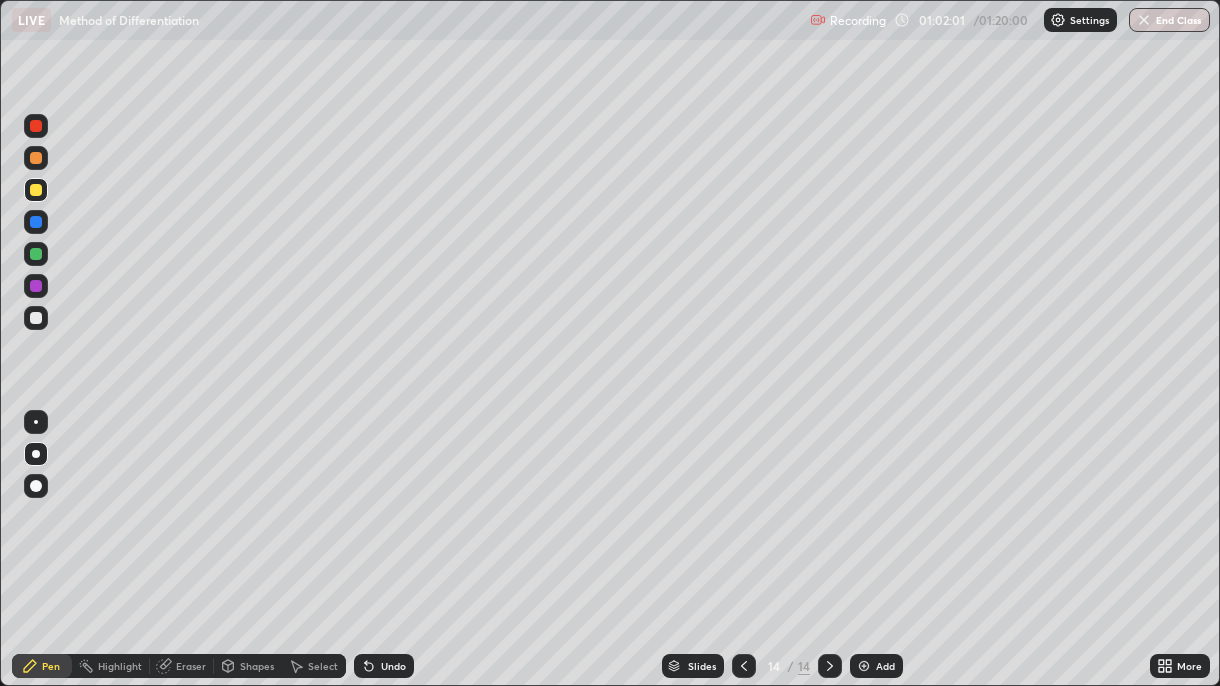 click at bounding box center (36, 158) 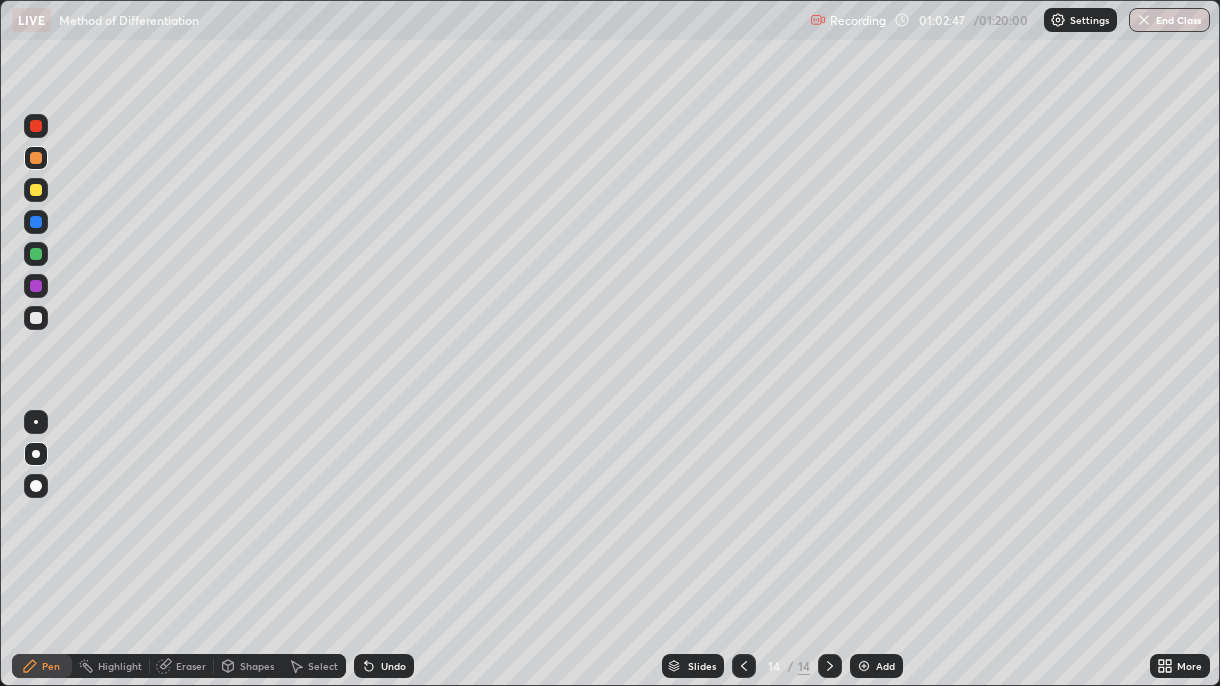 click at bounding box center [36, 286] 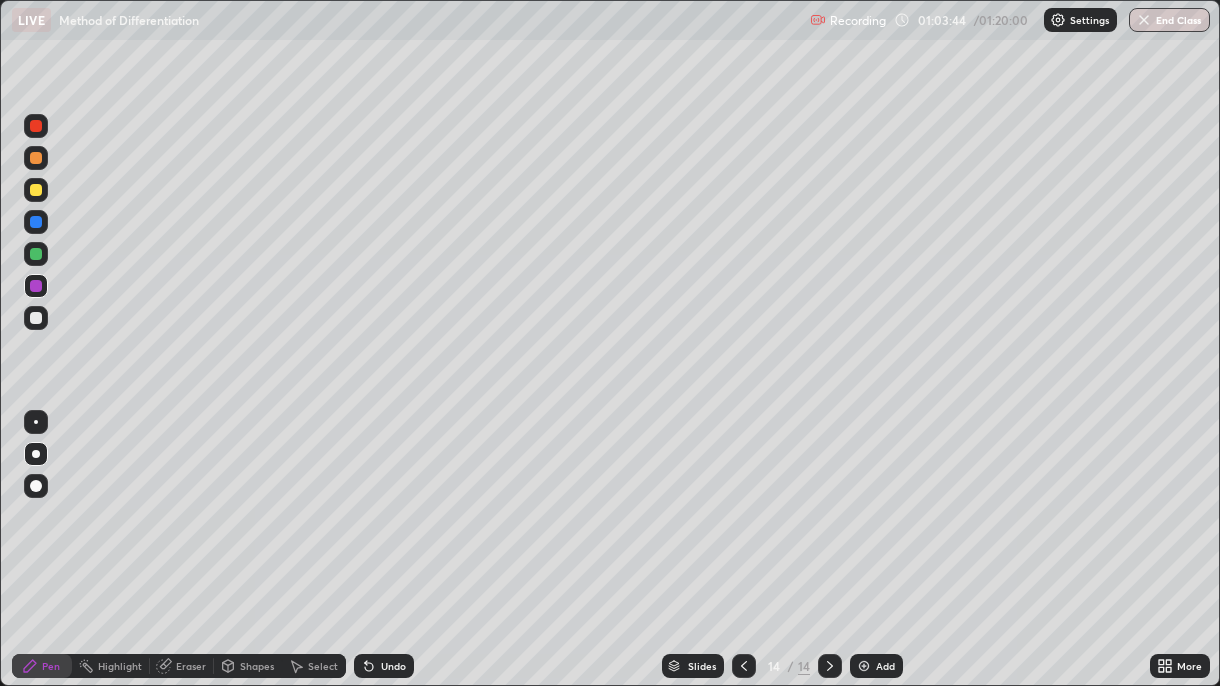 click at bounding box center [36, 318] 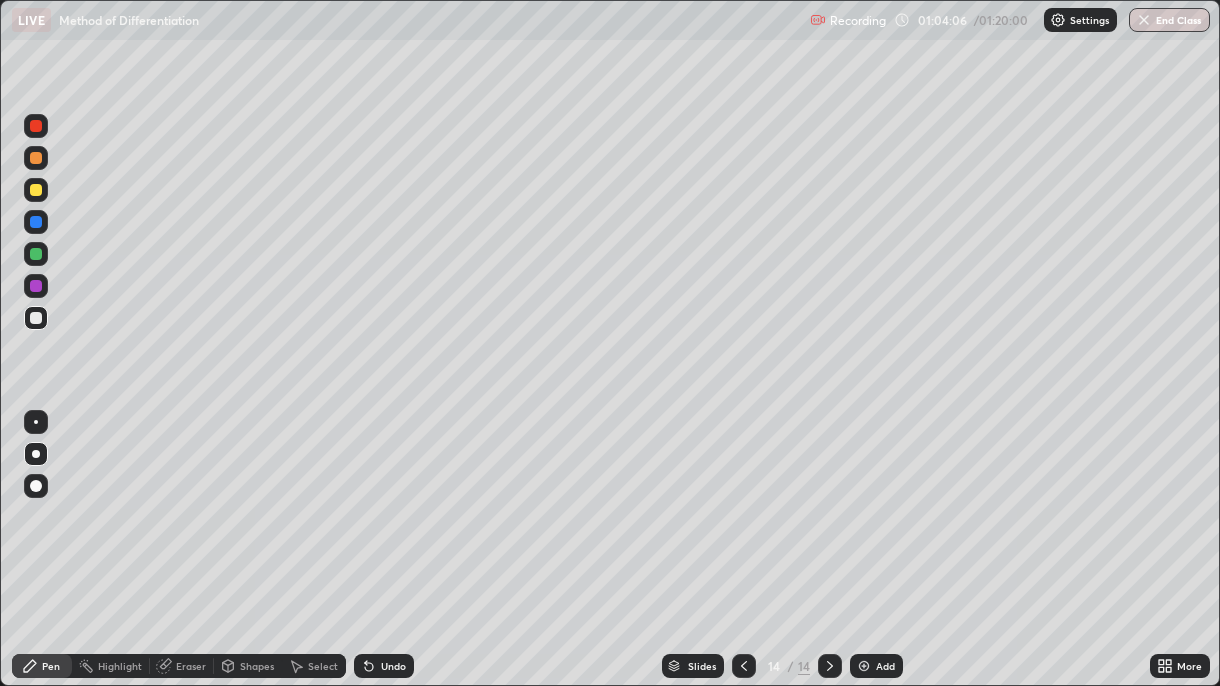 click on "Undo" at bounding box center (384, 666) 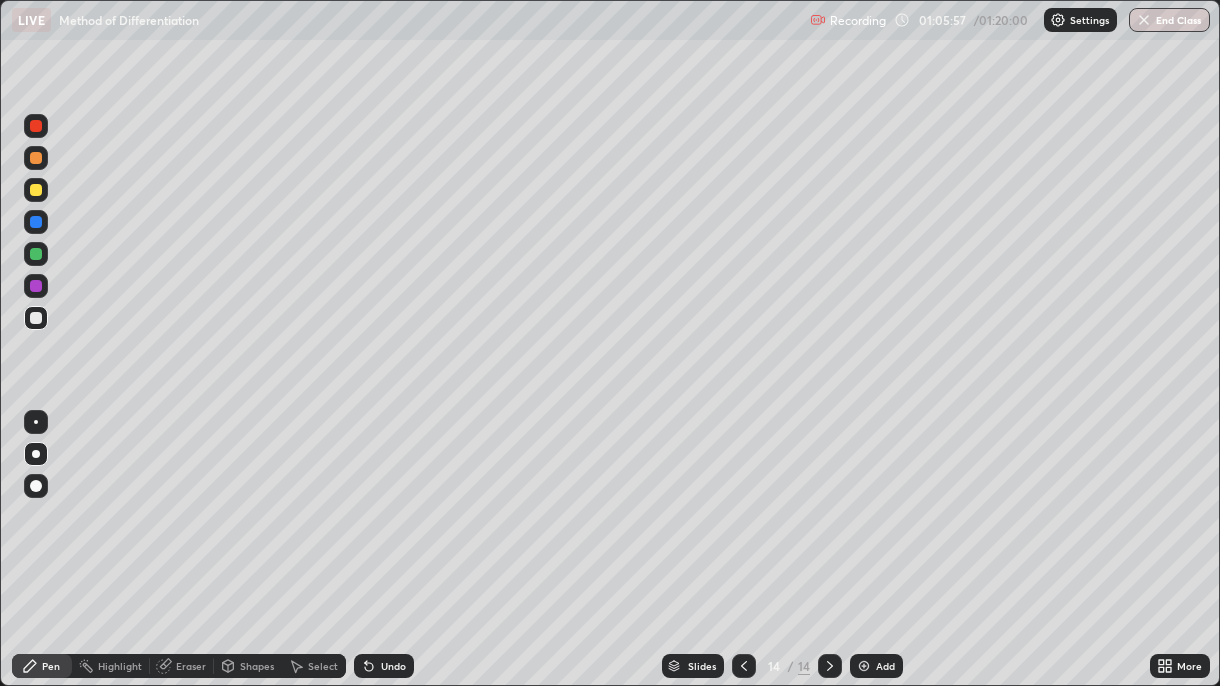 click on "Add" at bounding box center [876, 666] 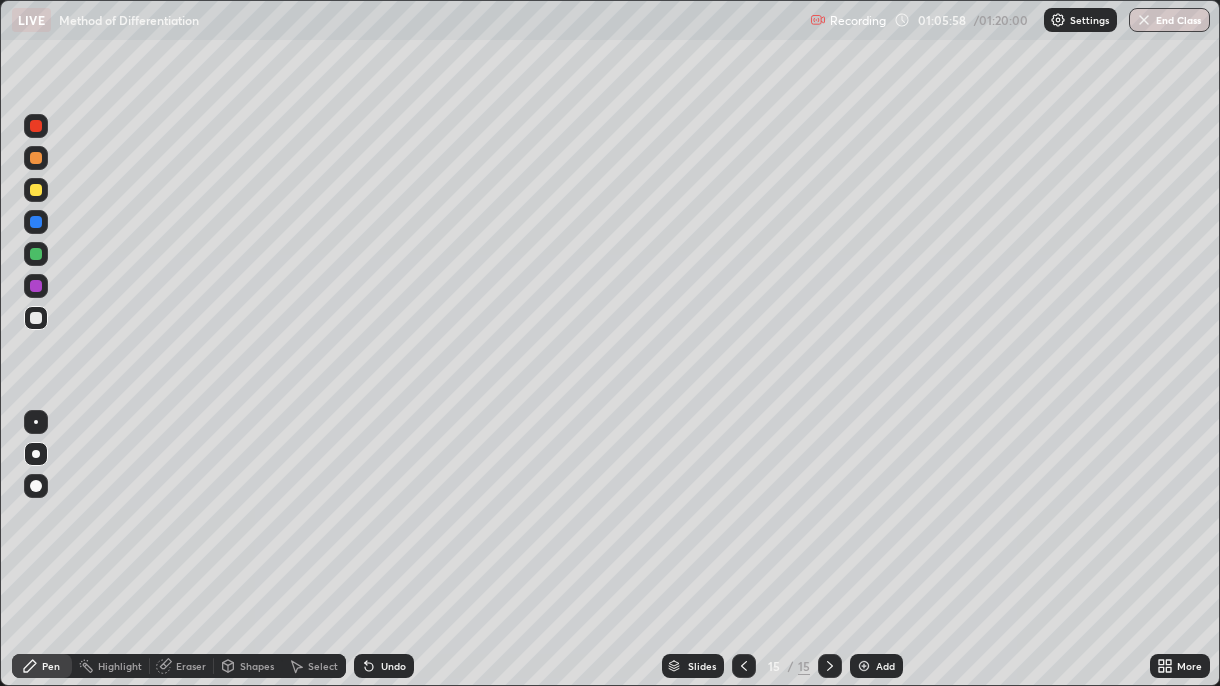 click at bounding box center [36, 254] 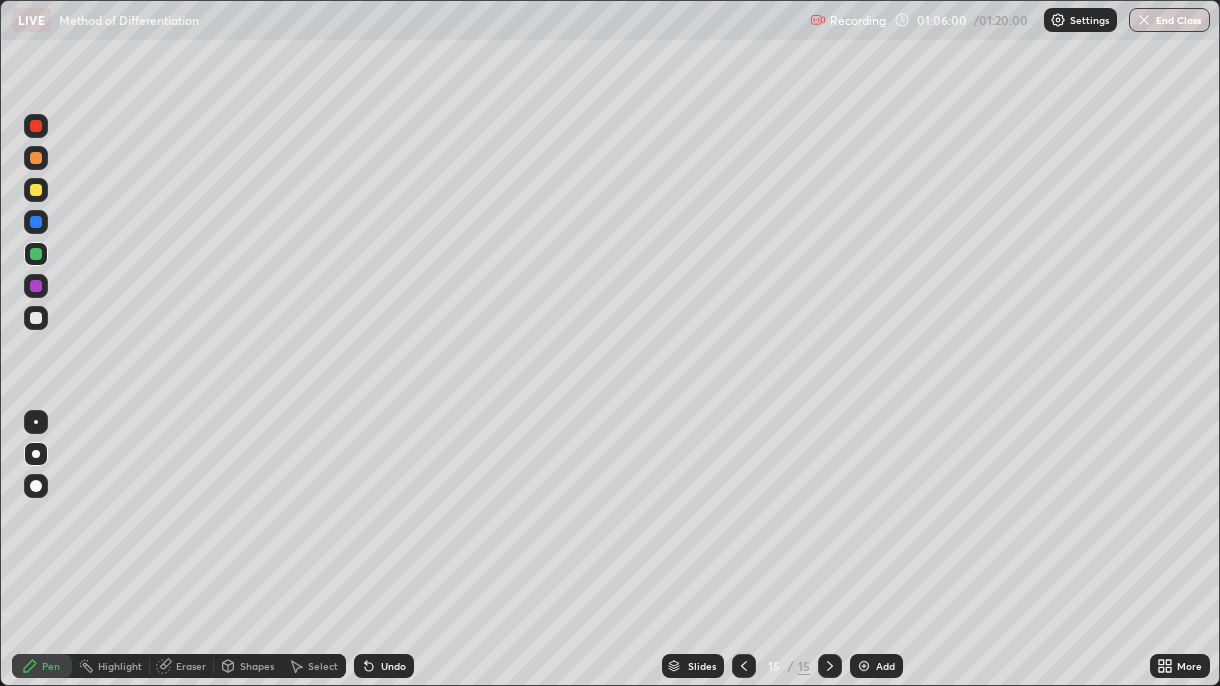 click at bounding box center [36, 190] 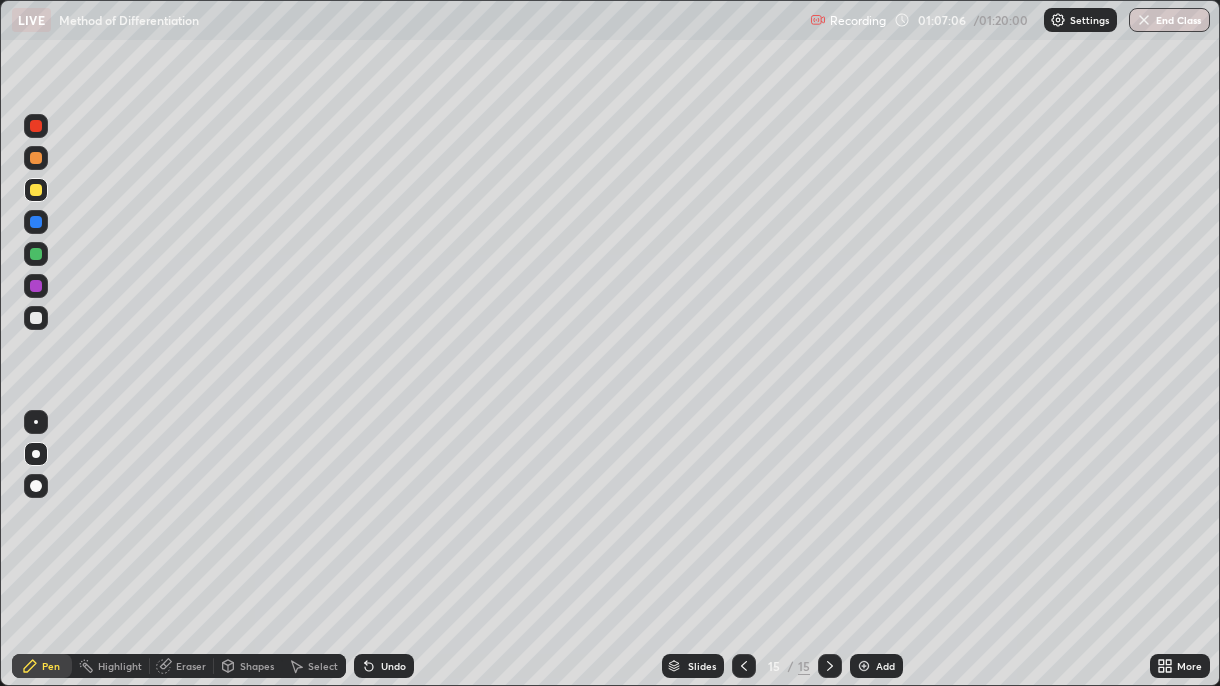 click on "Undo" at bounding box center (384, 666) 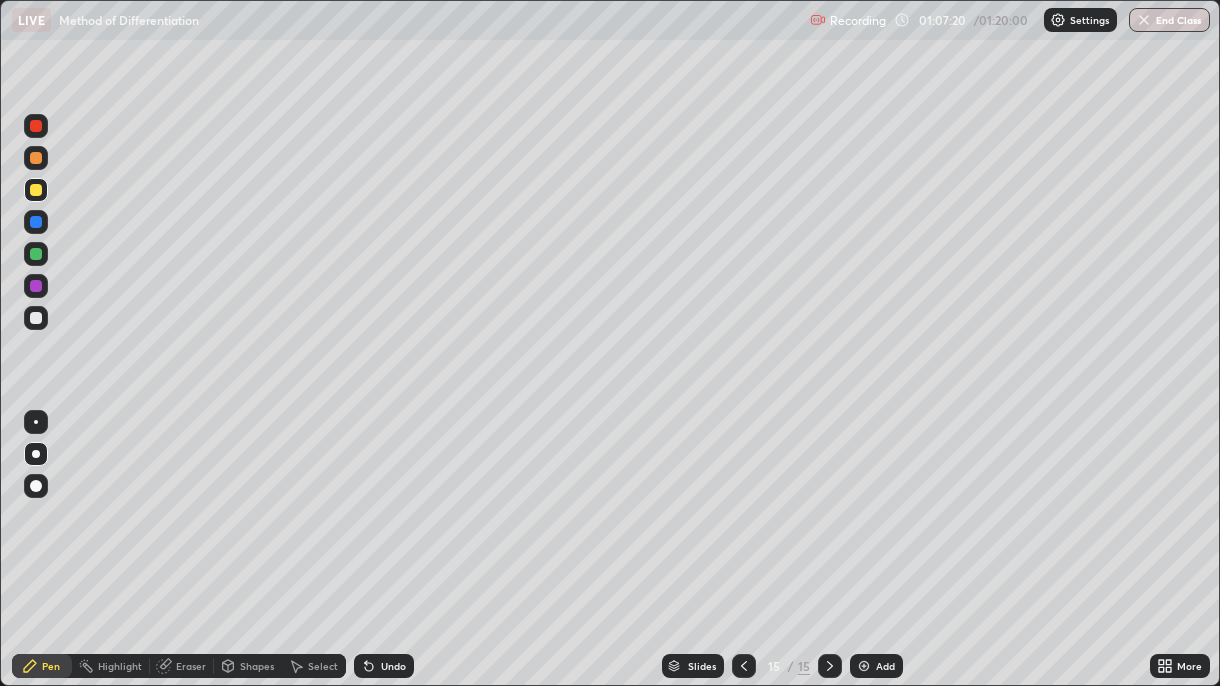 click at bounding box center (36, 222) 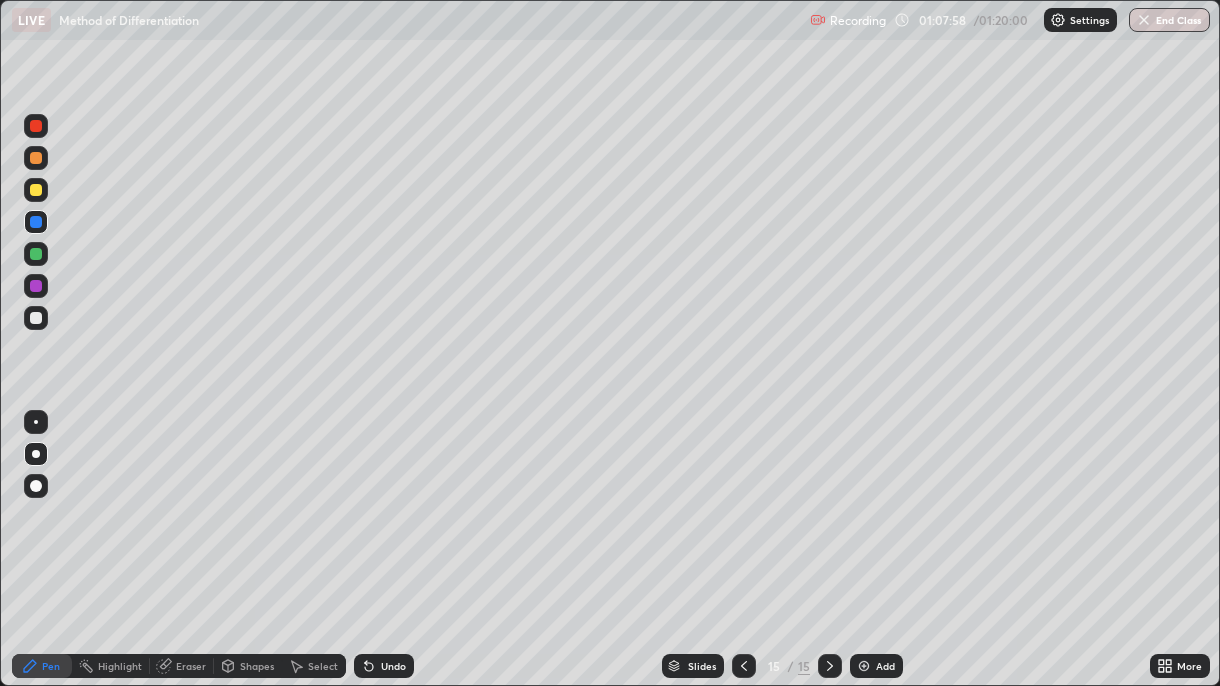 click at bounding box center (36, 158) 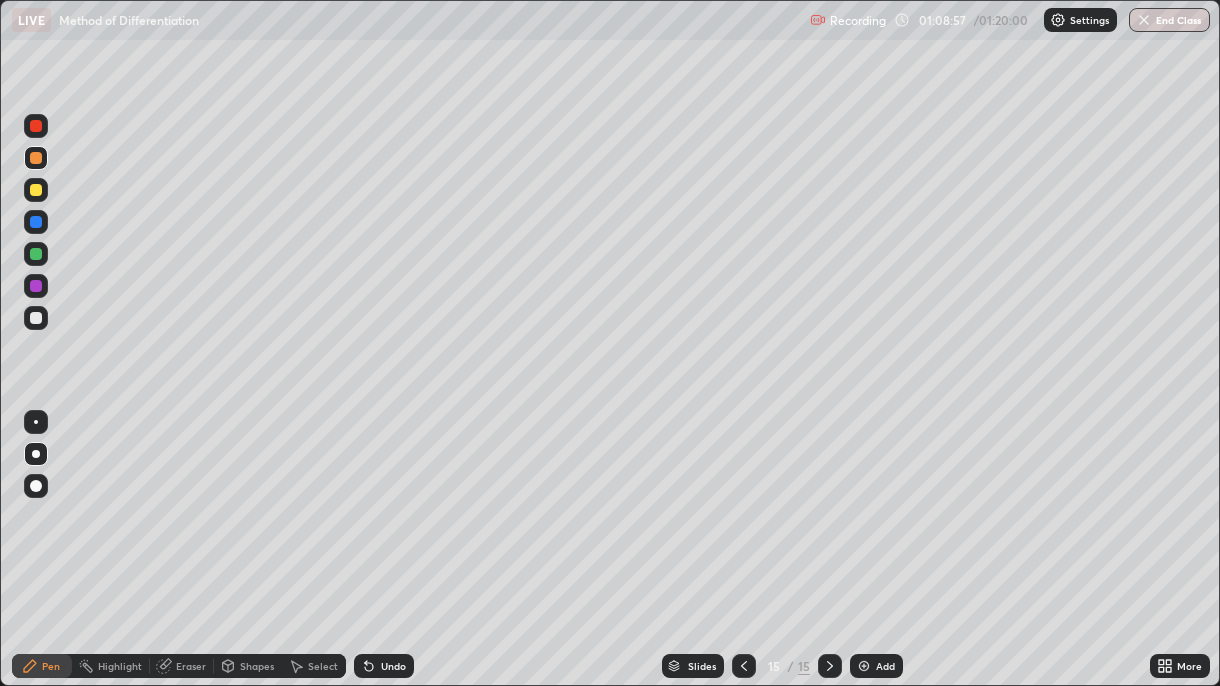 click on "Undo" at bounding box center [384, 666] 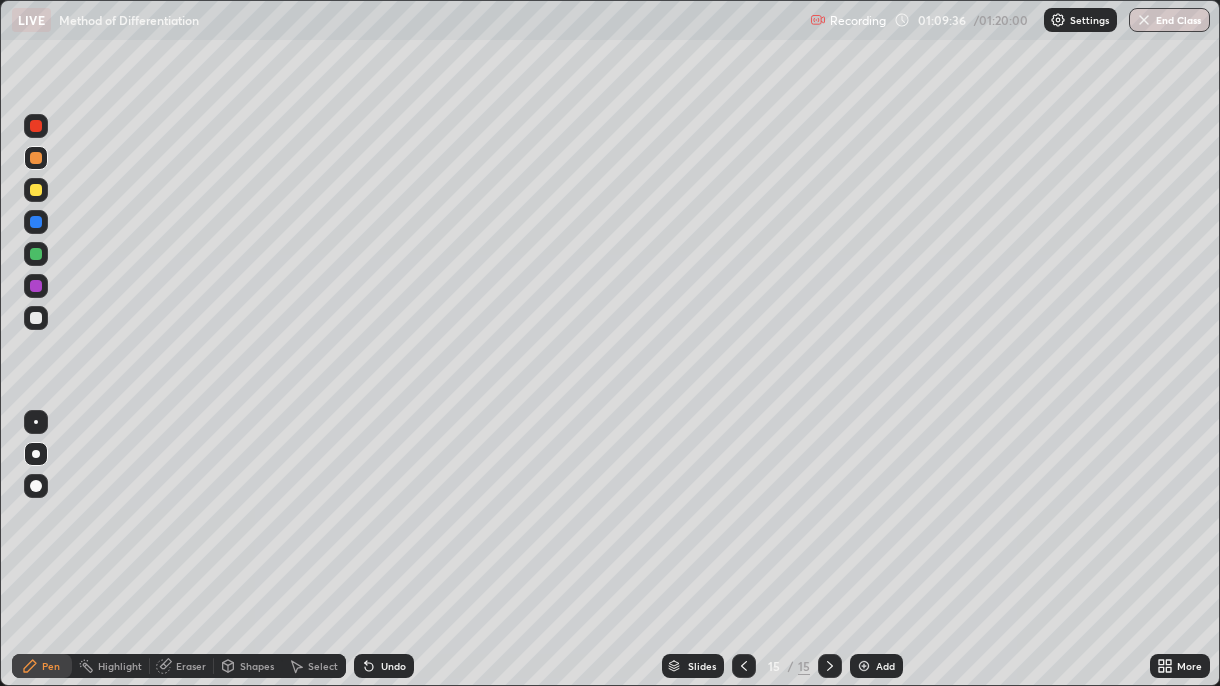 click at bounding box center (36, 286) 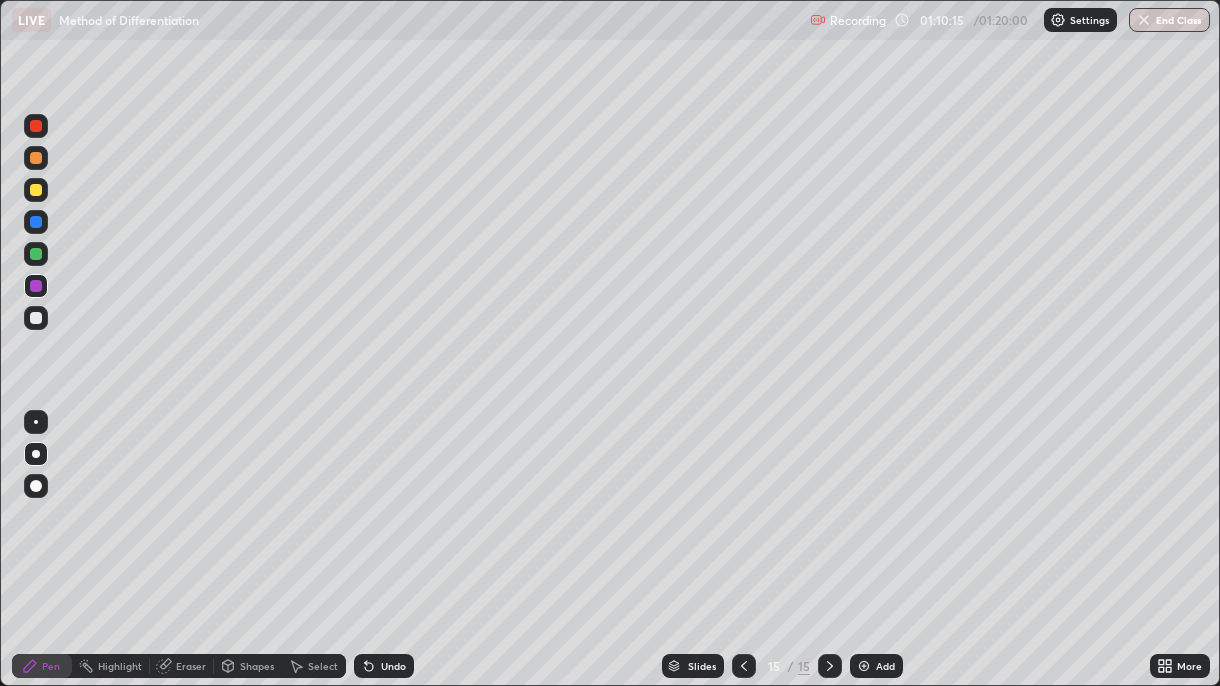 click at bounding box center (1144, 20) 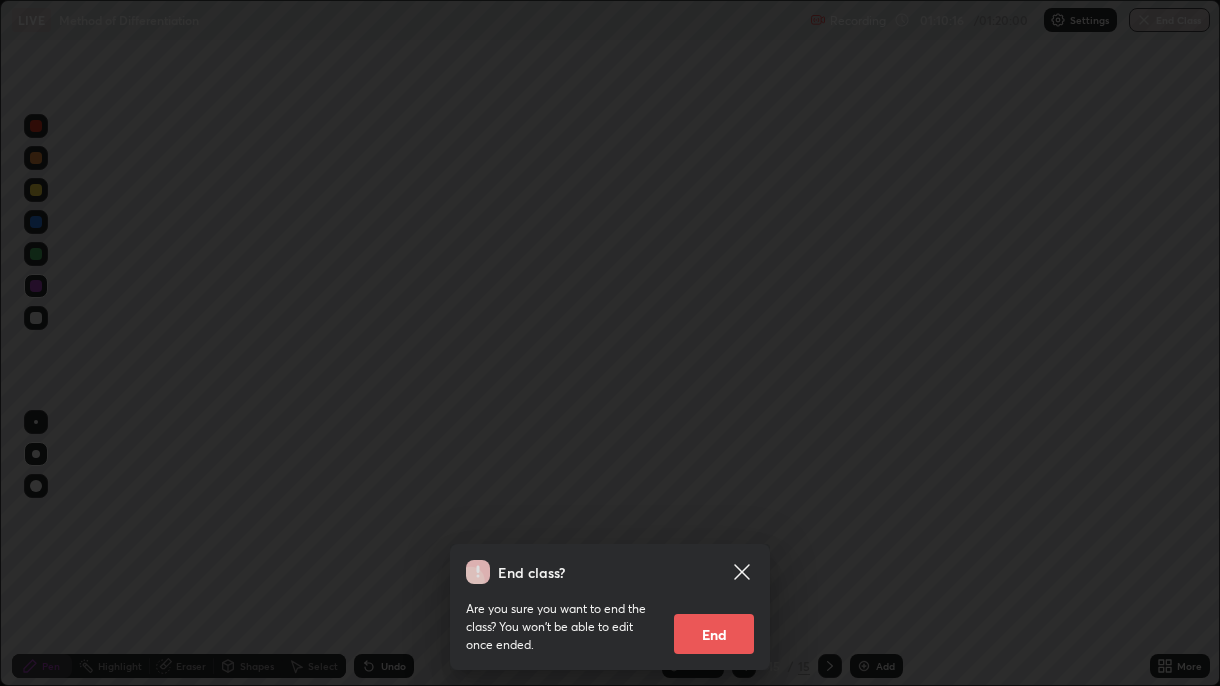 click on "End" at bounding box center [714, 634] 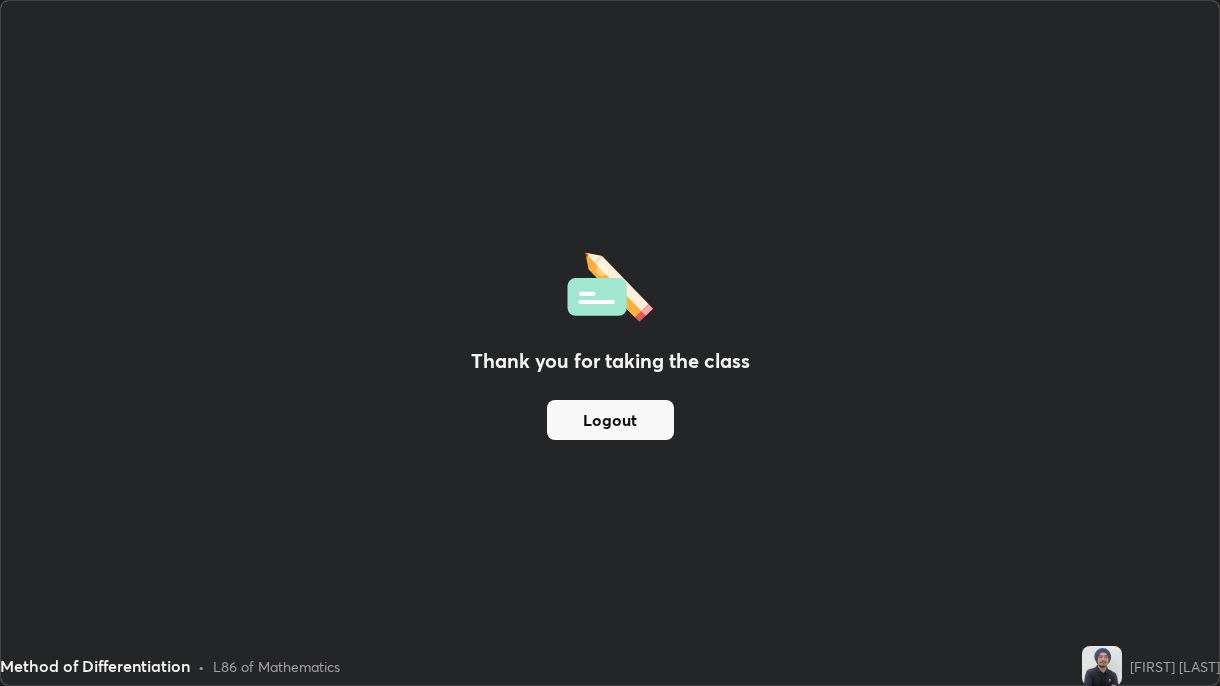 click on "Logout" at bounding box center (610, 420) 